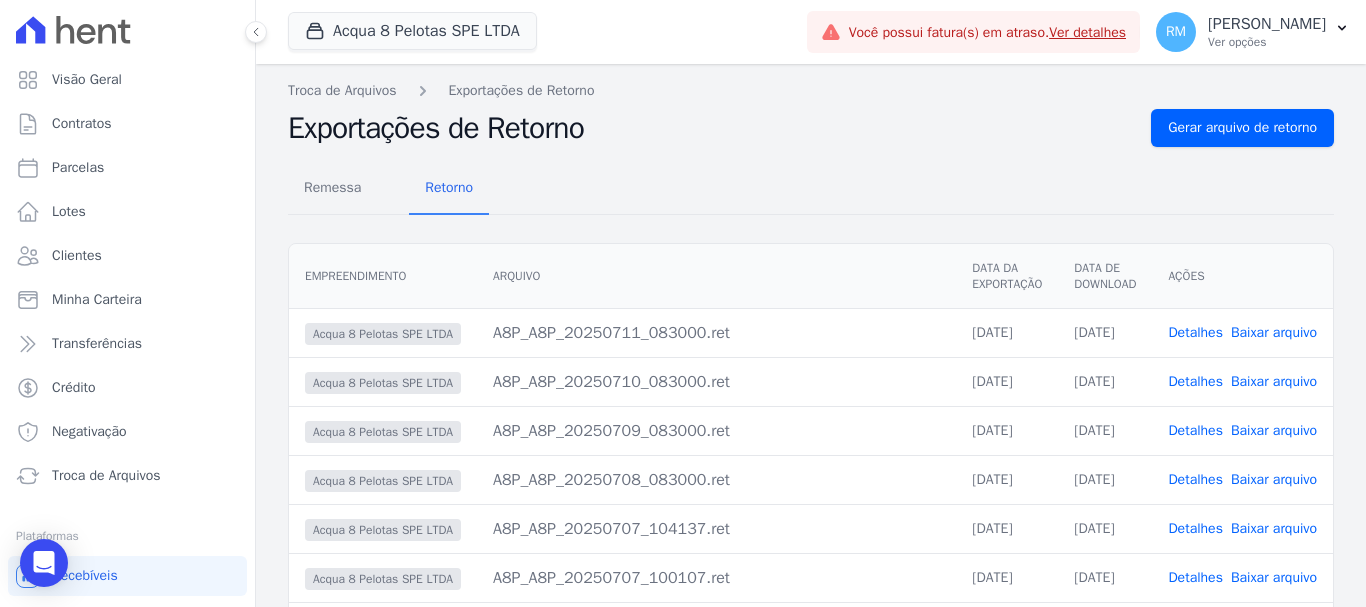 scroll, scrollTop: 0, scrollLeft: 0, axis: both 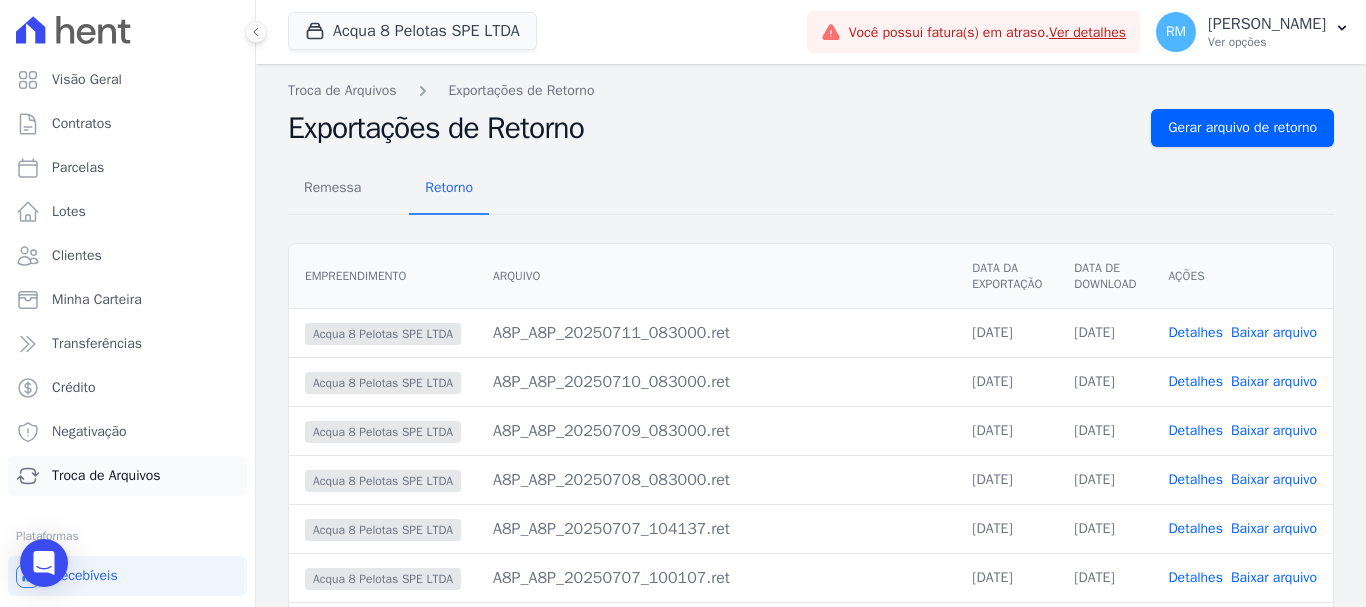 click on "Troca de Arquivos" at bounding box center (106, 476) 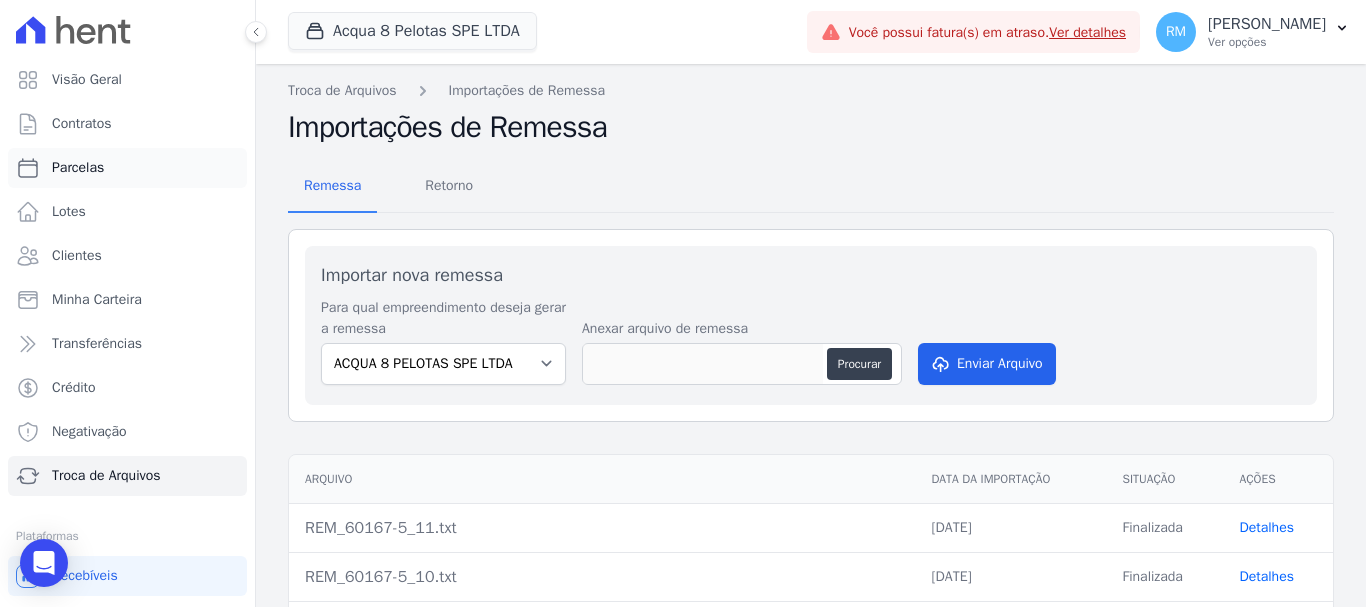 click on "Parcelas" at bounding box center [78, 168] 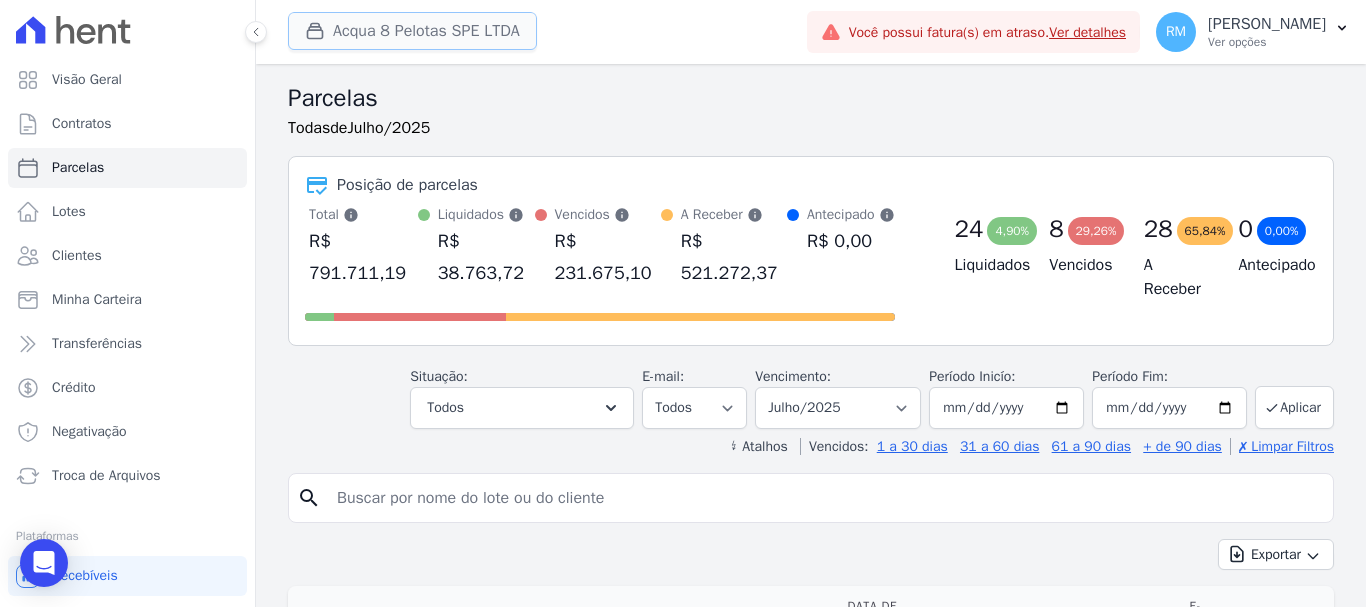 click on "Acqua 8 Pelotas SPE LTDA" at bounding box center [412, 31] 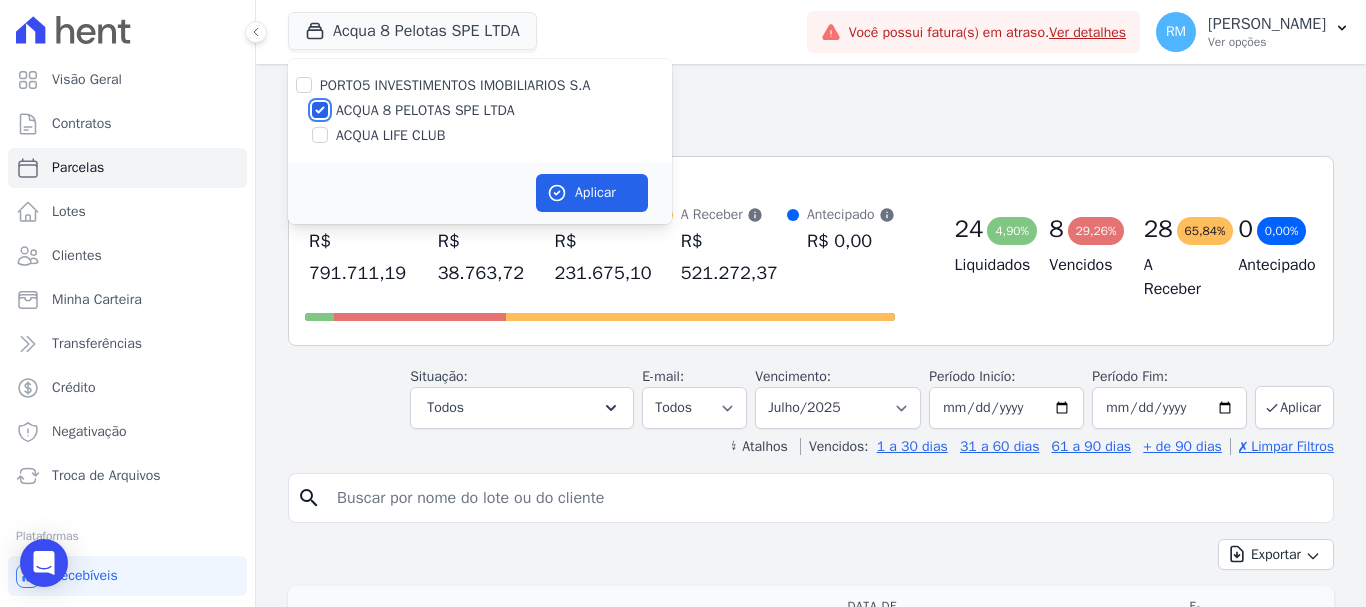 click on "ACQUA 8 PELOTAS SPE LTDA" at bounding box center [320, 110] 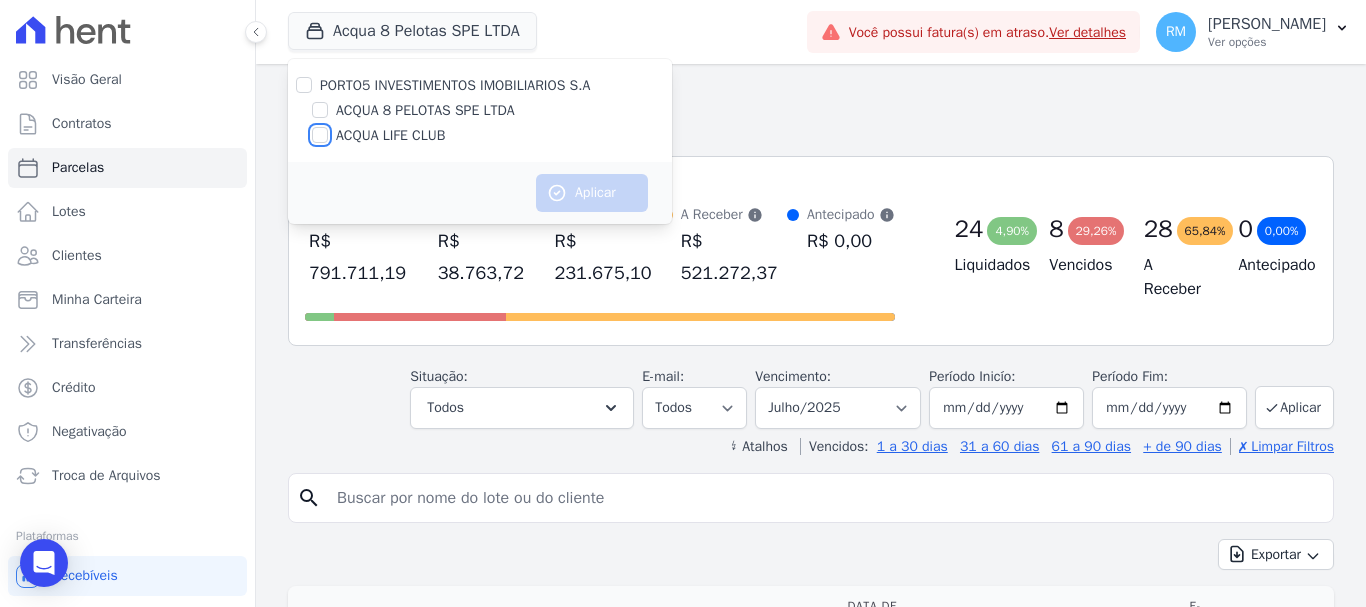 click on "ACQUA LIFE CLUB" at bounding box center (320, 135) 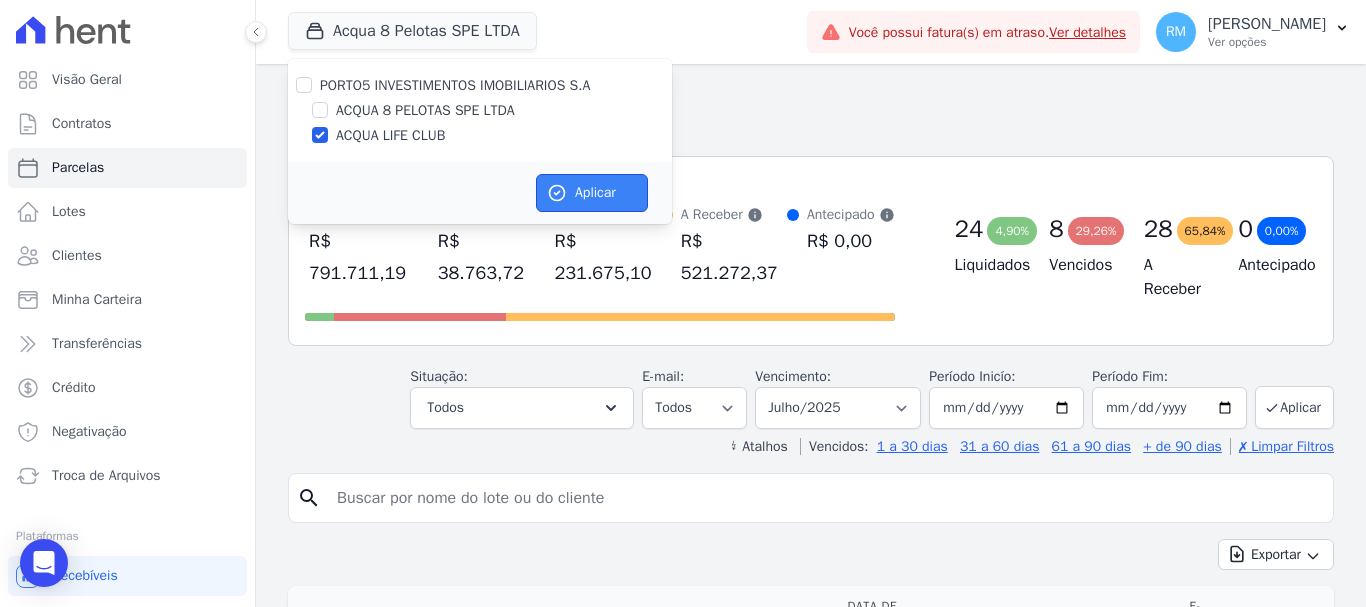 click on "Aplicar" at bounding box center [592, 193] 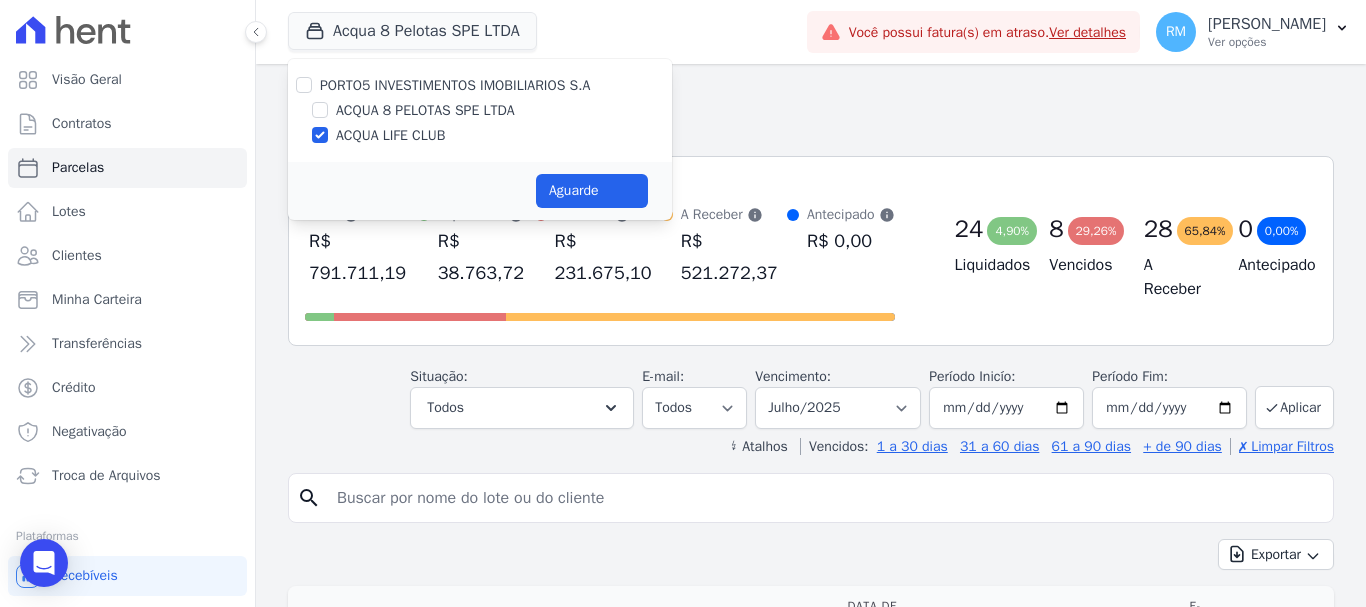 select 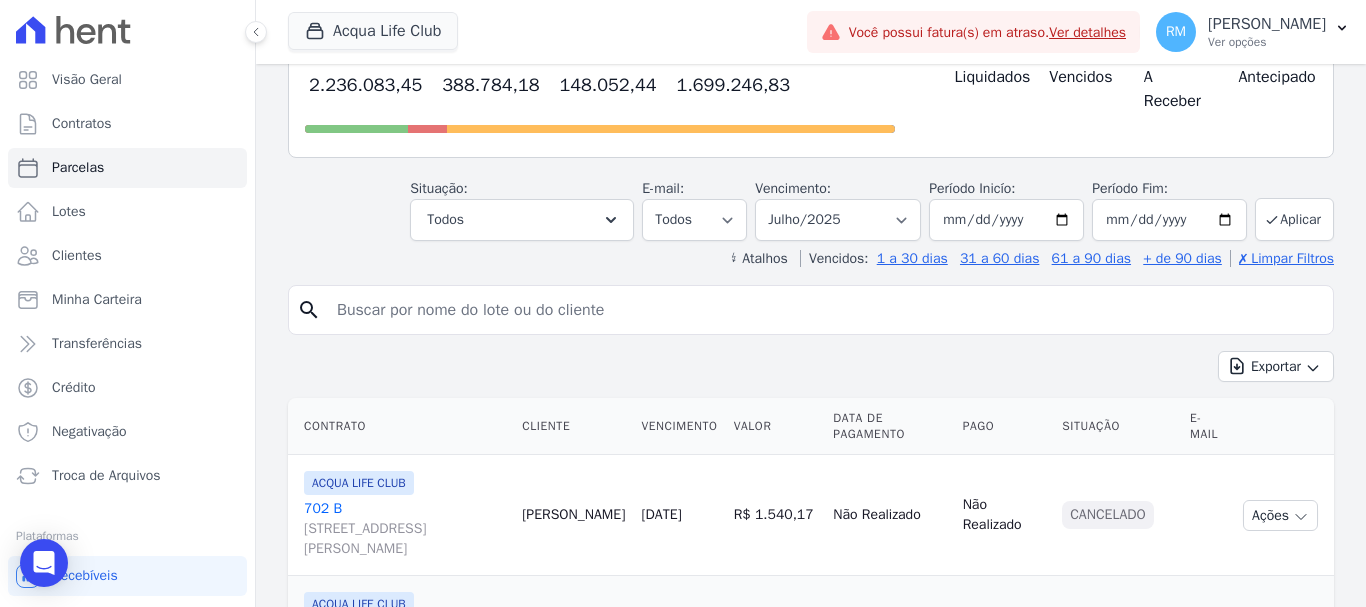 scroll, scrollTop: 200, scrollLeft: 0, axis: vertical 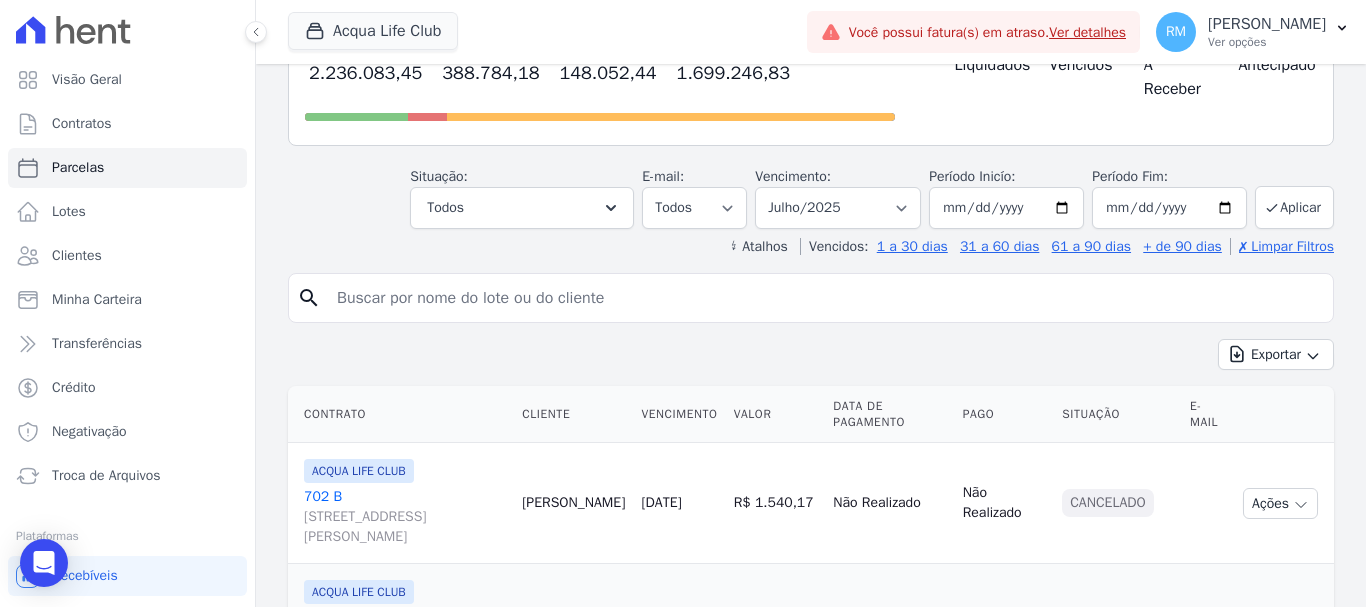 click at bounding box center [825, 298] 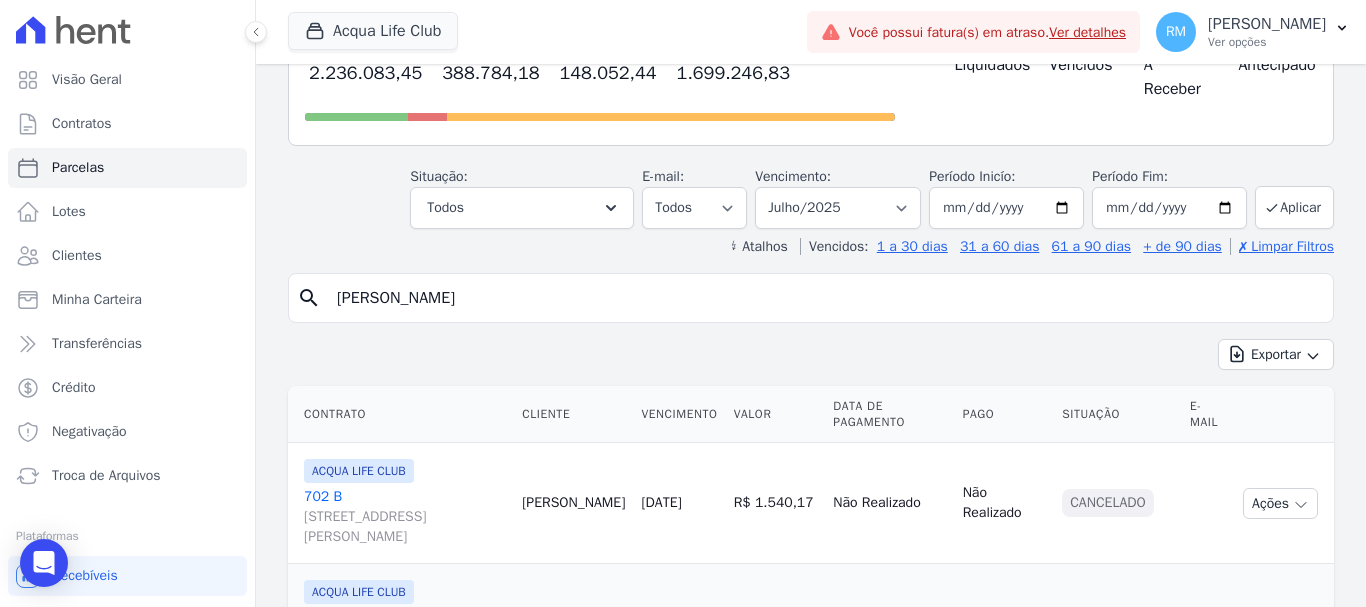 type on "[PERSON_NAME]" 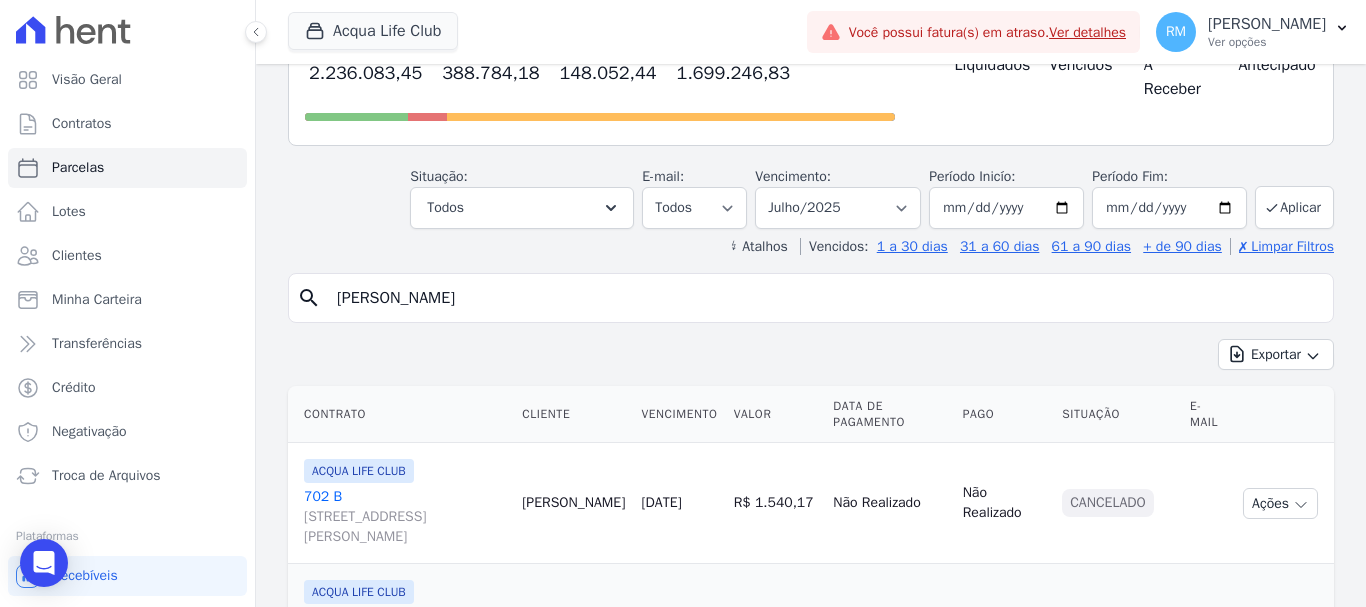 select 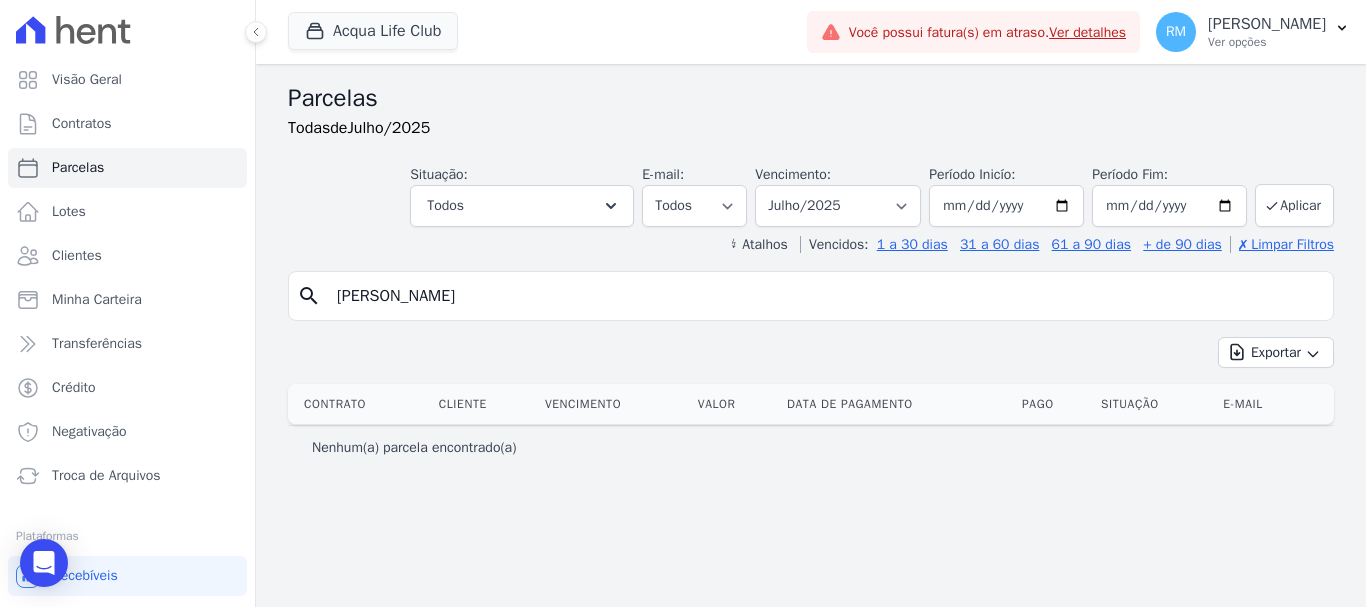 drag, startPoint x: 393, startPoint y: 298, endPoint x: 487, endPoint y: 294, distance: 94.08507 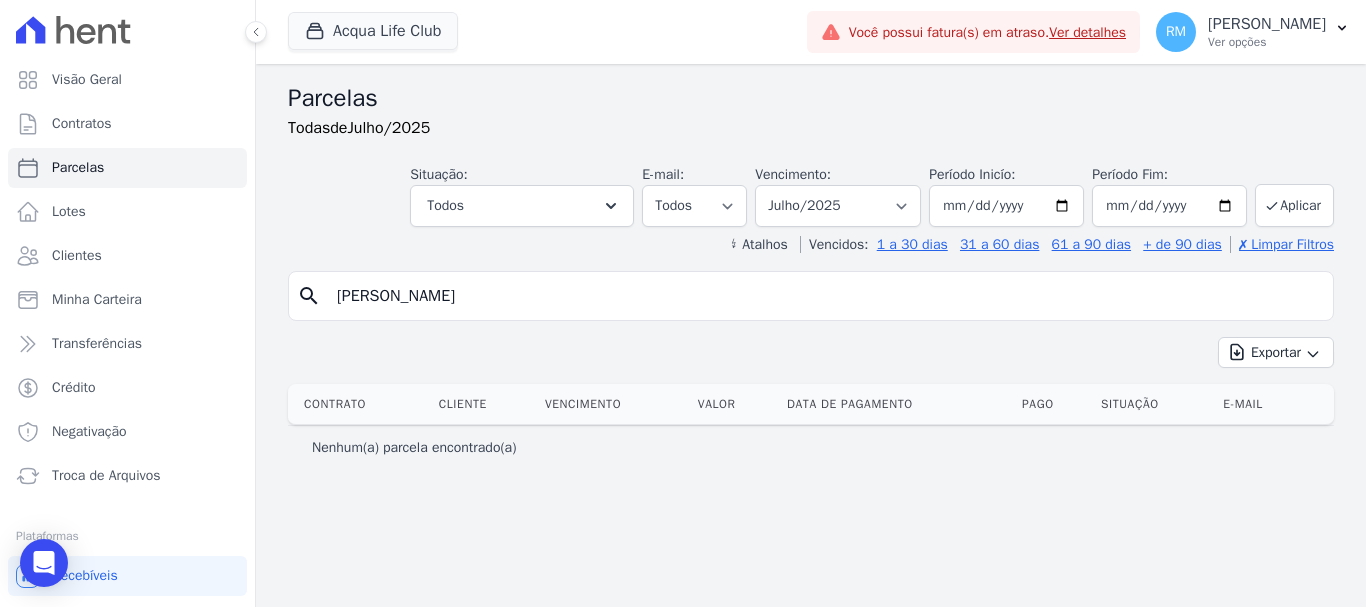 type on "[PERSON_NAME]" 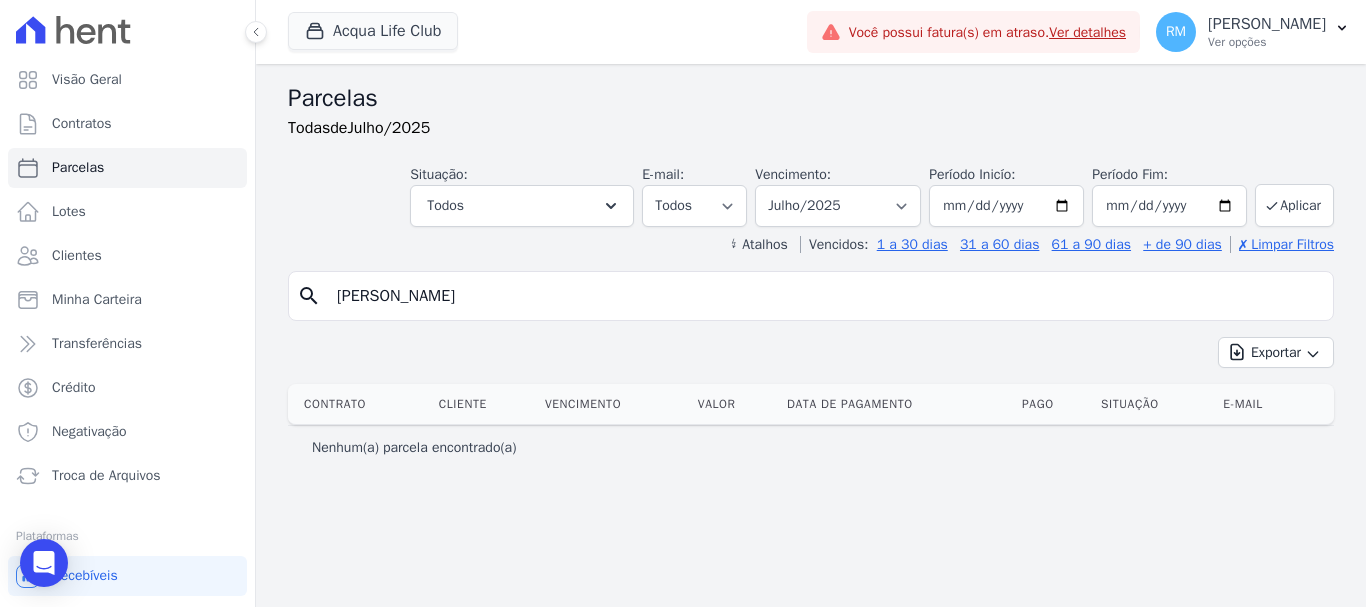 select 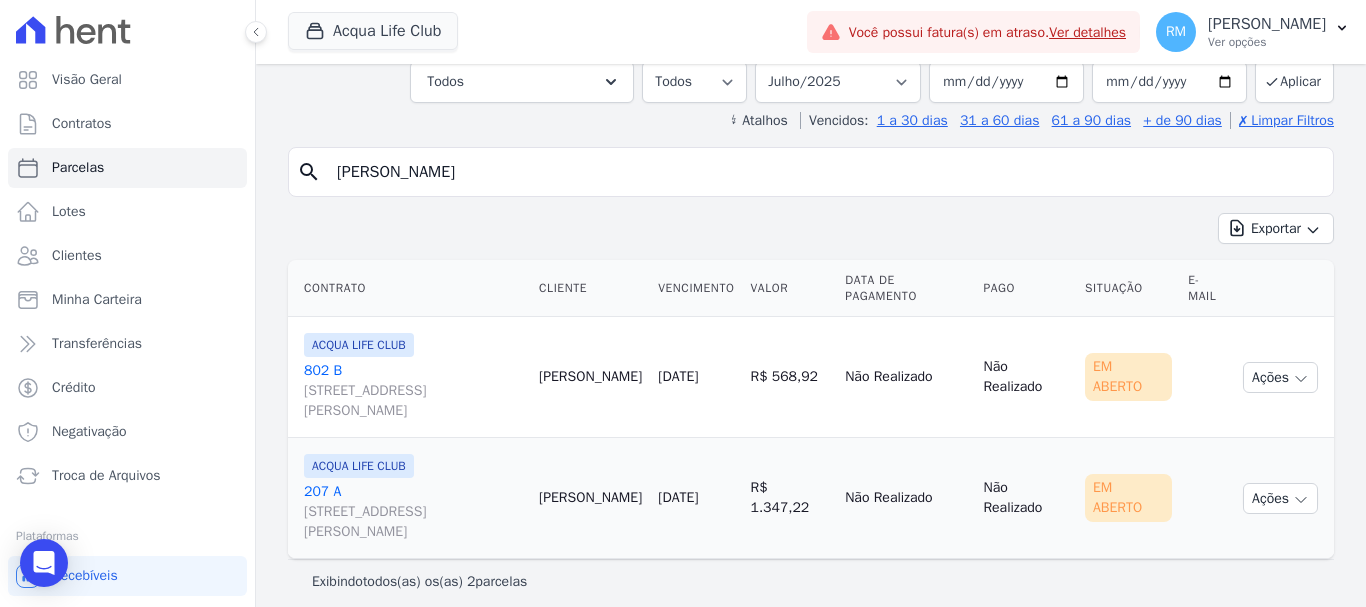 scroll, scrollTop: 137, scrollLeft: 0, axis: vertical 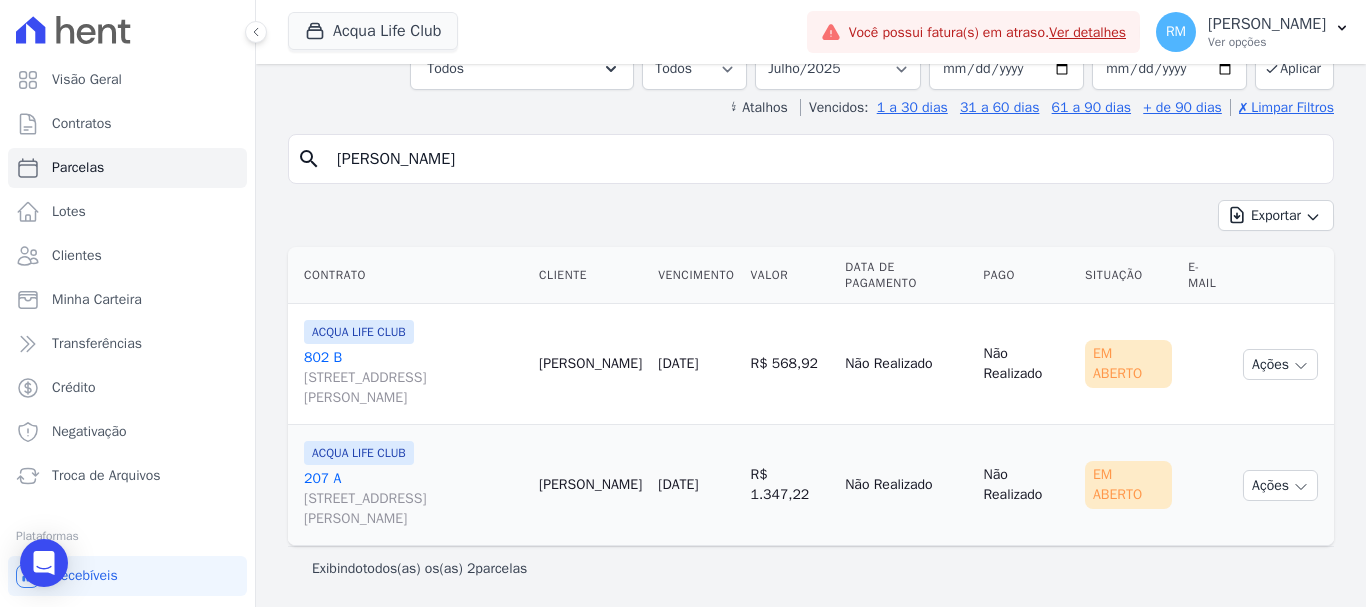 click on "207 A
[STREET_ADDRESS][PERSON_NAME]" at bounding box center (413, 499) 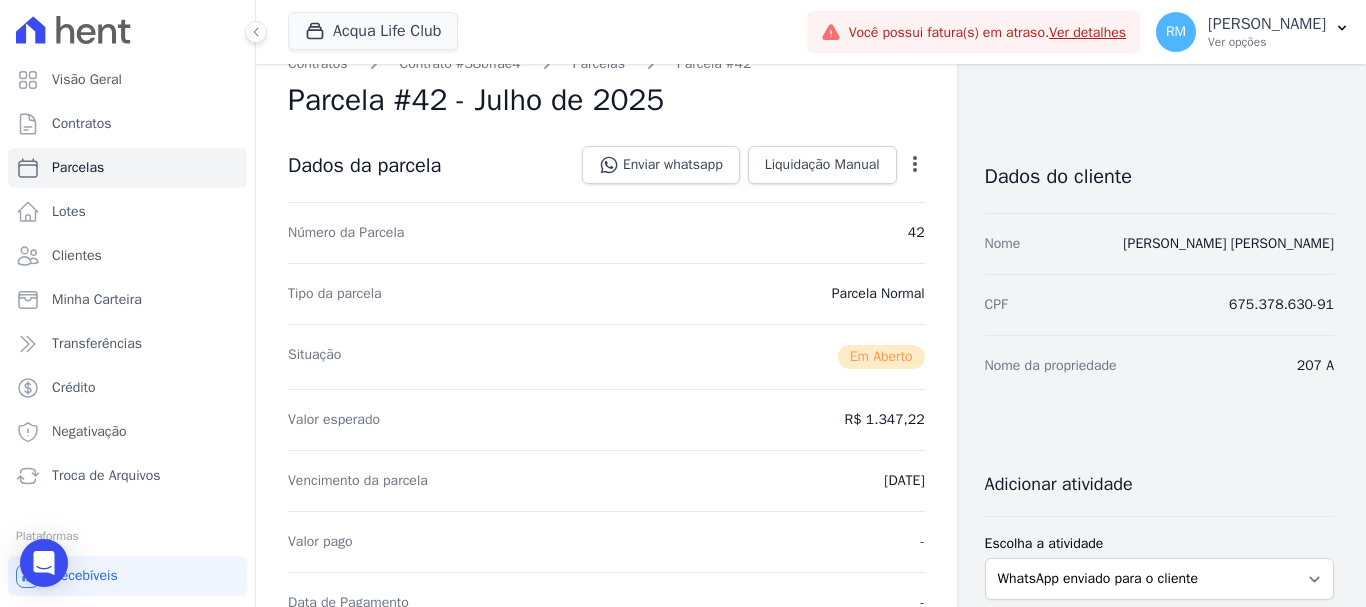 scroll, scrollTop: 0, scrollLeft: 0, axis: both 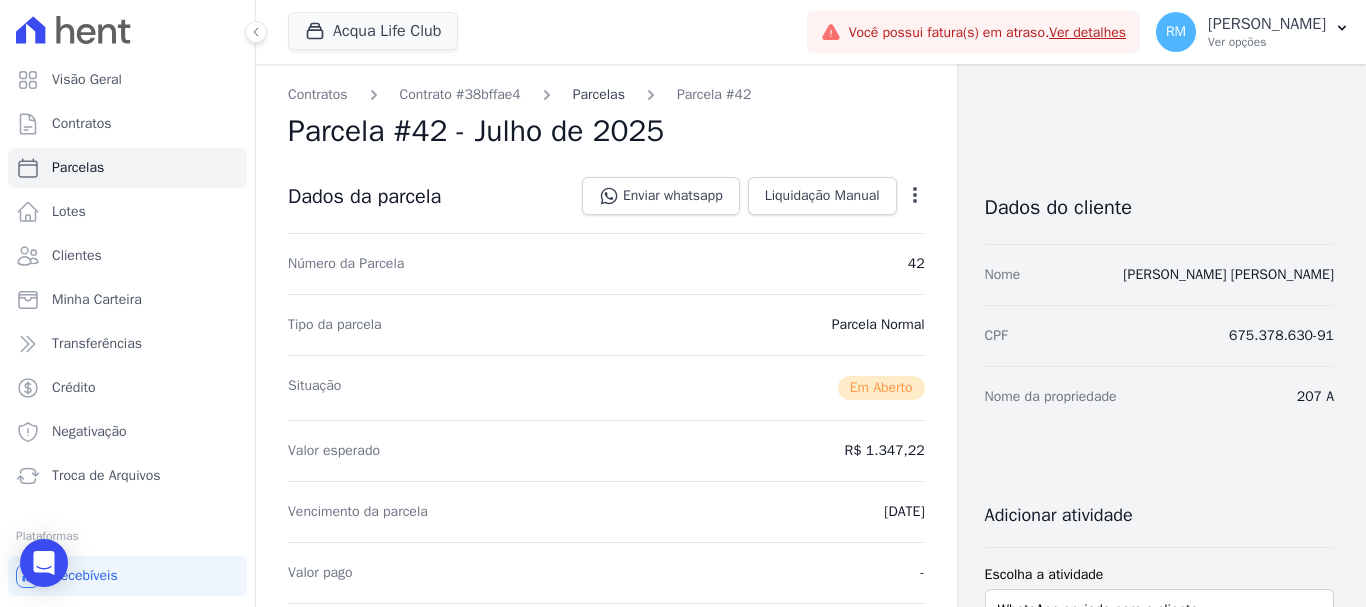 click on "Parcelas" at bounding box center [599, 94] 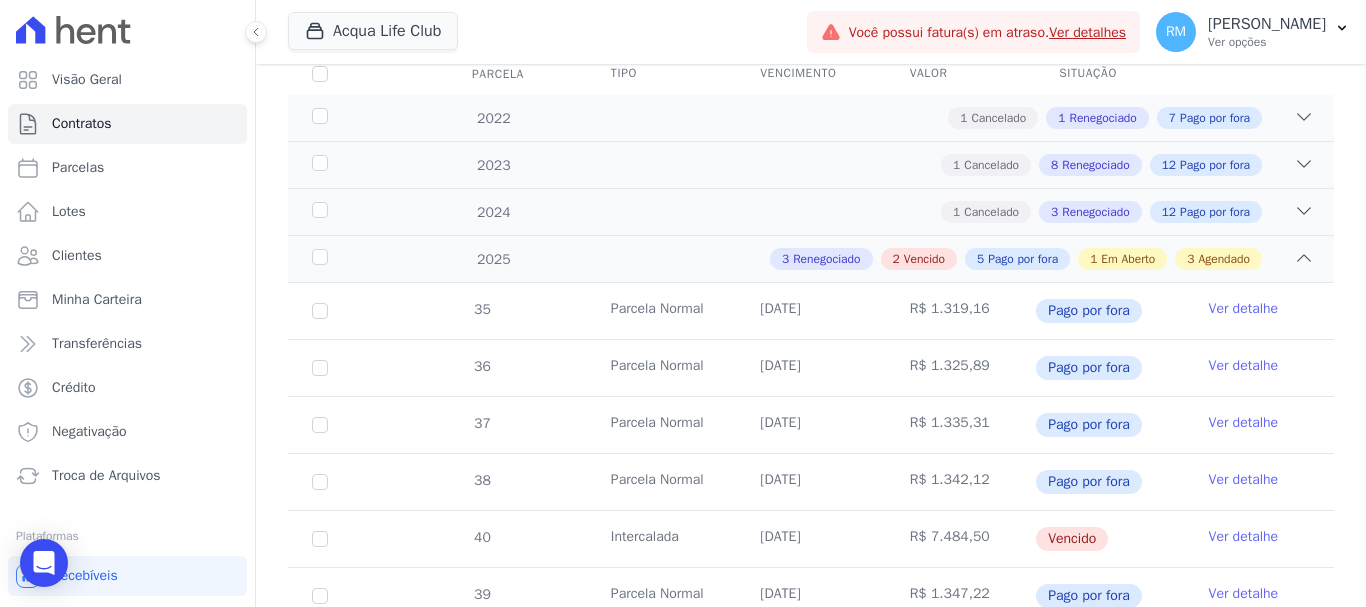 scroll, scrollTop: 400, scrollLeft: 0, axis: vertical 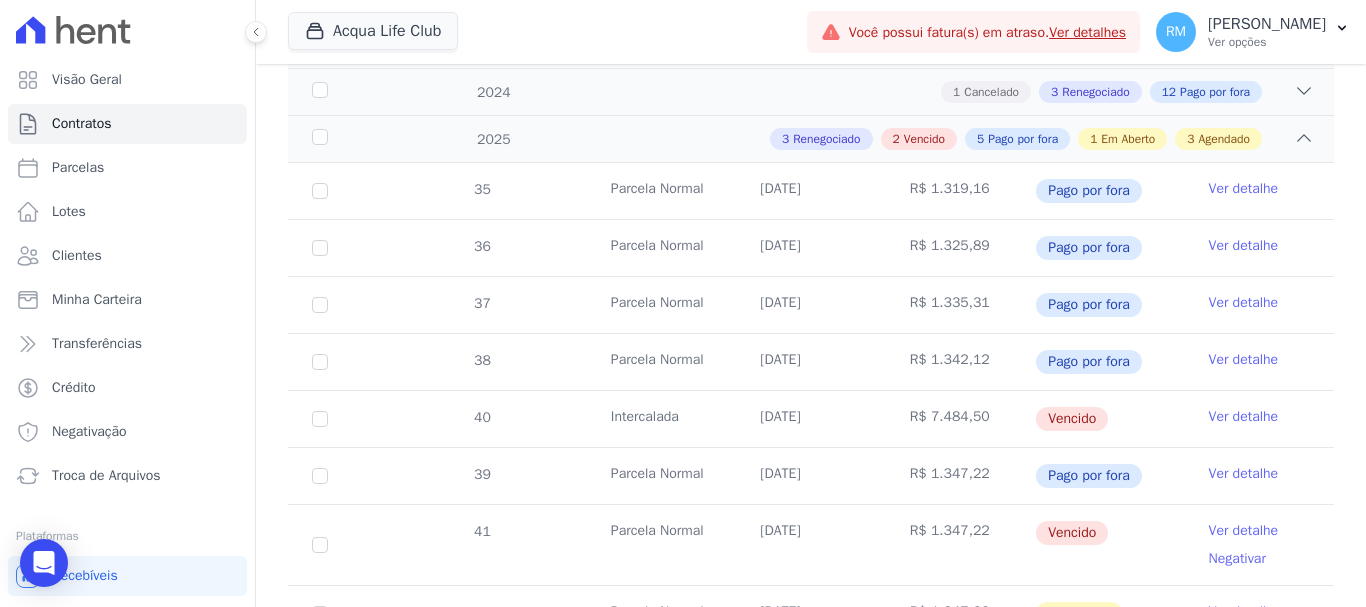 click on "Ver detalhe" at bounding box center (1244, 417) 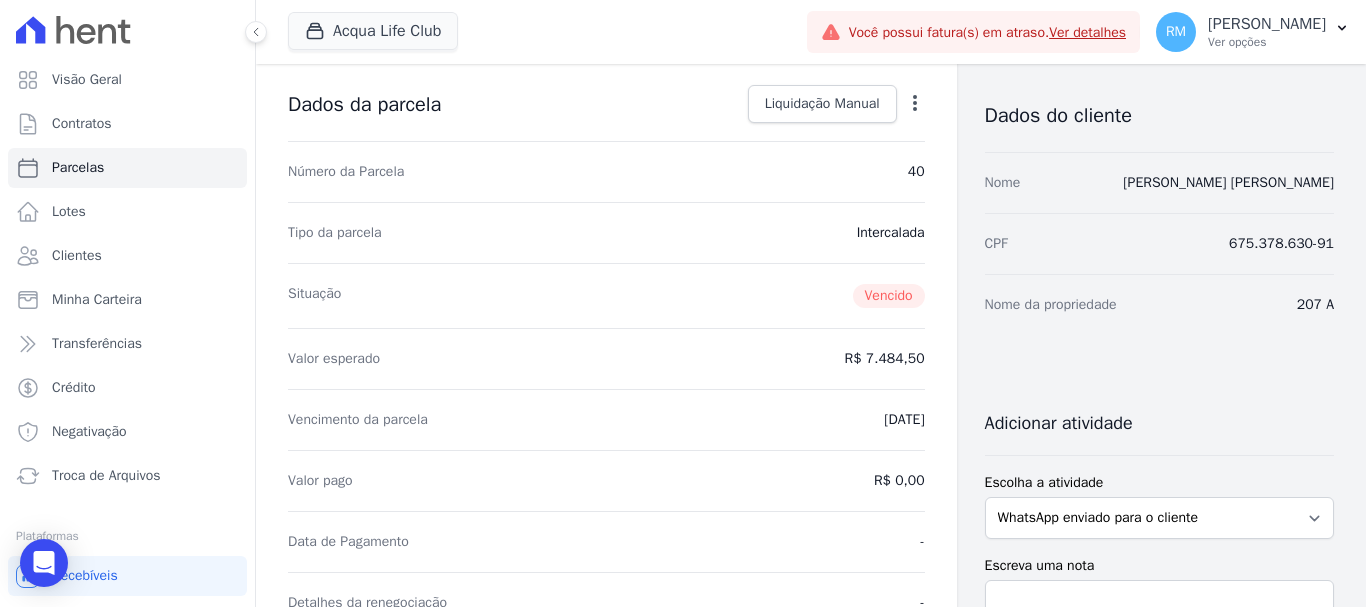 scroll, scrollTop: 0, scrollLeft: 0, axis: both 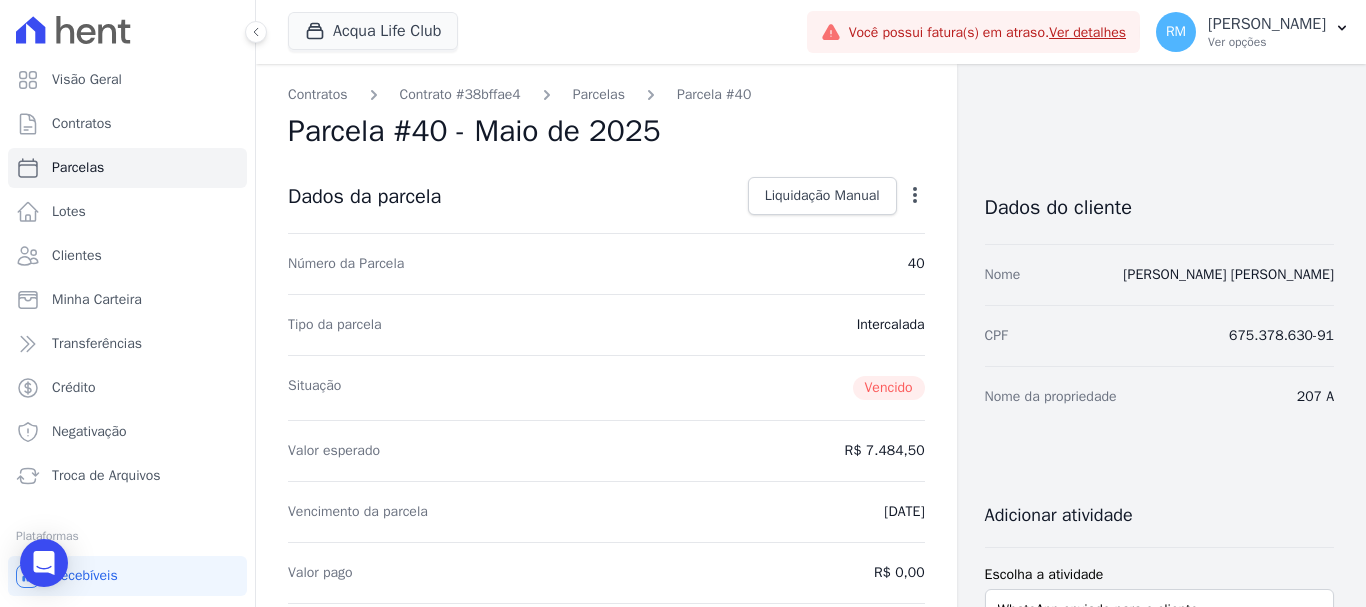 click 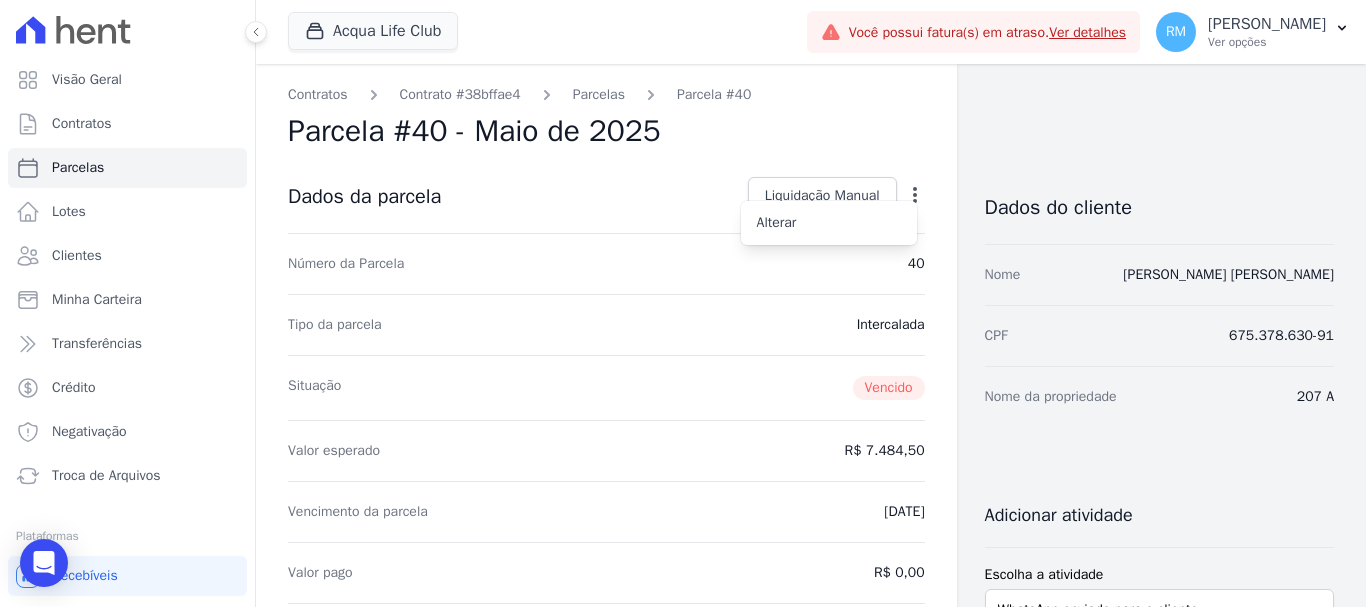 click on "Contratos
Contrato
#38bffae4
[GEOGRAPHIC_DATA]
Parcela
#40" at bounding box center (606, 94) 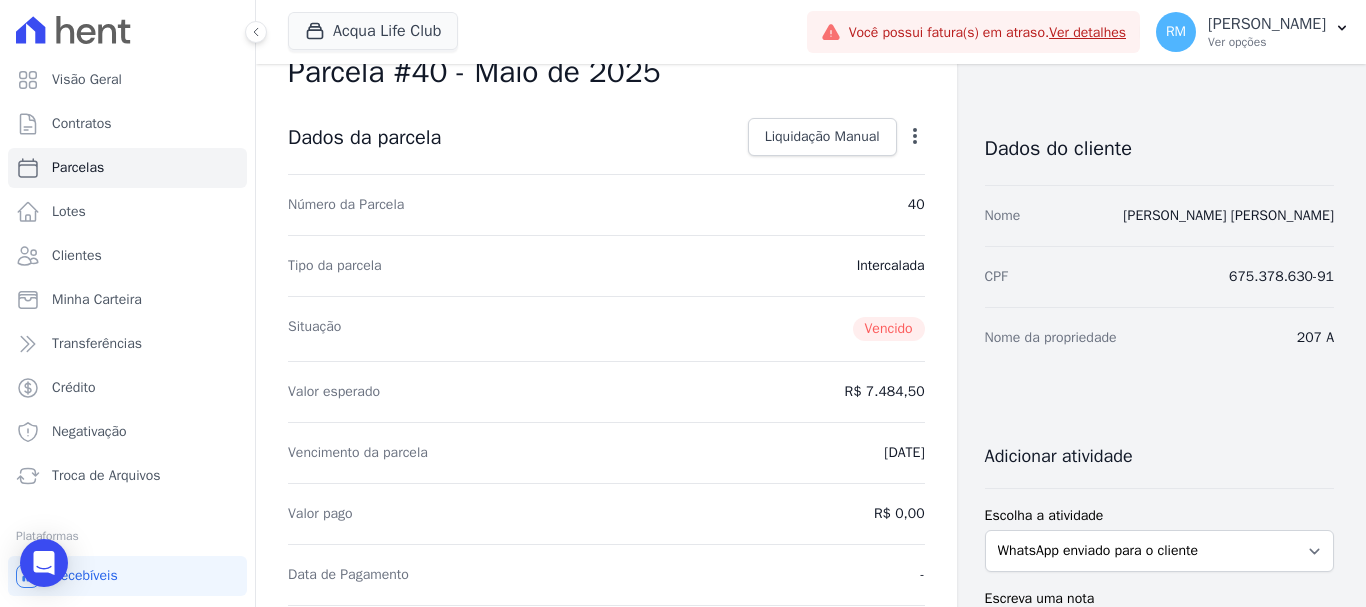 scroll, scrollTop: 0, scrollLeft: 0, axis: both 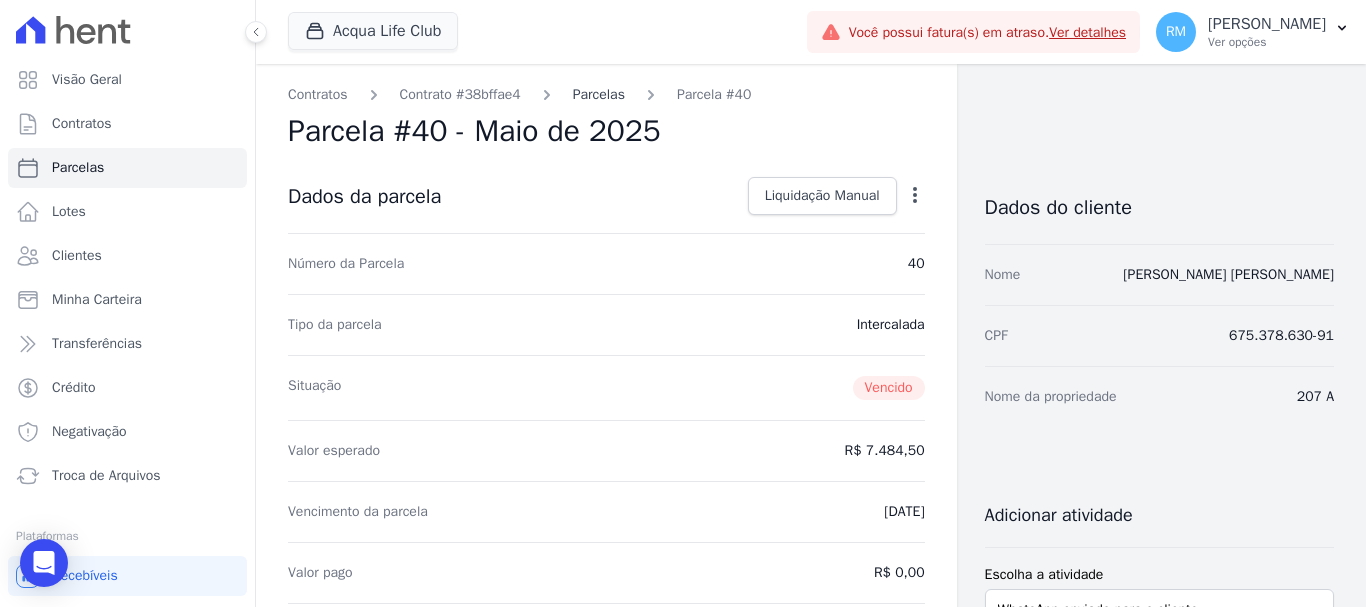 click on "Parcelas" at bounding box center [599, 94] 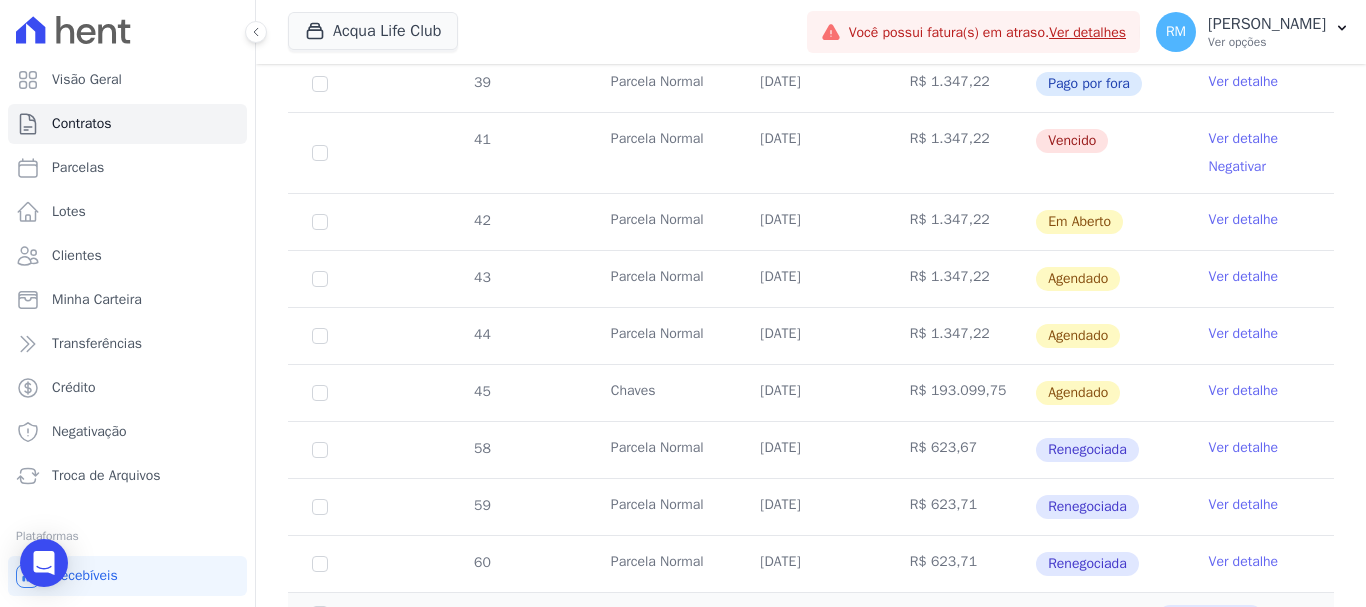 scroll, scrollTop: 800, scrollLeft: 0, axis: vertical 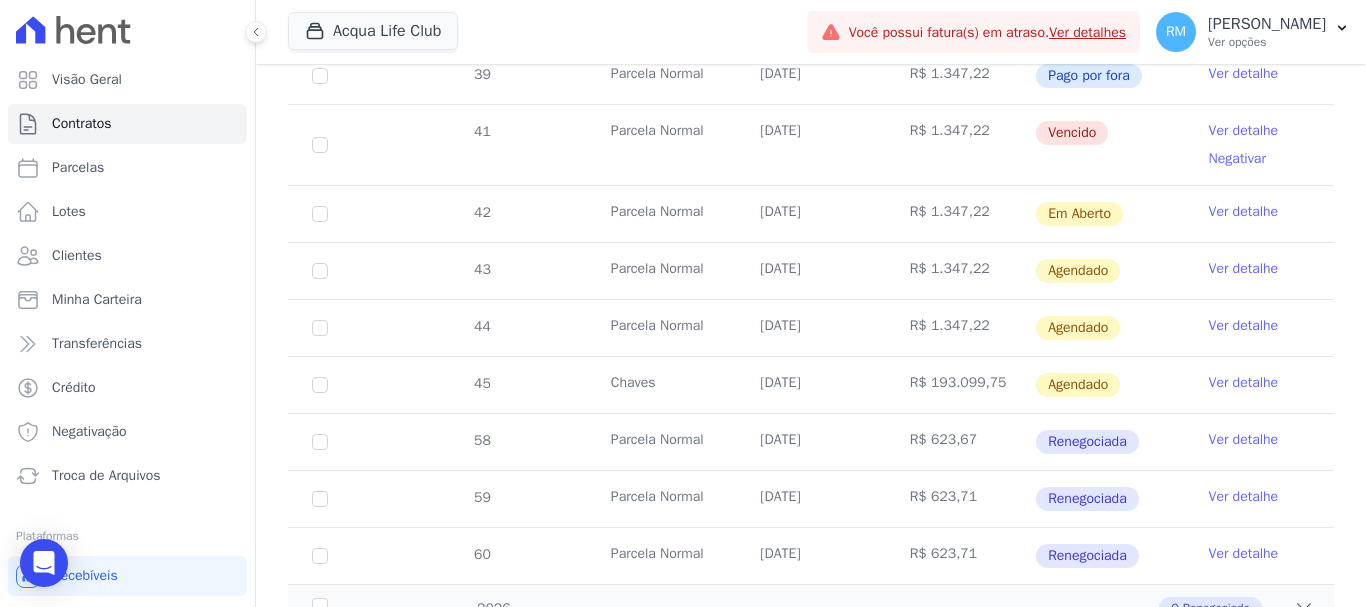 click on "Ver detalhe" at bounding box center [1244, 212] 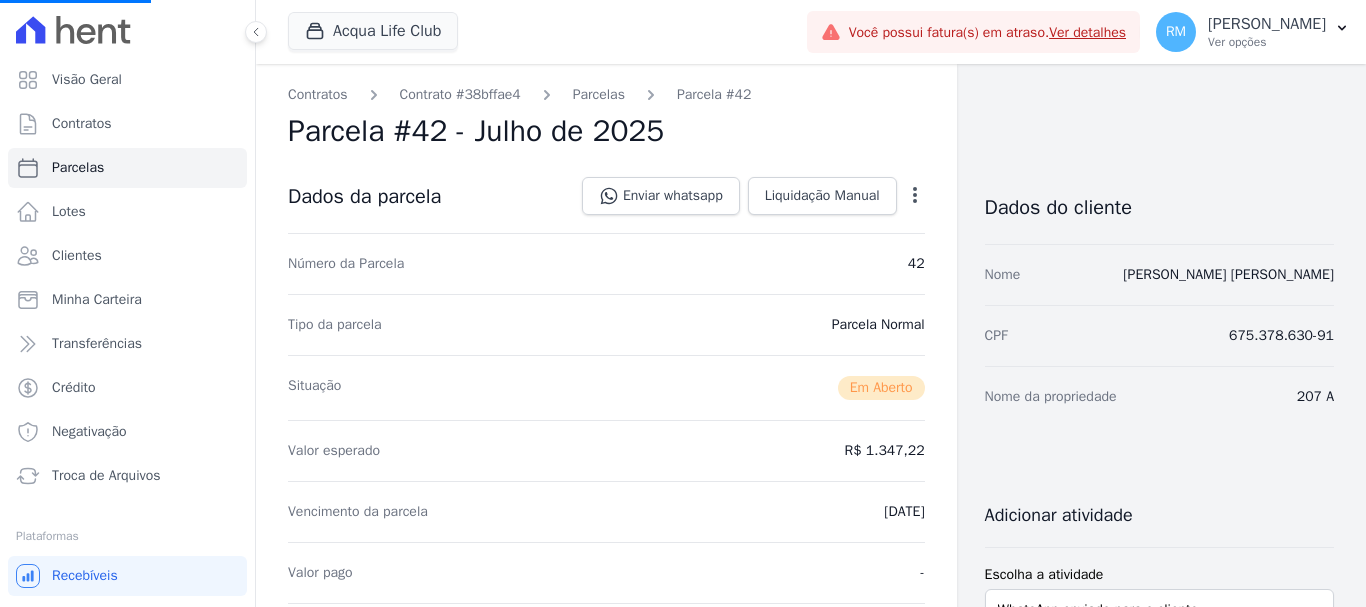 scroll, scrollTop: 0, scrollLeft: 0, axis: both 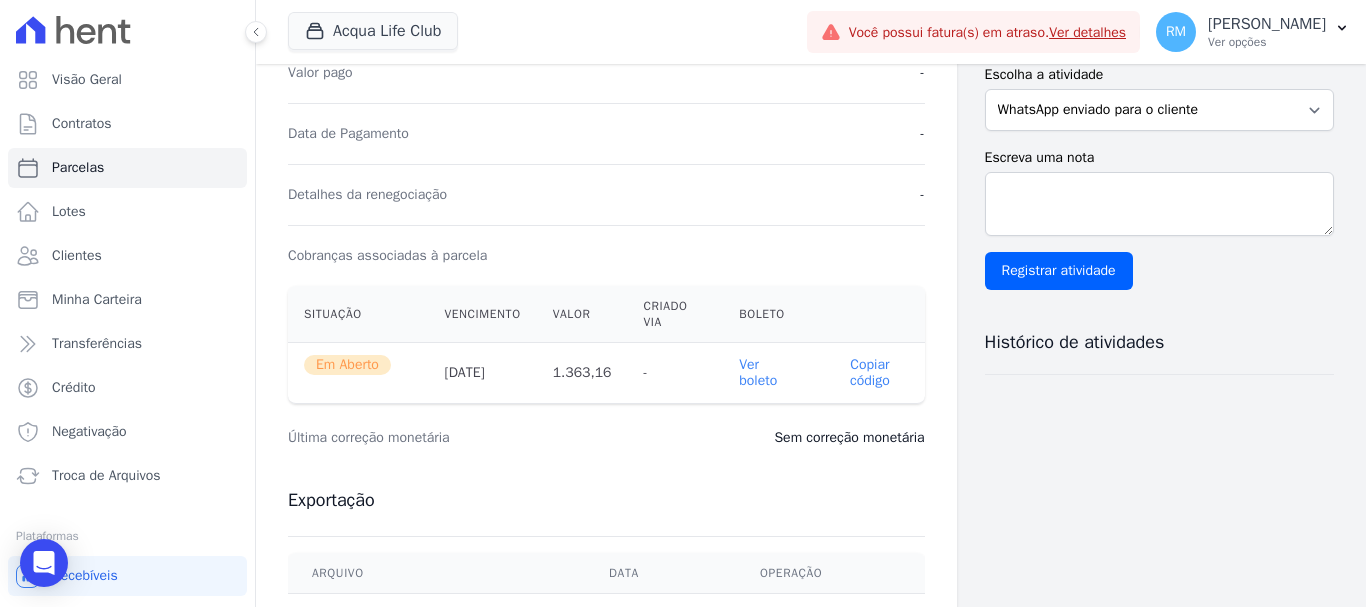 click on "Ver boleto" at bounding box center (758, 372) 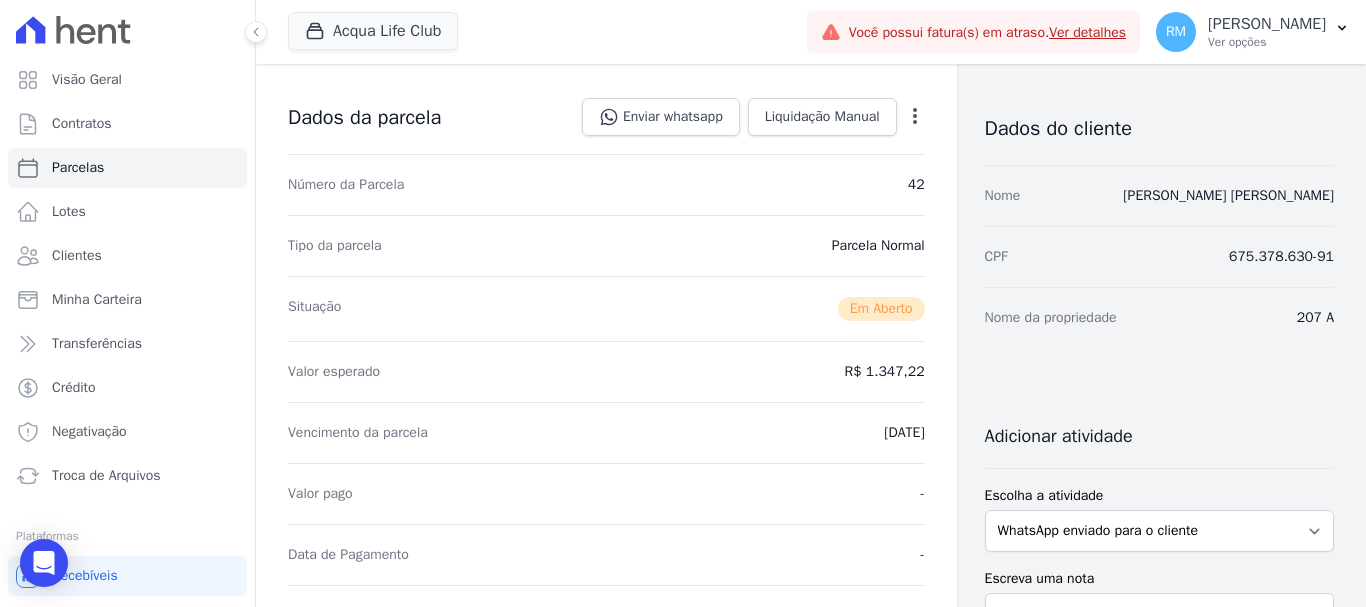 scroll, scrollTop: 0, scrollLeft: 0, axis: both 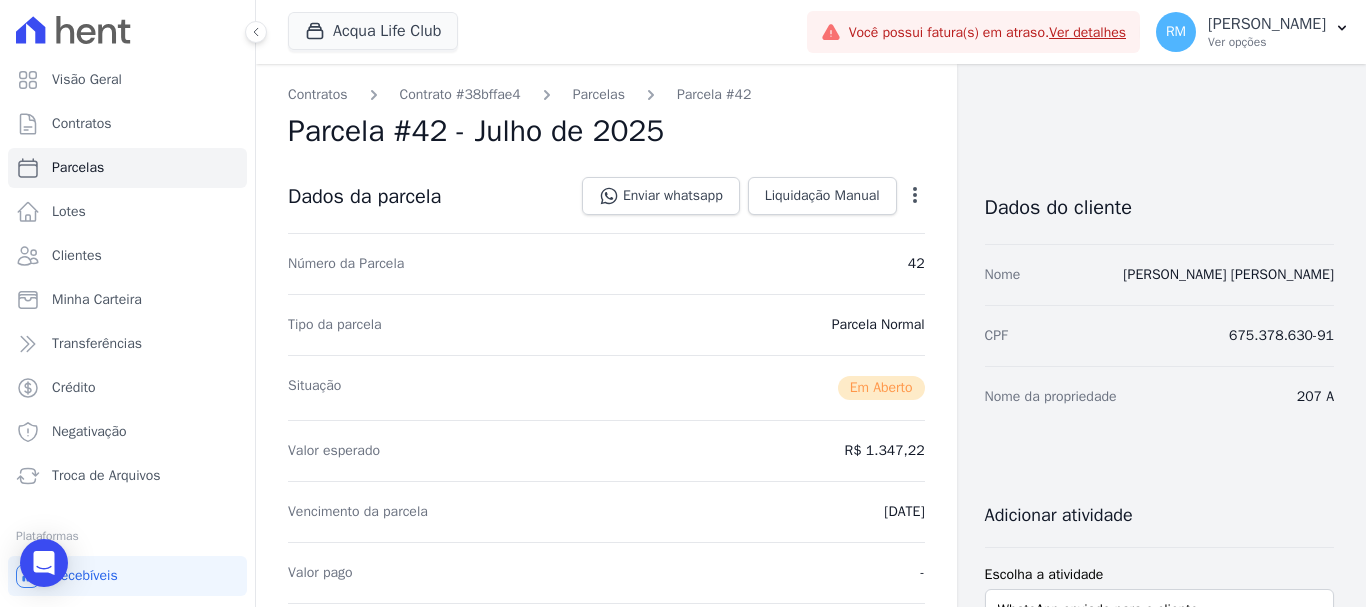 click 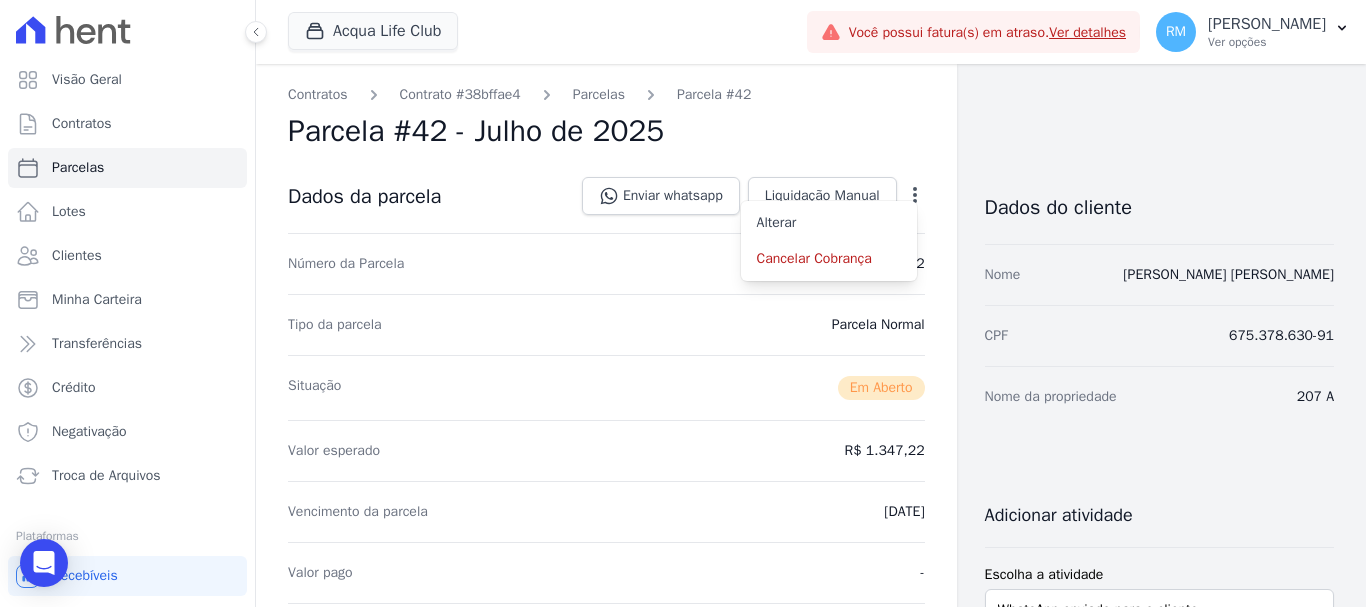 click on "Dados da parcela
Enviar whatsapp
Registrar envio de WhatsApp
Caso o envio da mensagem via WhatsApp tenha sido bem-sucedido, registre esta atividade.
Escreva [PERSON_NAME]
Enviado lembrete de vencimento com código [PERSON_NAME] para pagamento.
Cancelar
Registrar Envio
Liquidação Manual
Liquidação Manual
Data de Pagamento
[DATE]" at bounding box center [606, 197] 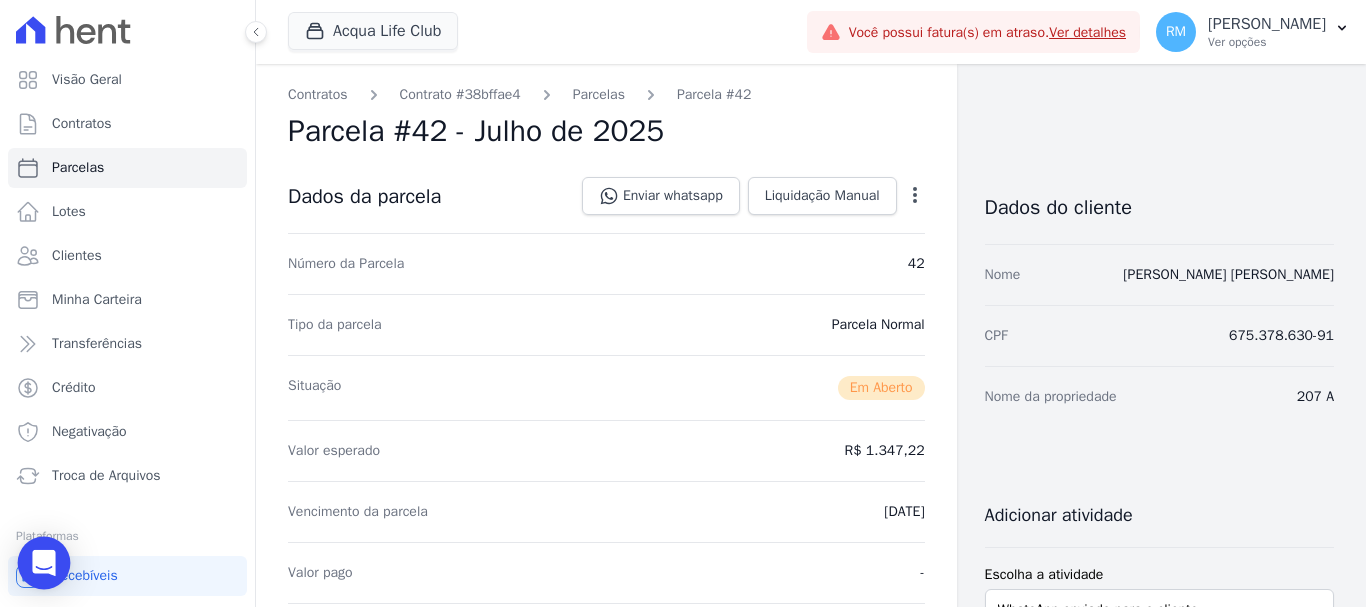 click 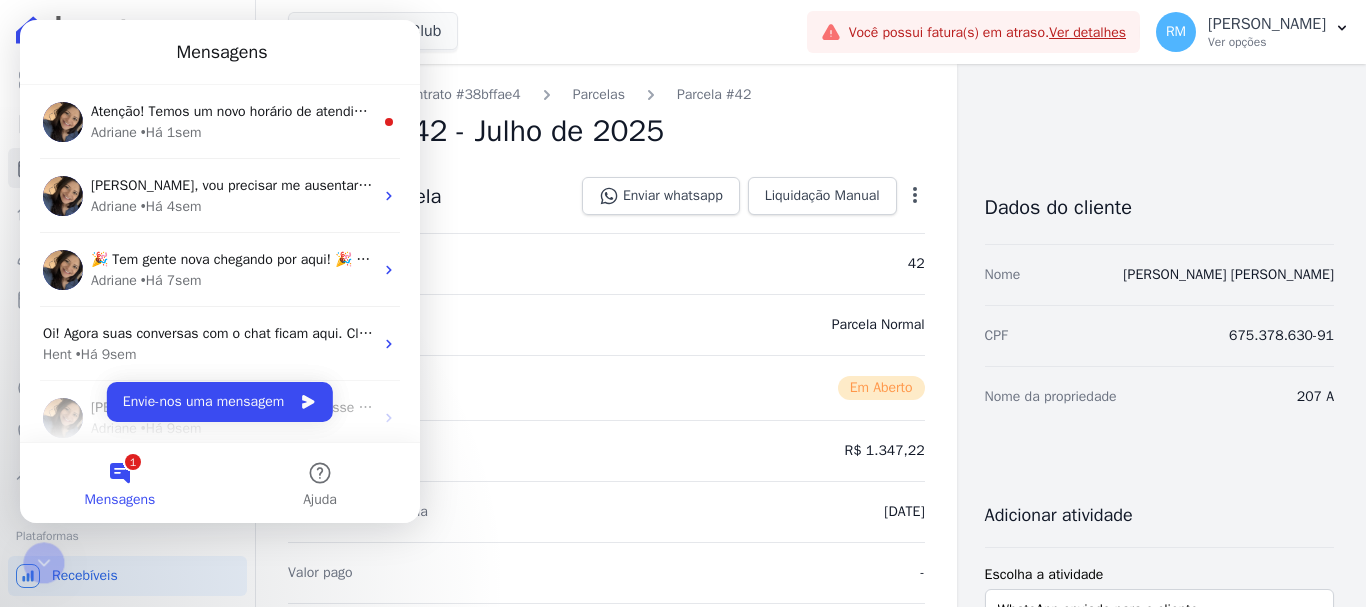 scroll, scrollTop: 0, scrollLeft: 0, axis: both 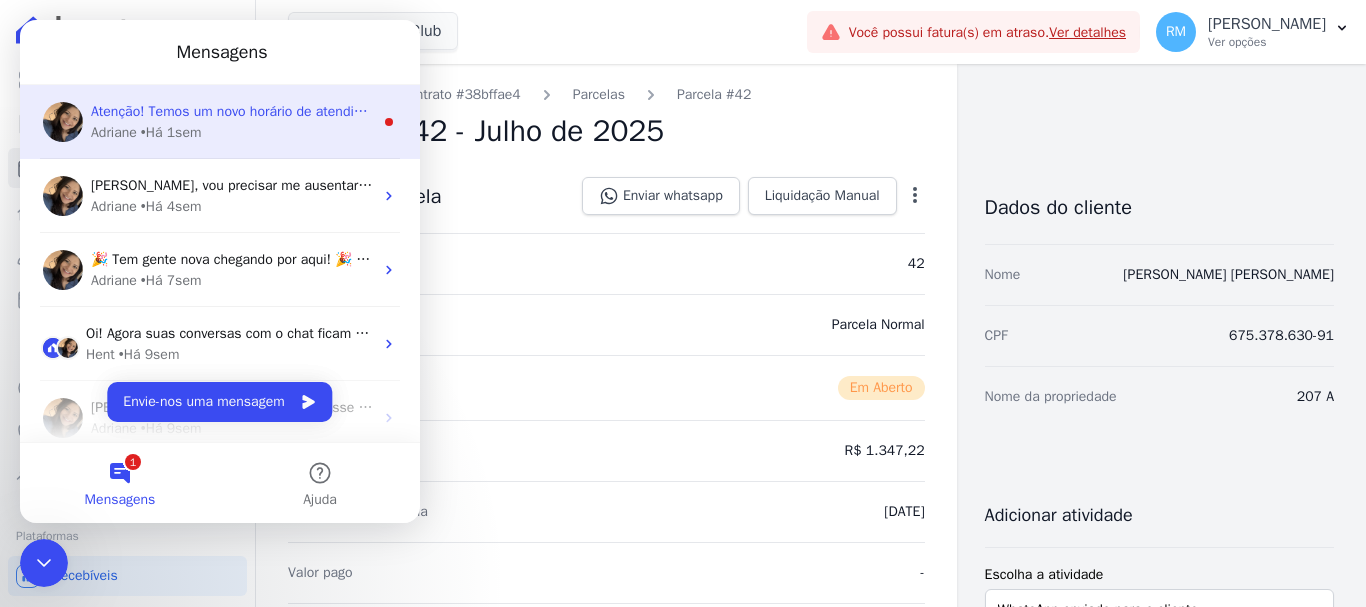 click on "Atenção! Temos um novo horário de atendimento 😊   Pensando em melhorar ainda mais a comunicação com os nossos clientes, ajustamos nosso horário de atendimento.   🕘Das 8h às 17h30, de segunda a sexta-feira (Pausa para o almoço: das 12h às 13h30)   Estaremos por aqui com o mesmo compromisso de sempre: atender com agilidade e atenção nas tratativas!   Qualquer dúvida, é só chamar. 💬 ​" at bounding box center (1338, 111) 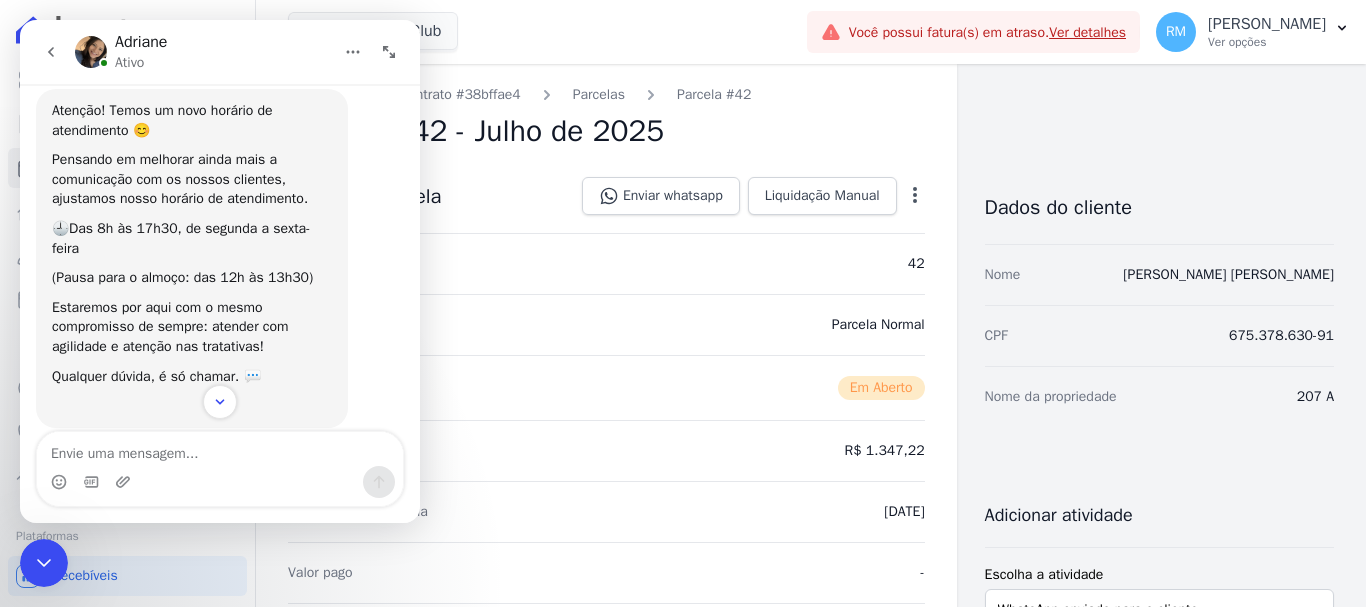 scroll, scrollTop: 0, scrollLeft: 0, axis: both 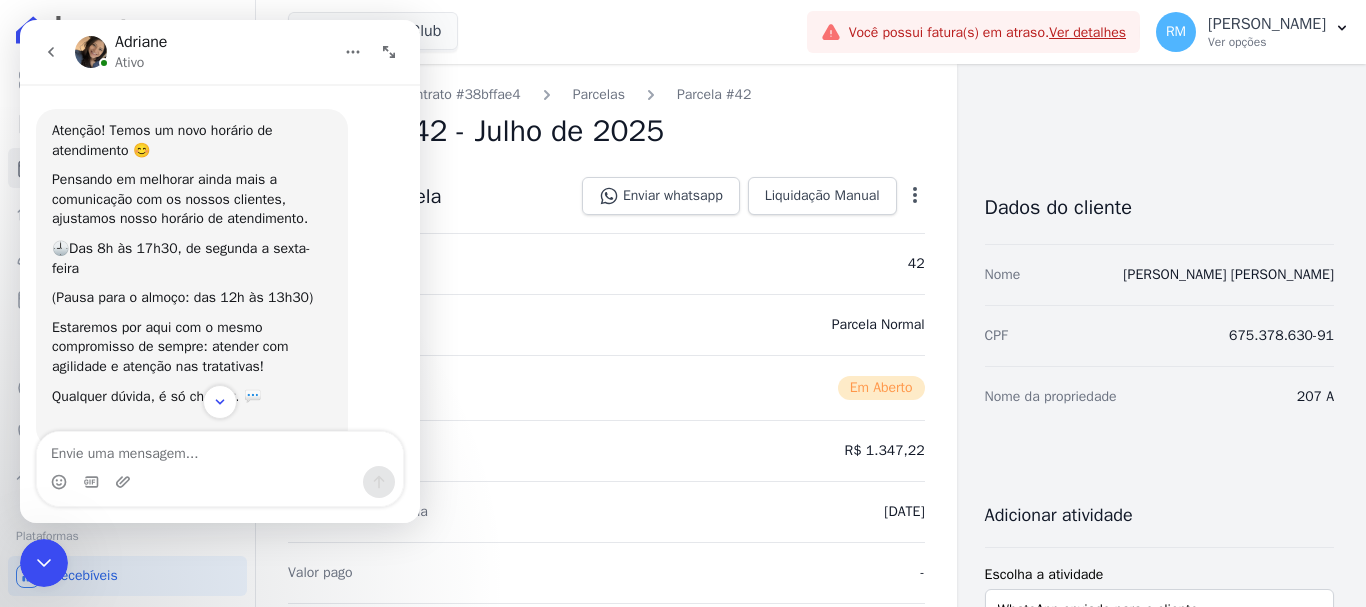 click on "Situação
Em [GEOGRAPHIC_DATA]" at bounding box center (606, 387) 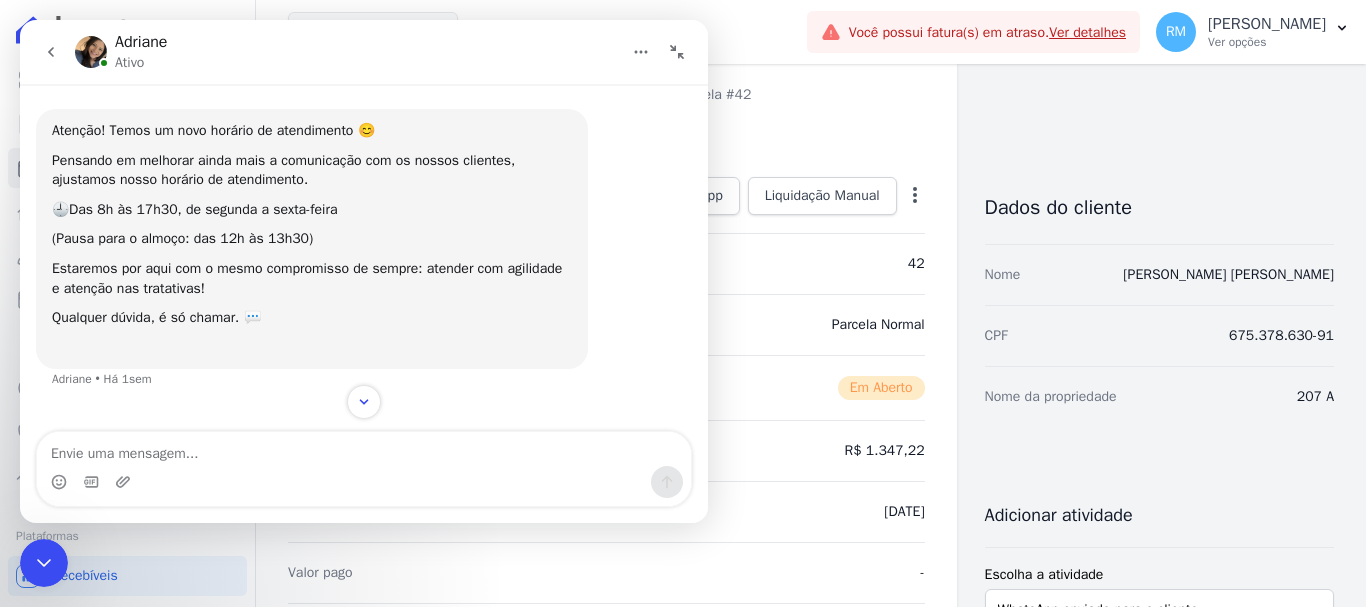 click at bounding box center [677, 52] 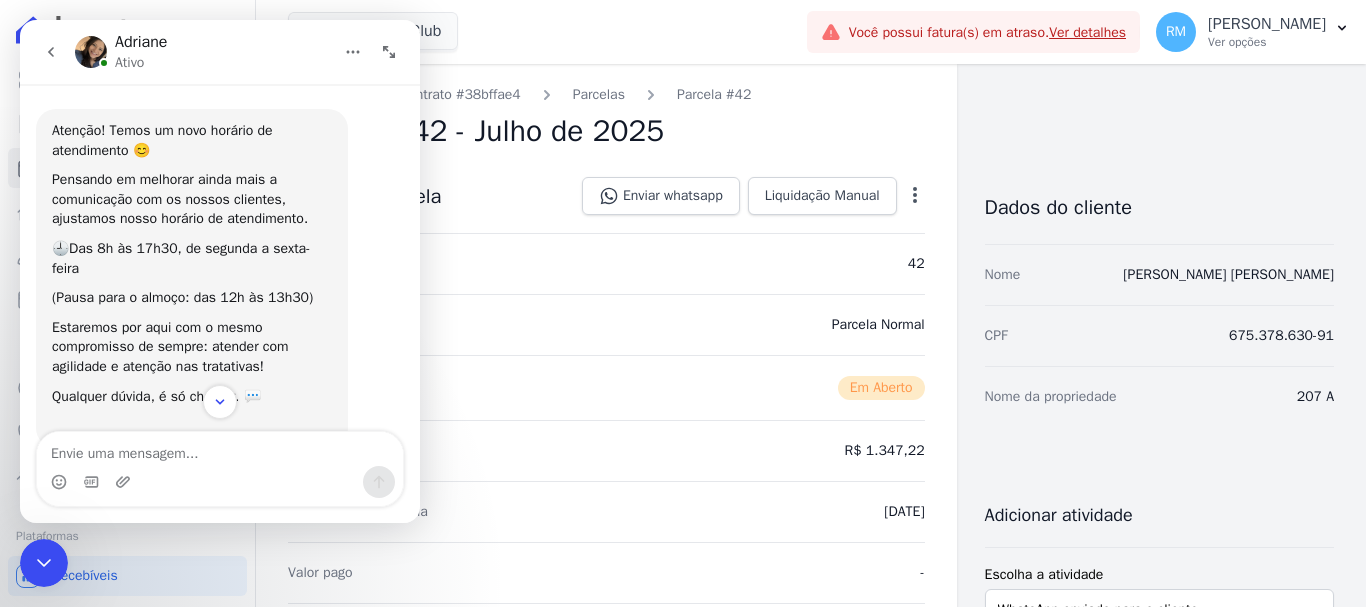 click 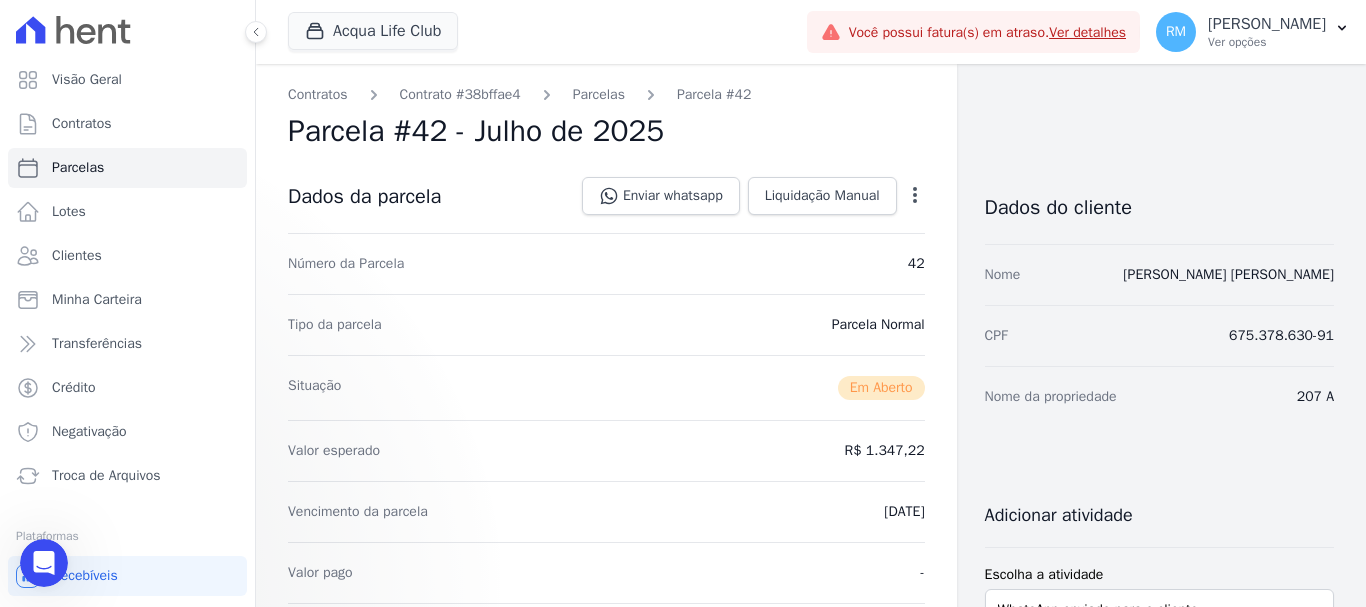 scroll, scrollTop: 0, scrollLeft: 0, axis: both 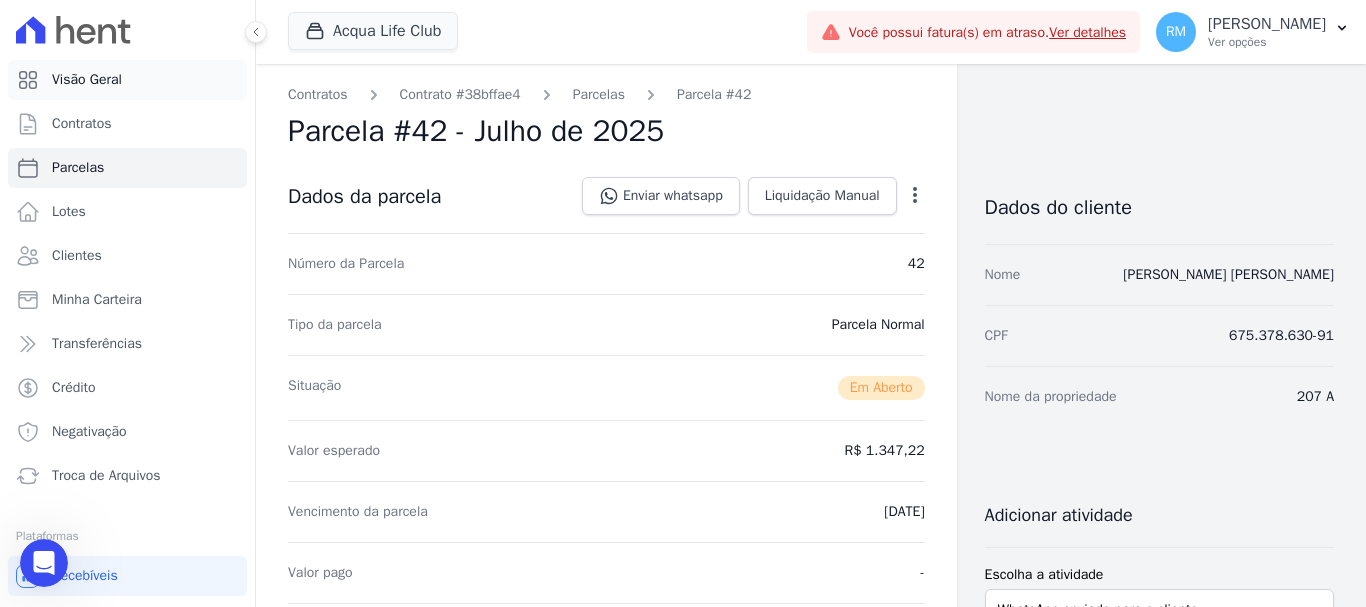 click on "Visão Geral" at bounding box center [87, 80] 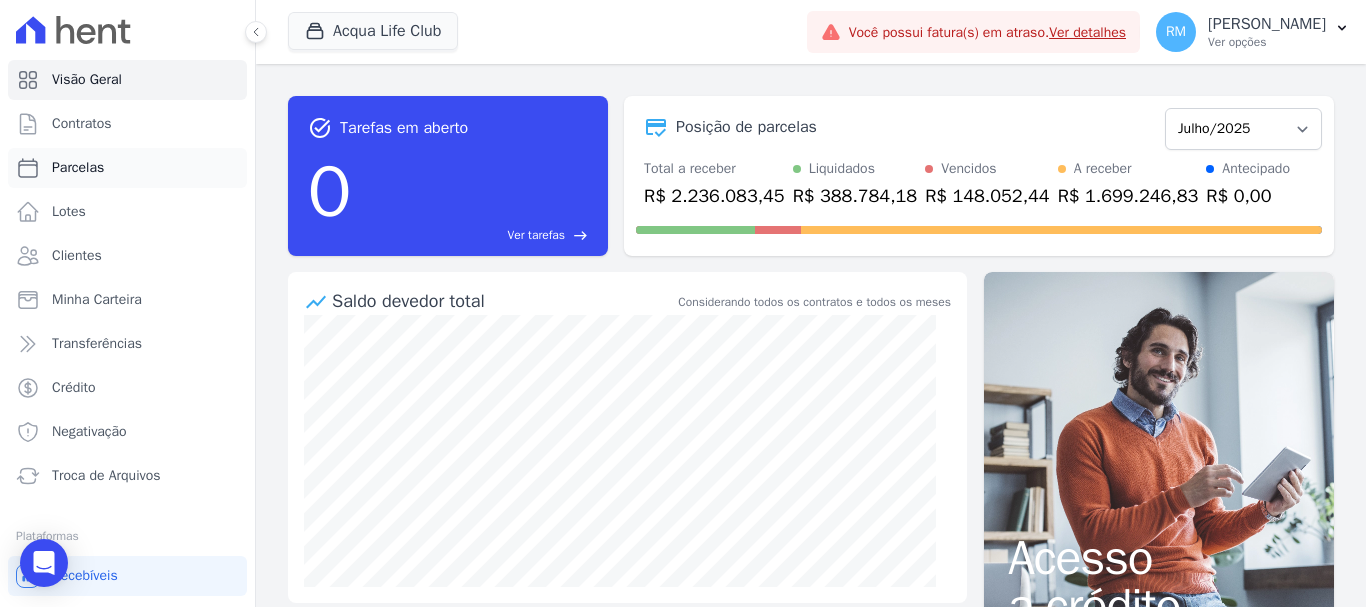 click on "Parcelas" at bounding box center (78, 168) 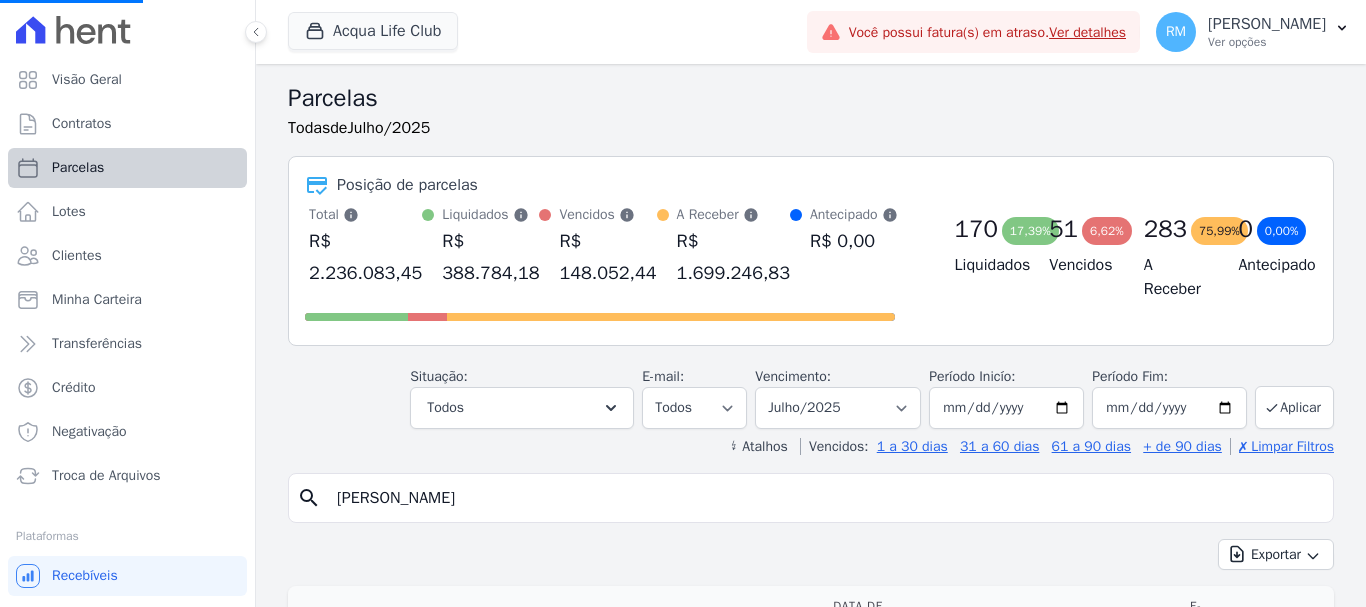 select 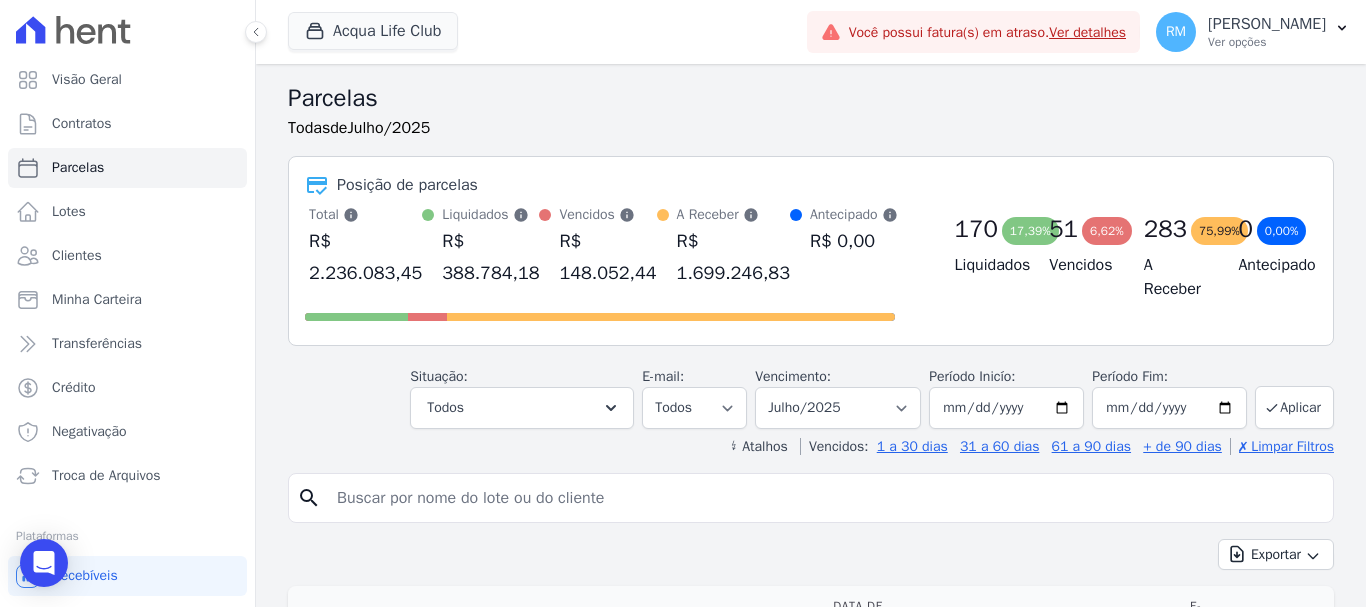 click at bounding box center [825, 498] 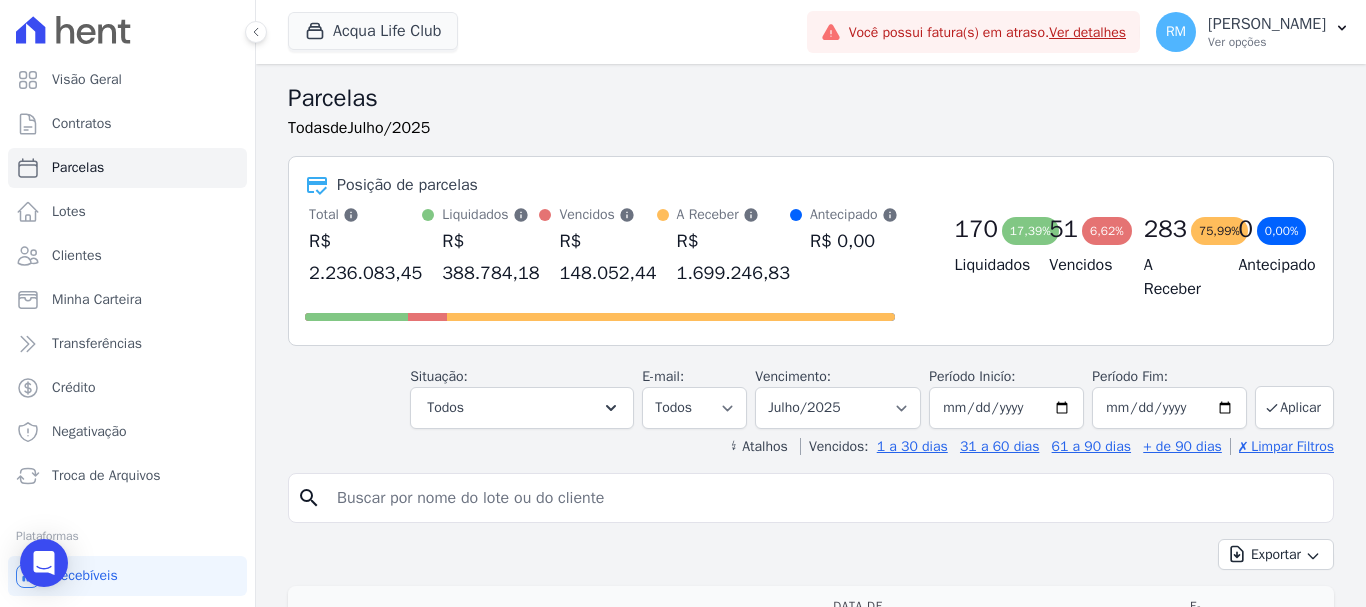 scroll, scrollTop: 200, scrollLeft: 0, axis: vertical 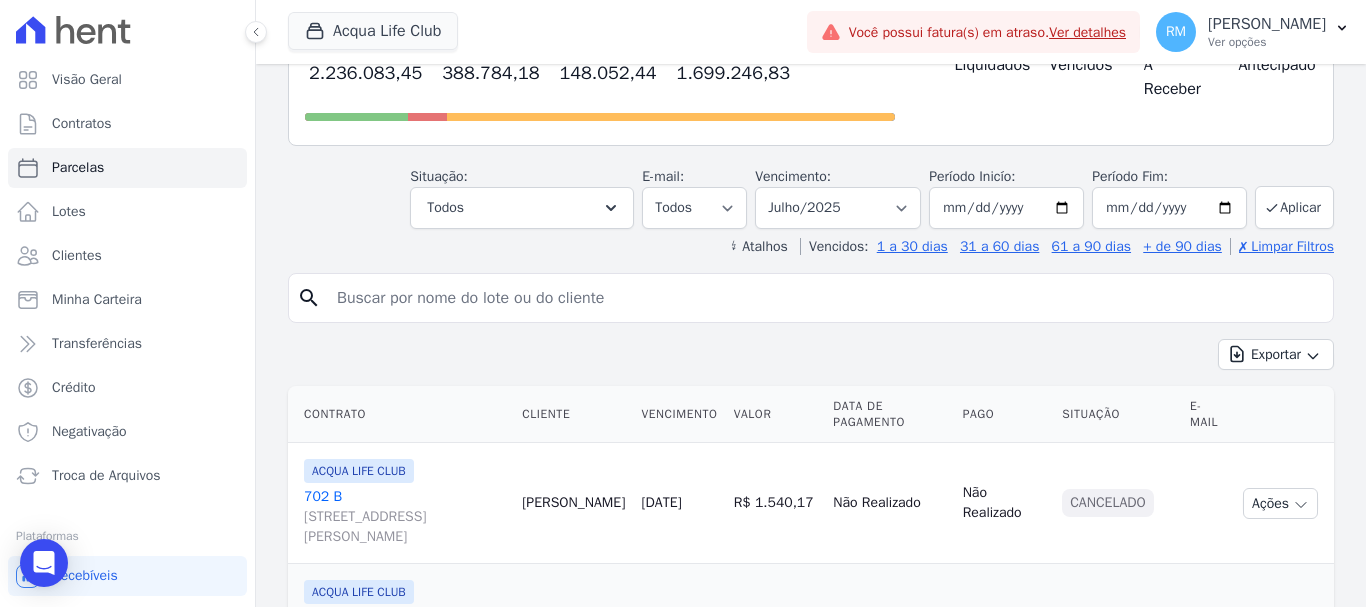 type on "[PERSON_NAME]" 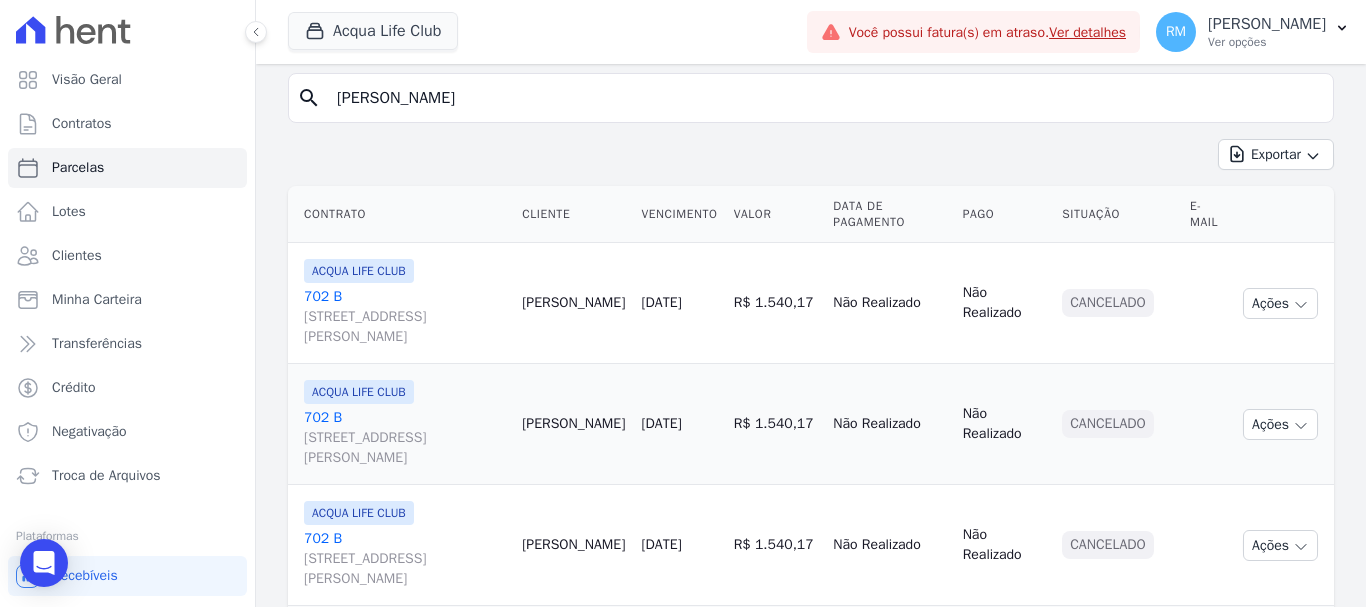 scroll, scrollTop: 500, scrollLeft: 0, axis: vertical 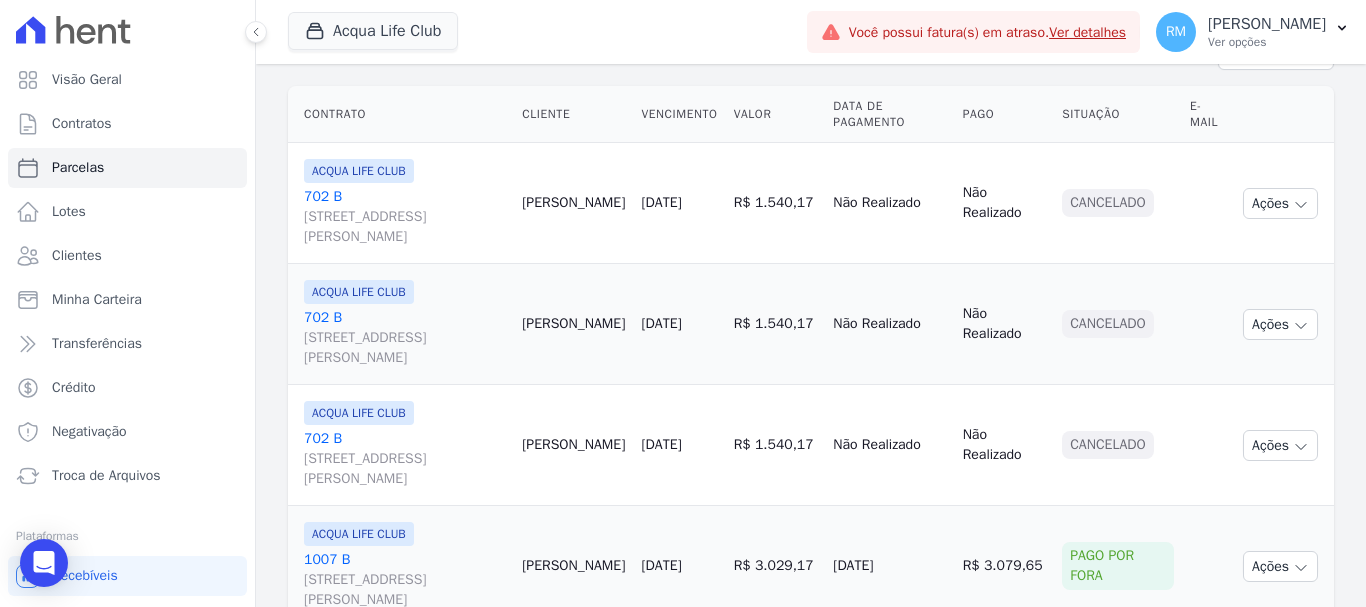 click on "[GEOGRAPHIC_DATA][STREET_ADDRESS][PERSON_NAME]" at bounding box center [405, 338] 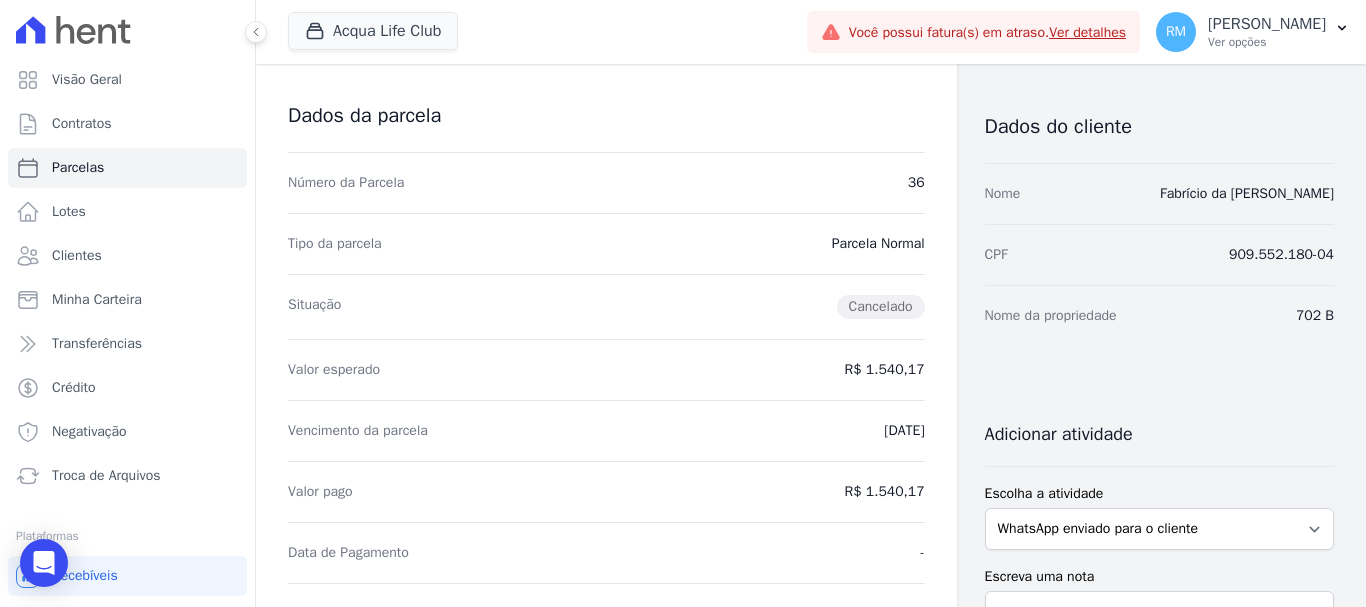 scroll, scrollTop: 0, scrollLeft: 0, axis: both 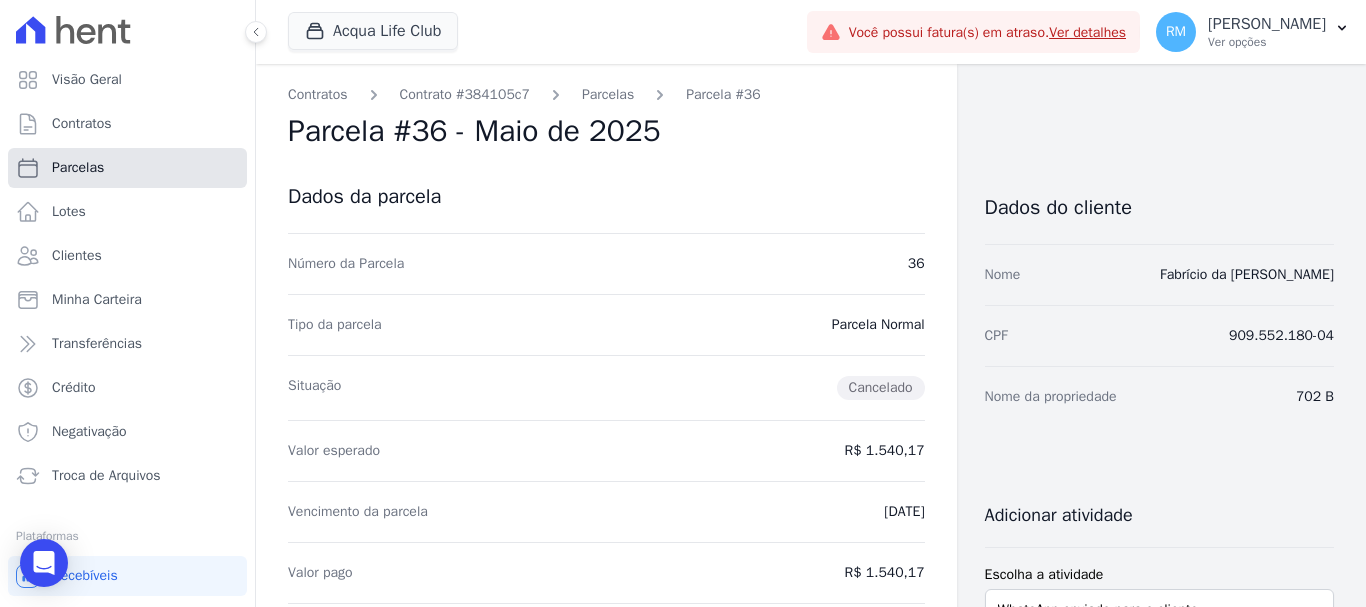 click on "Parcelas" at bounding box center (78, 168) 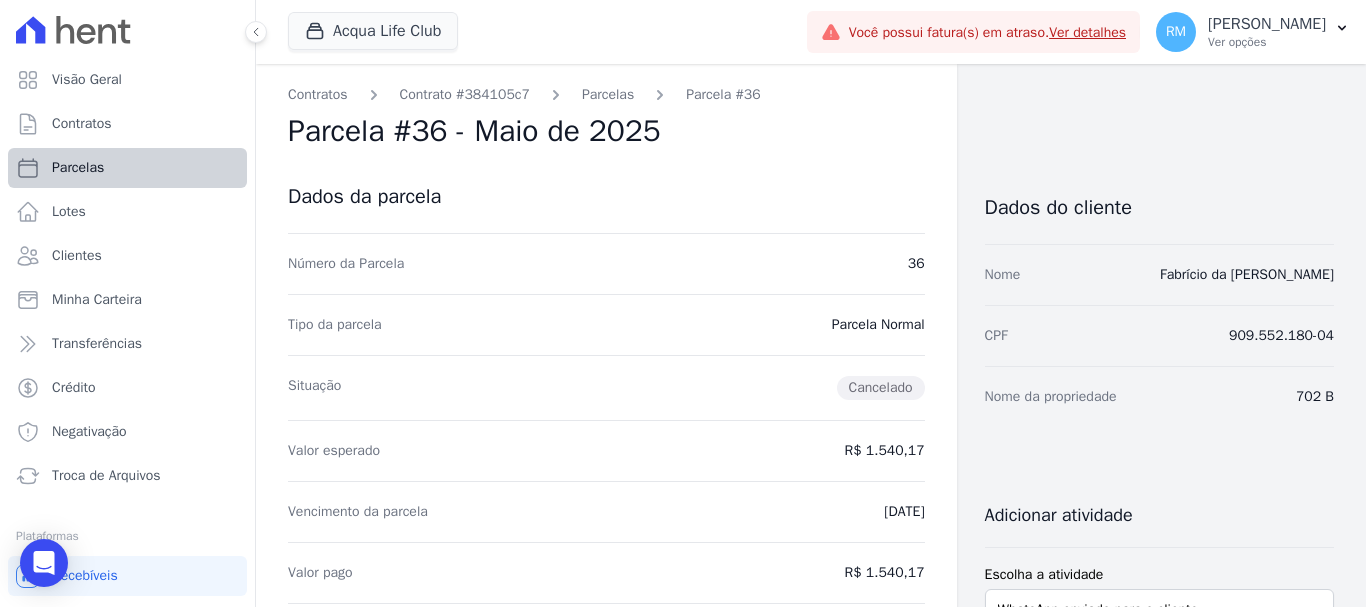 select 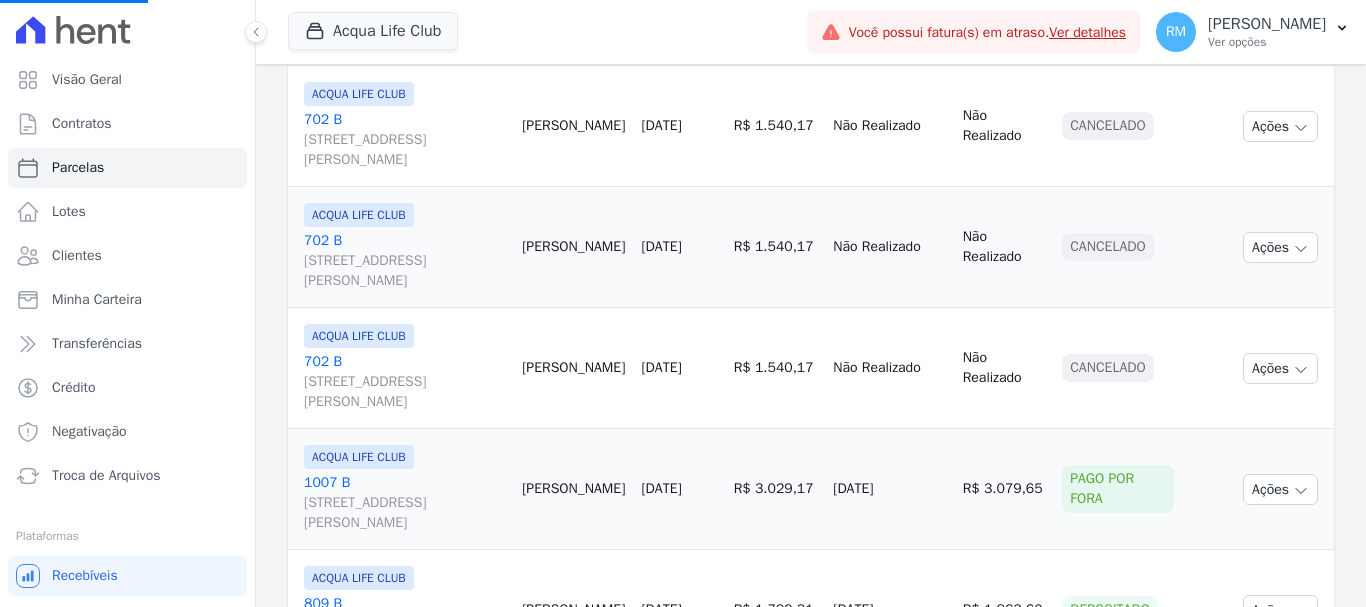 scroll, scrollTop: 600, scrollLeft: 0, axis: vertical 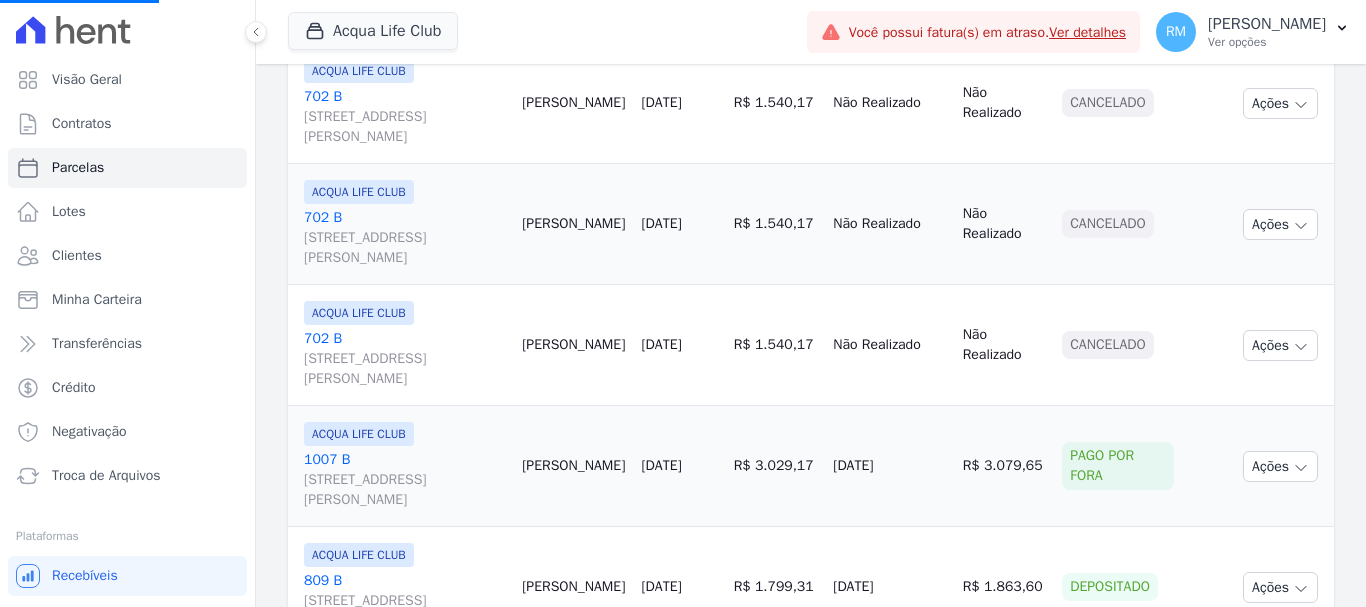 select 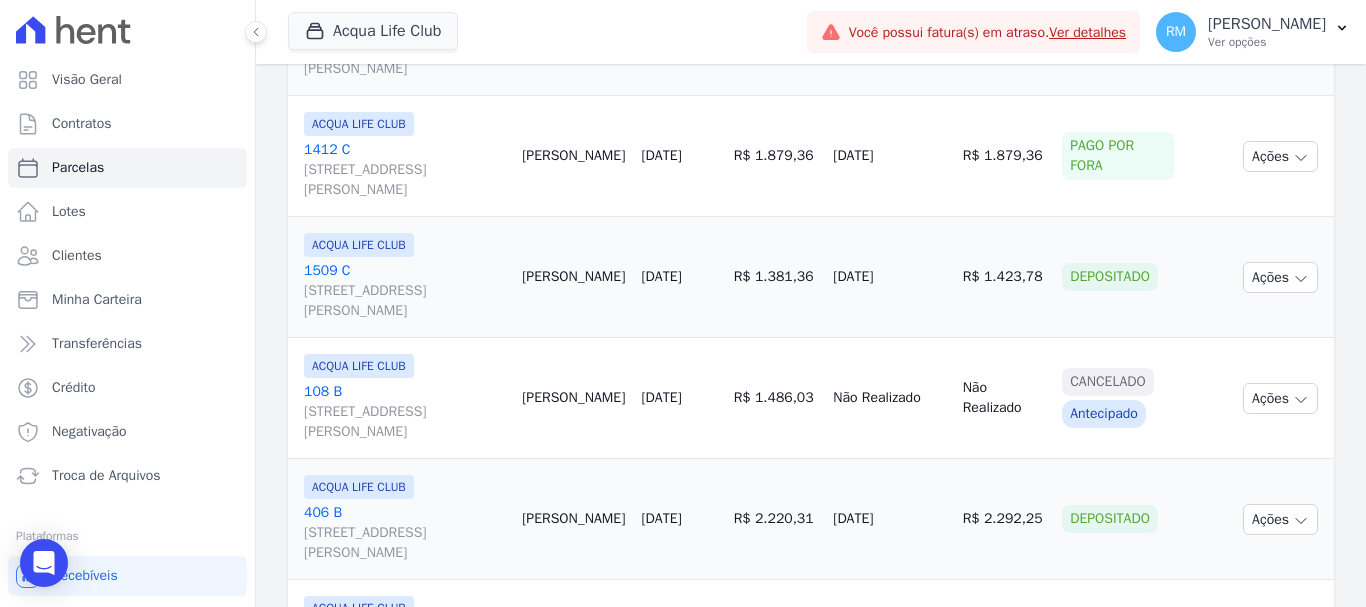 scroll, scrollTop: 3148, scrollLeft: 0, axis: vertical 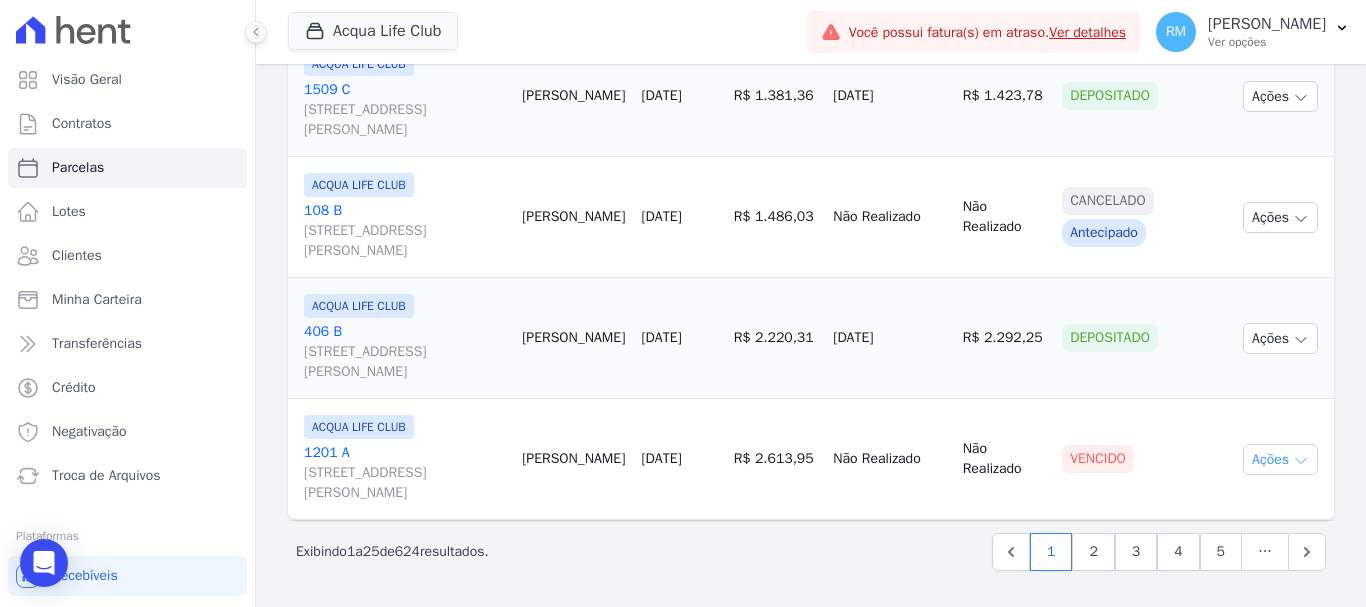 click 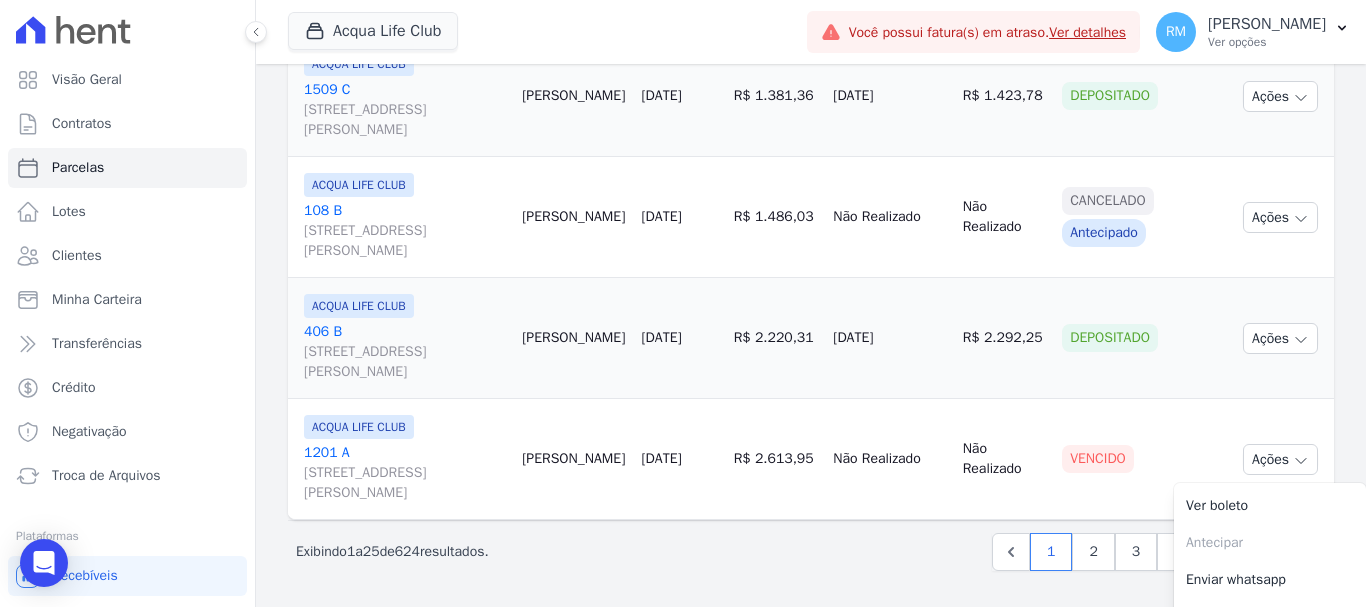 click on "Vencido" at bounding box center (1118, 459) 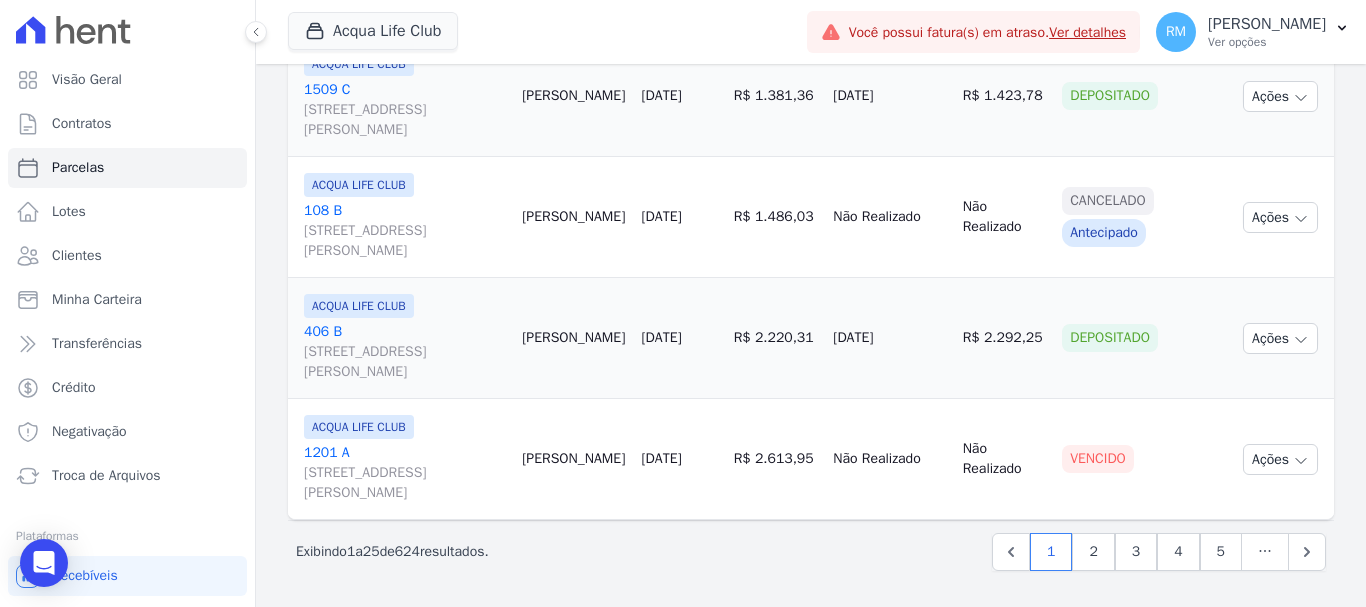 click on "1201 A
[STREET_ADDRESS][PERSON_NAME]" at bounding box center [405, 473] 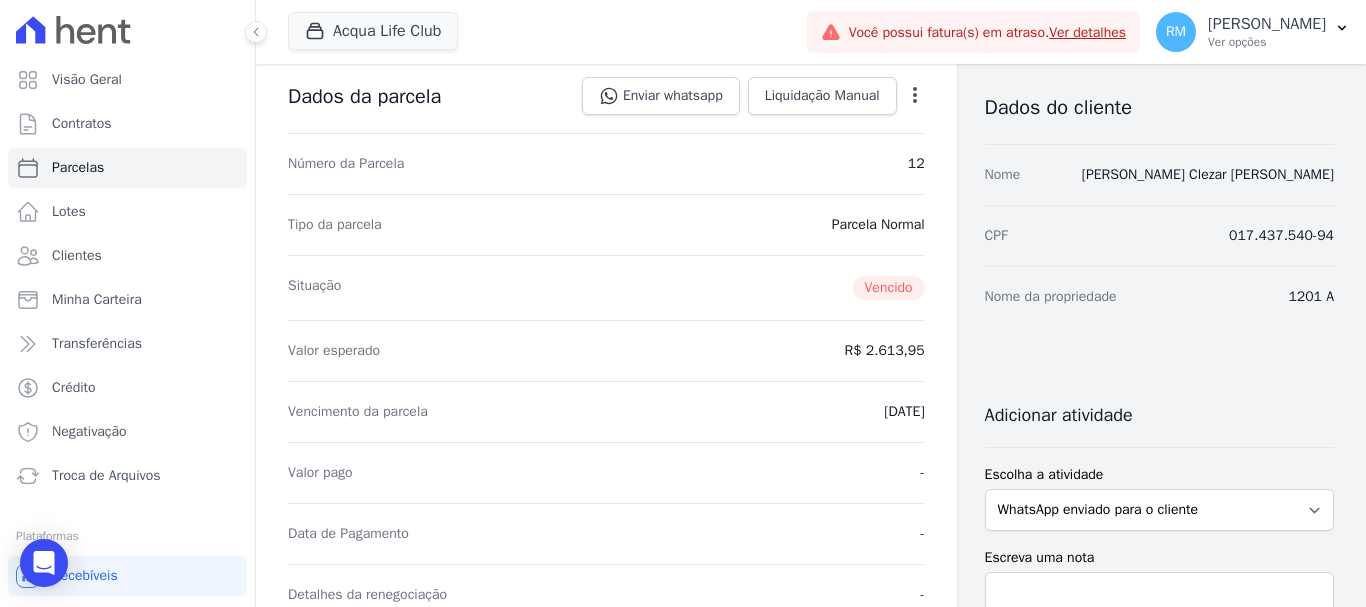 scroll, scrollTop: 0, scrollLeft: 0, axis: both 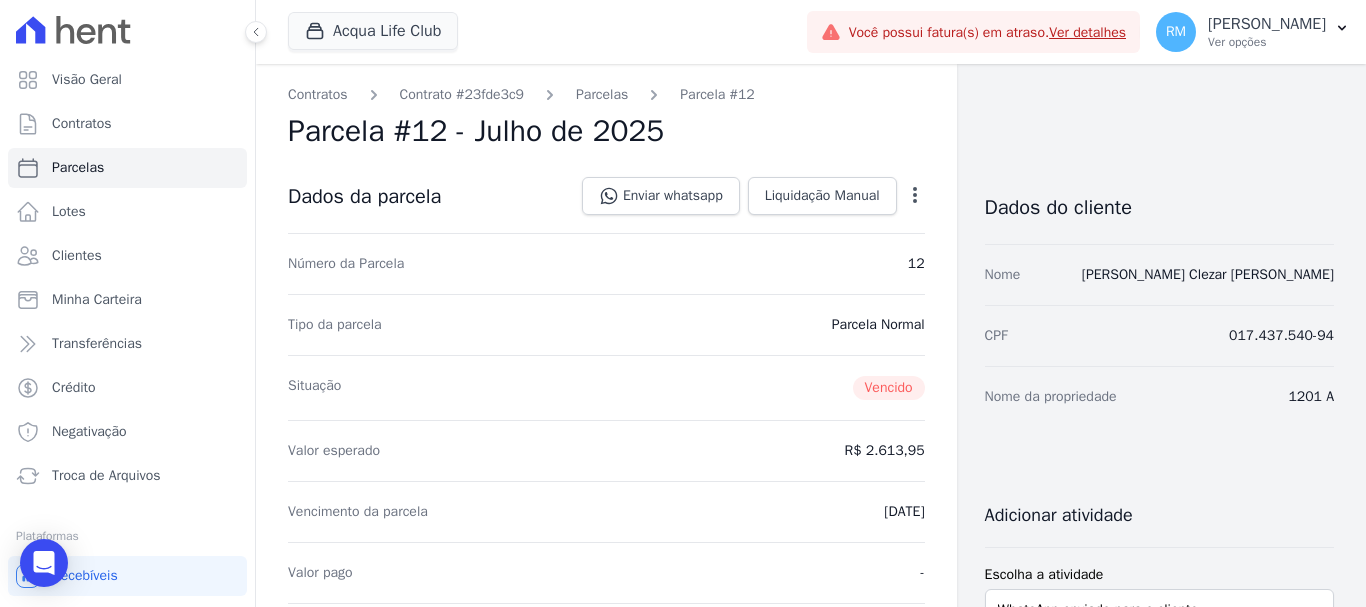 click 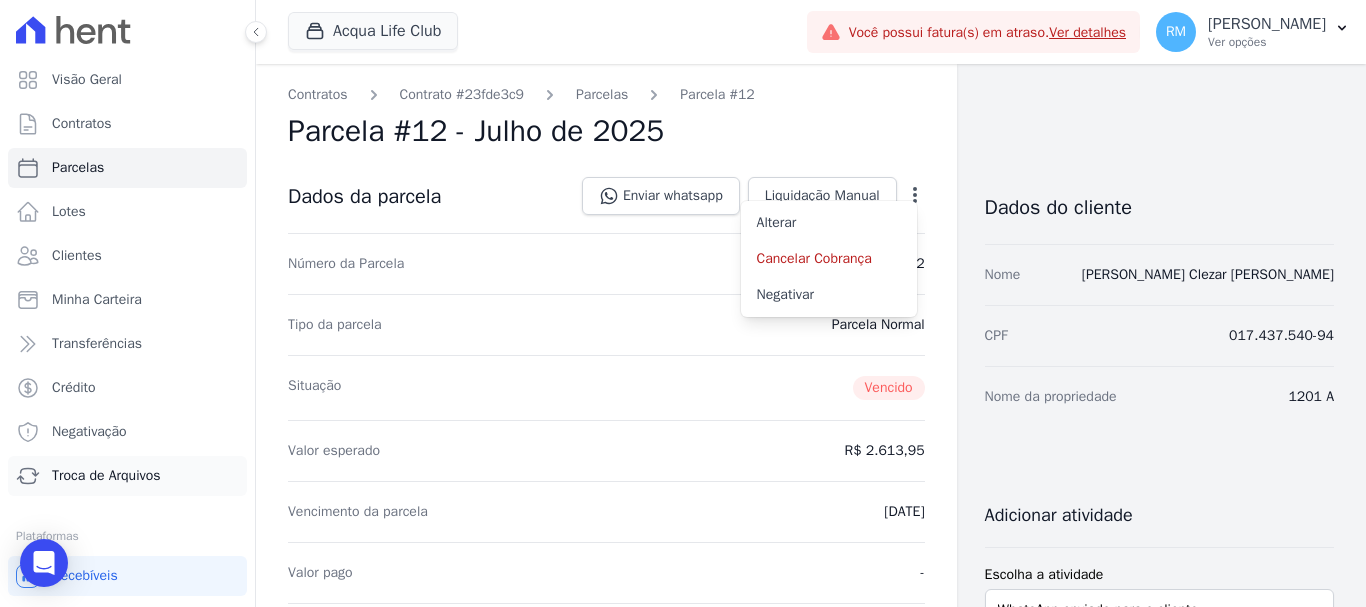 click on "Troca de Arquivos" at bounding box center (106, 476) 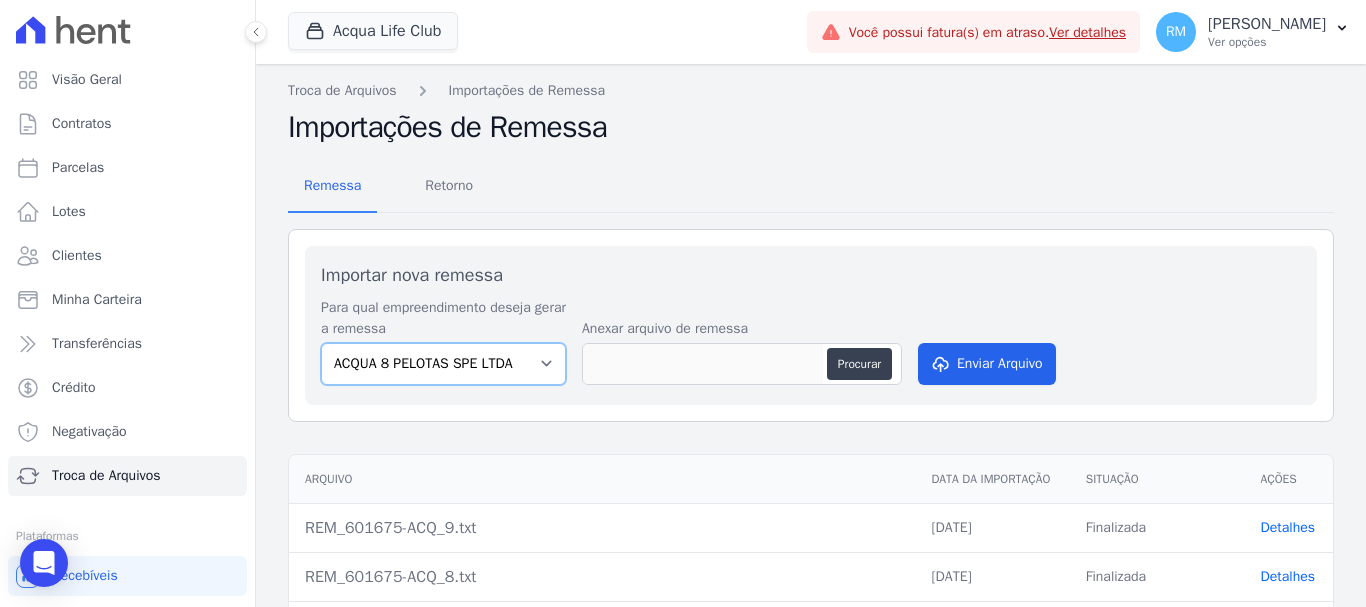 click on "ACQUA 8 PELOTAS SPE LTDA
ACQUA LIFE CLUB" at bounding box center (443, 364) 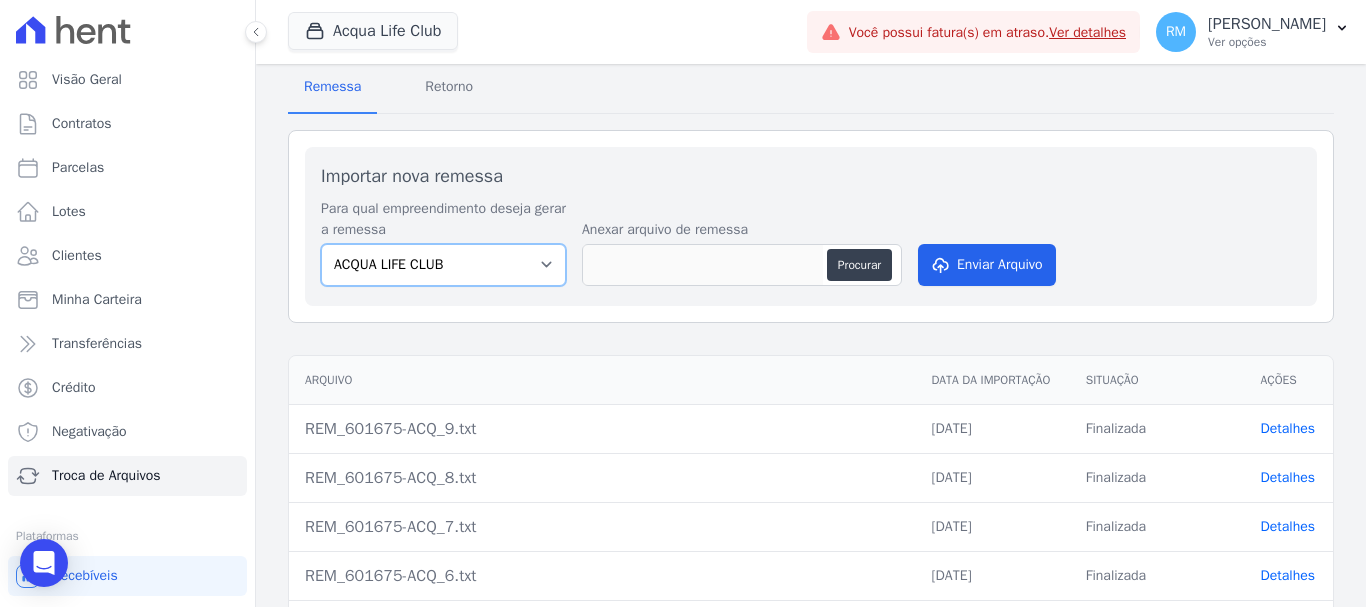 scroll, scrollTop: 100, scrollLeft: 0, axis: vertical 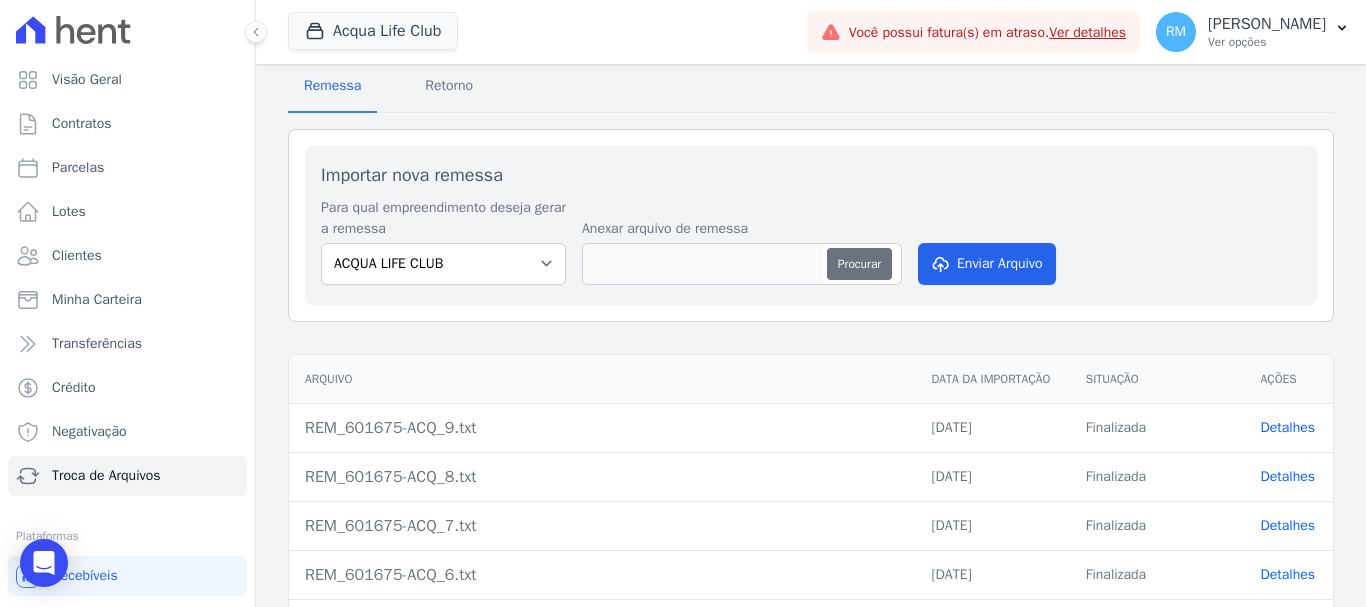 click on "Procurar" at bounding box center [859, 264] 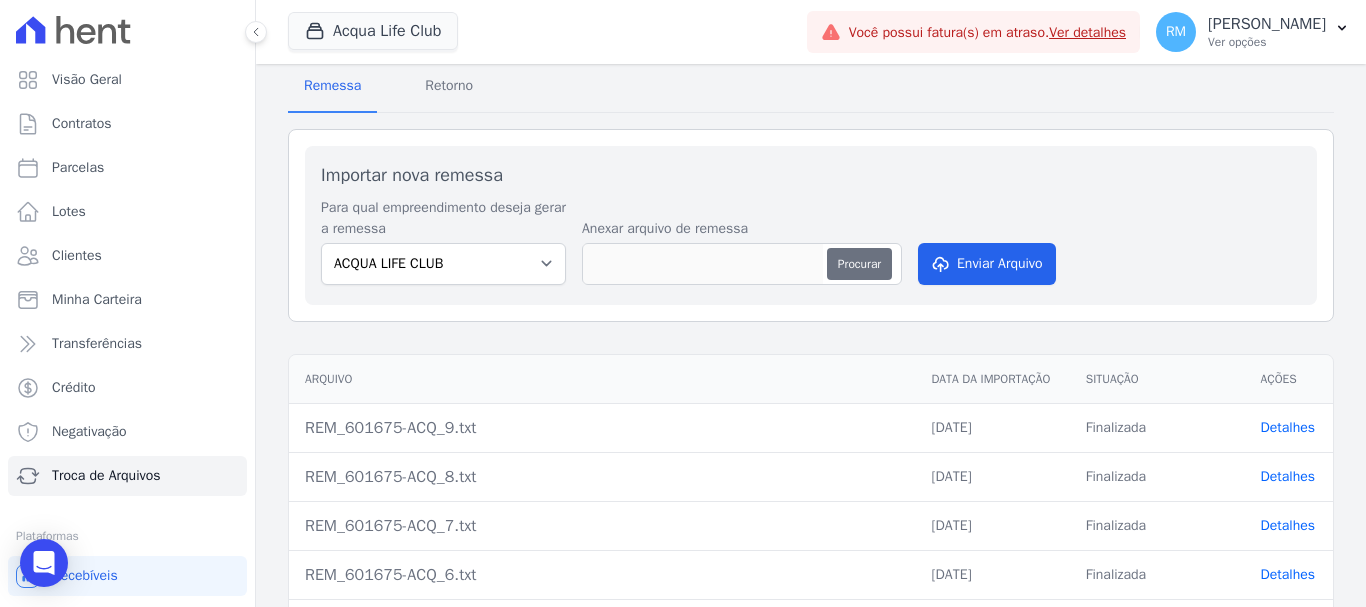 type on "REM_601675-ACQ_10.txt.txt" 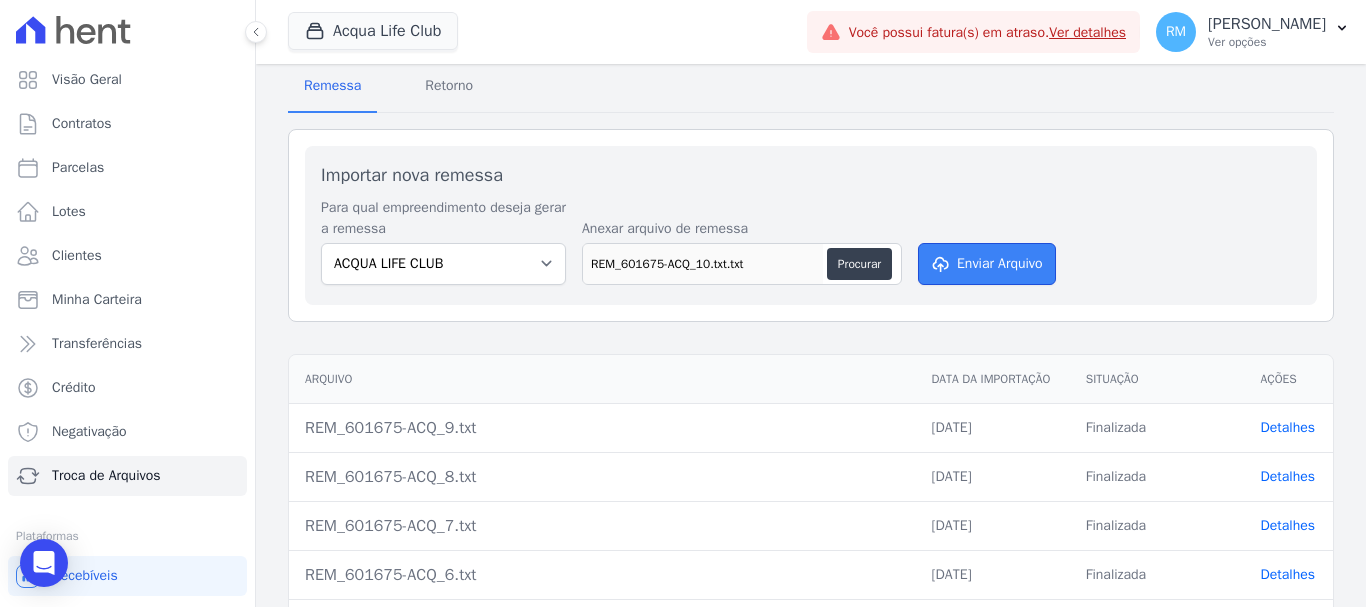 click on "Enviar Arquivo" at bounding box center [987, 264] 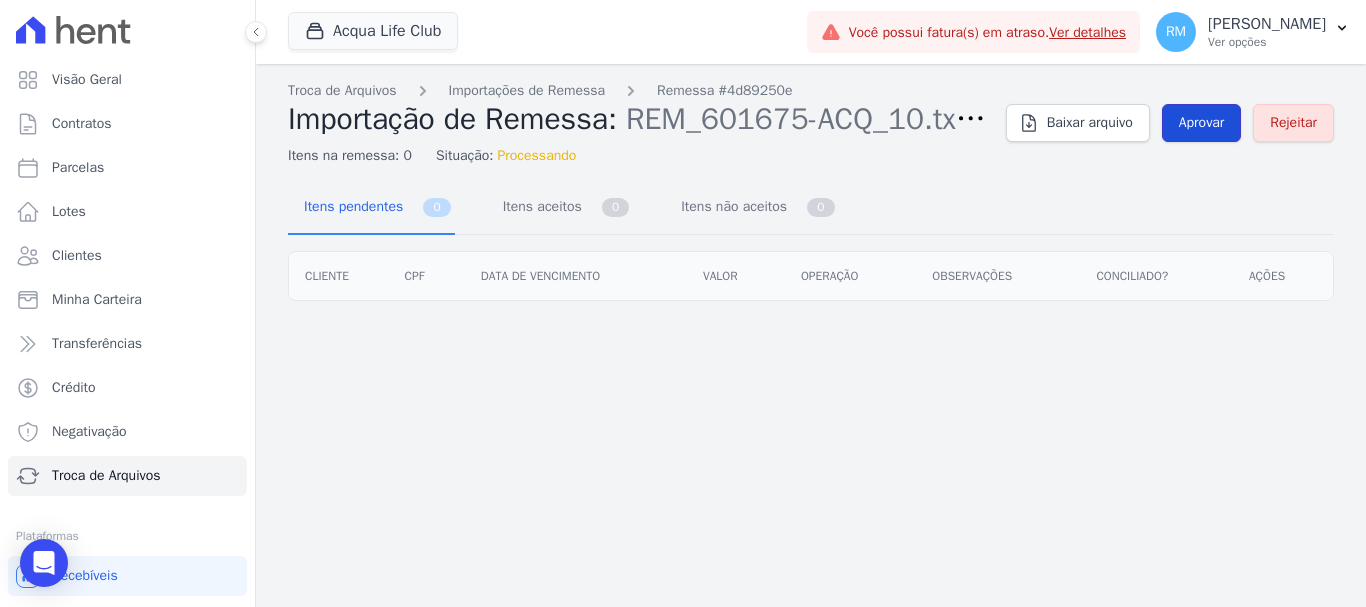 click on "Aprovar" at bounding box center (1202, 123) 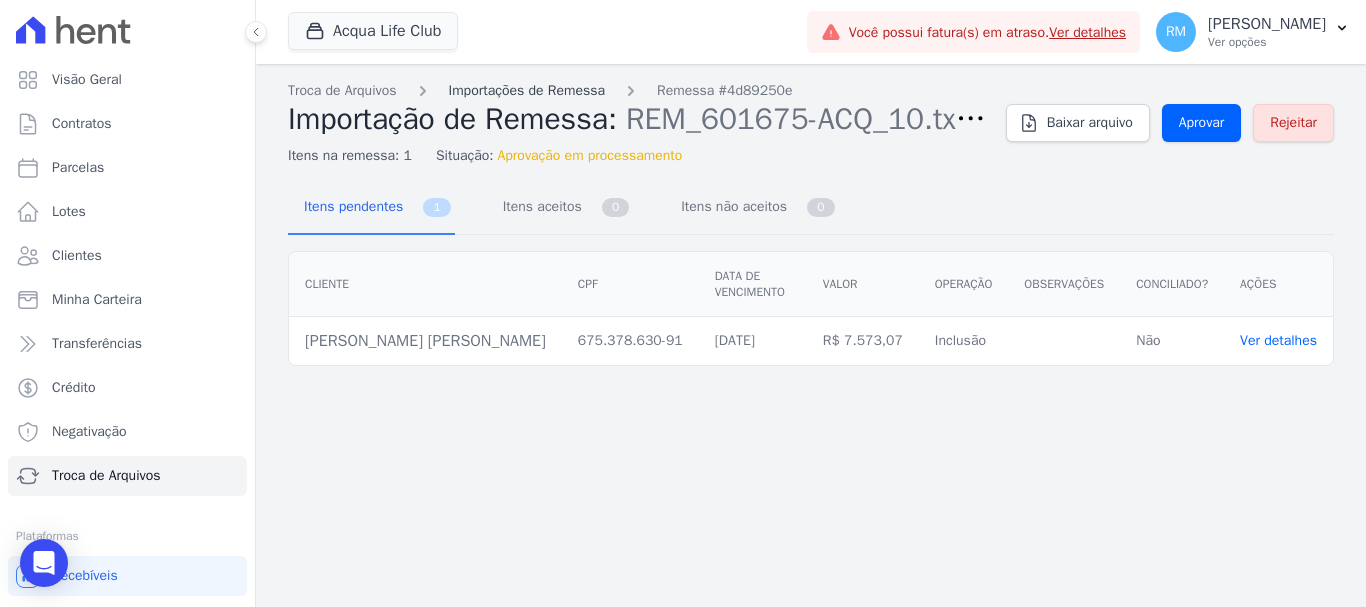 click on "Importações de Remessa" at bounding box center (527, 90) 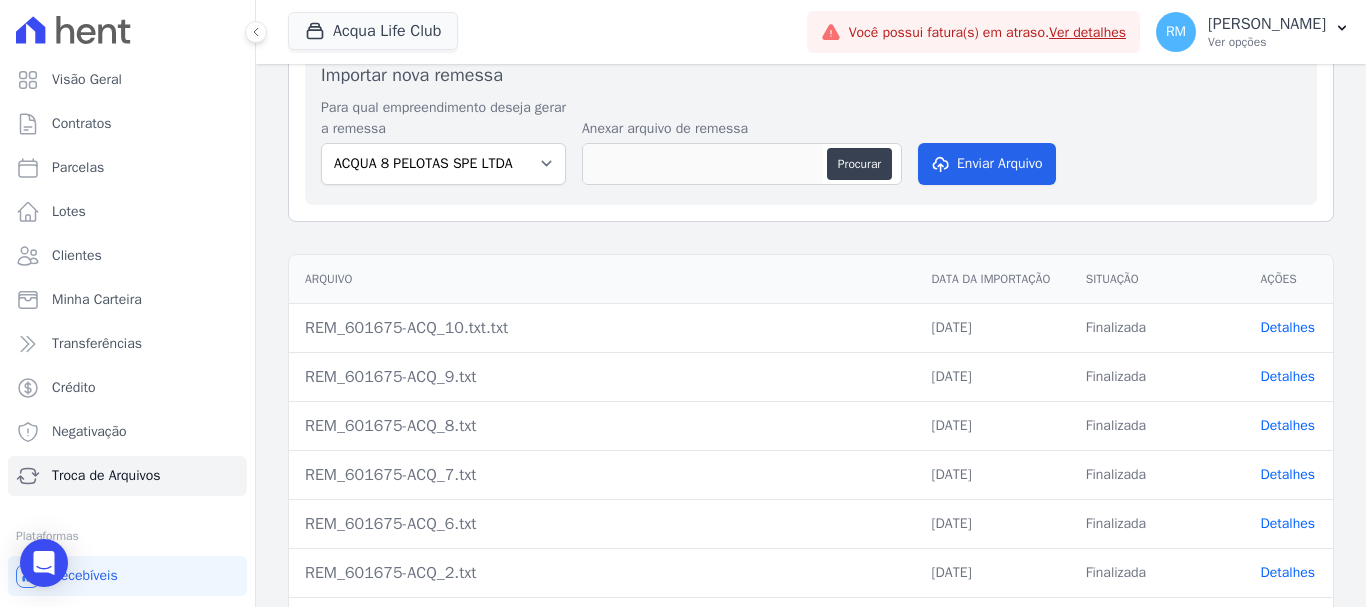 scroll, scrollTop: 0, scrollLeft: 0, axis: both 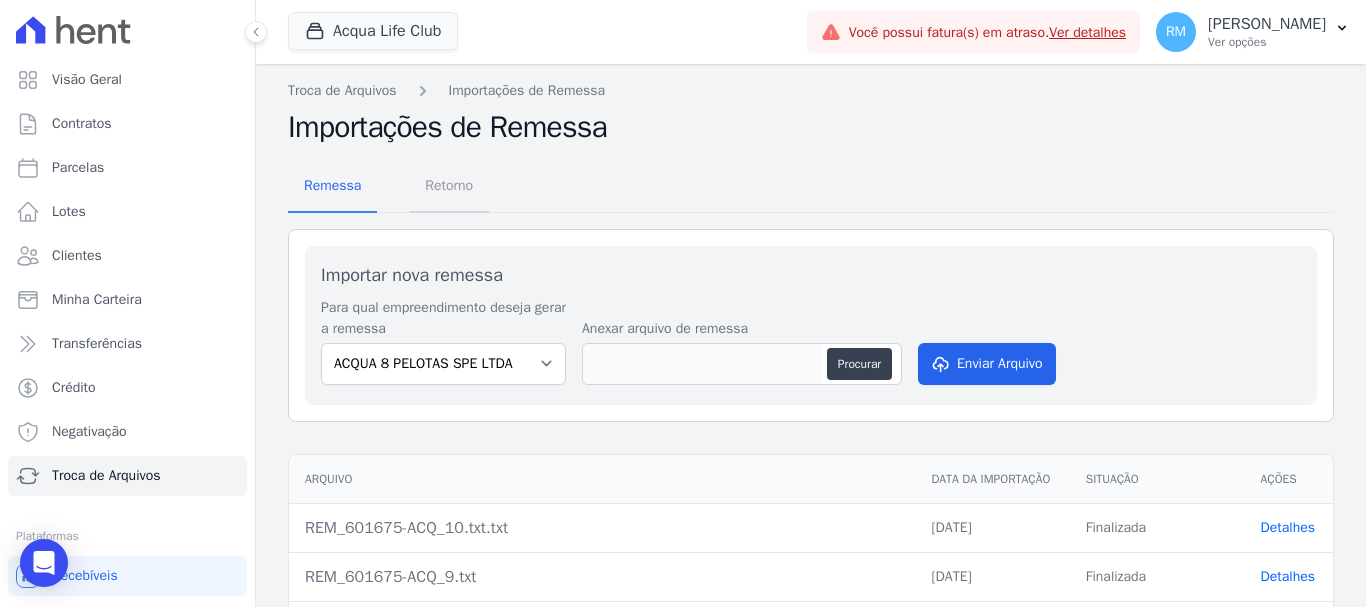 click on "Retorno" at bounding box center (449, 185) 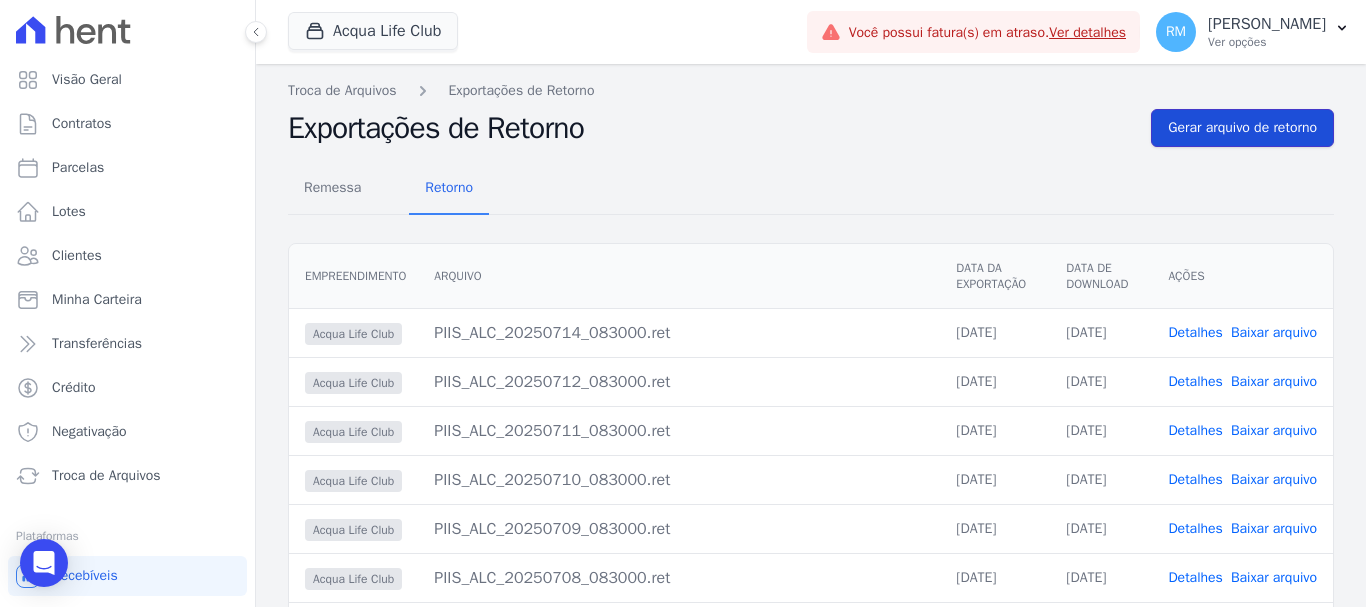 click on "Gerar arquivo de retorno" at bounding box center (1242, 128) 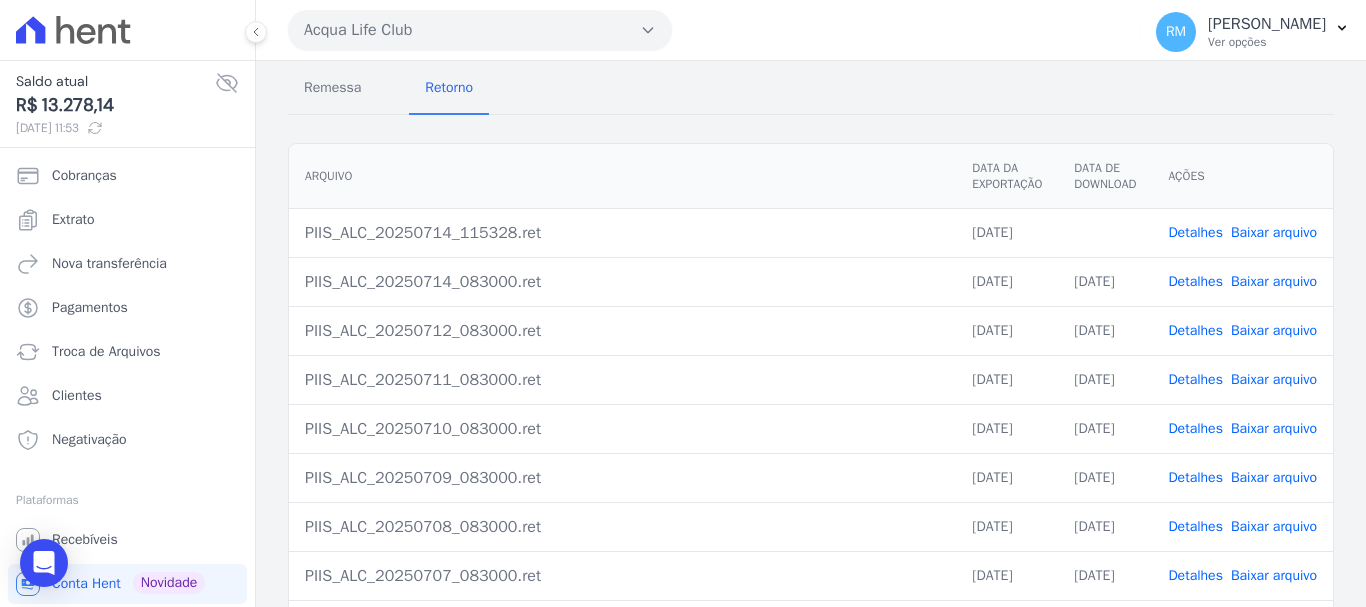 scroll, scrollTop: 200, scrollLeft: 0, axis: vertical 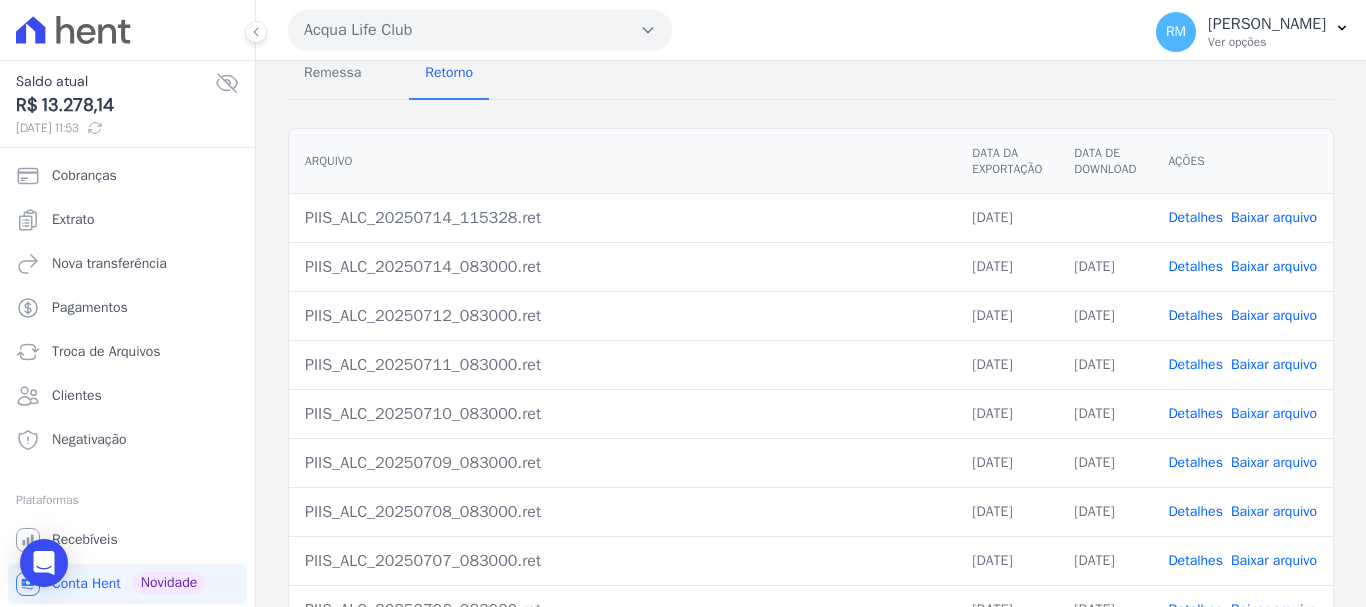 click on "Baixar arquivo" at bounding box center (1274, 217) 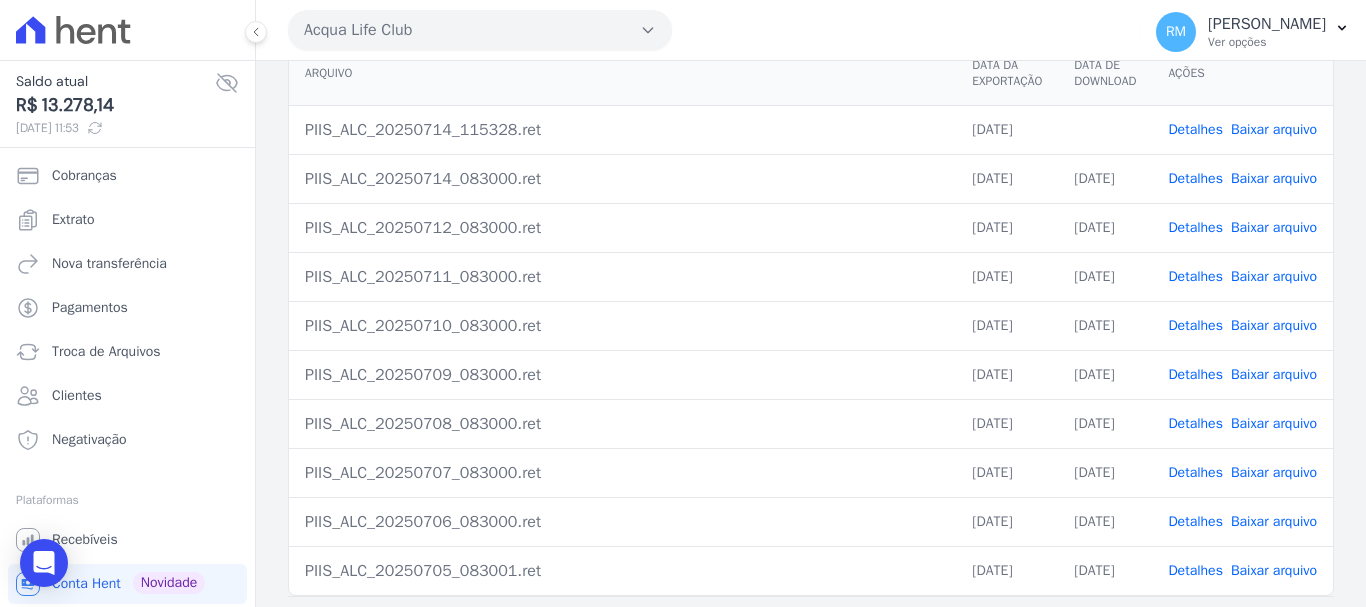 scroll, scrollTop: 112, scrollLeft: 0, axis: vertical 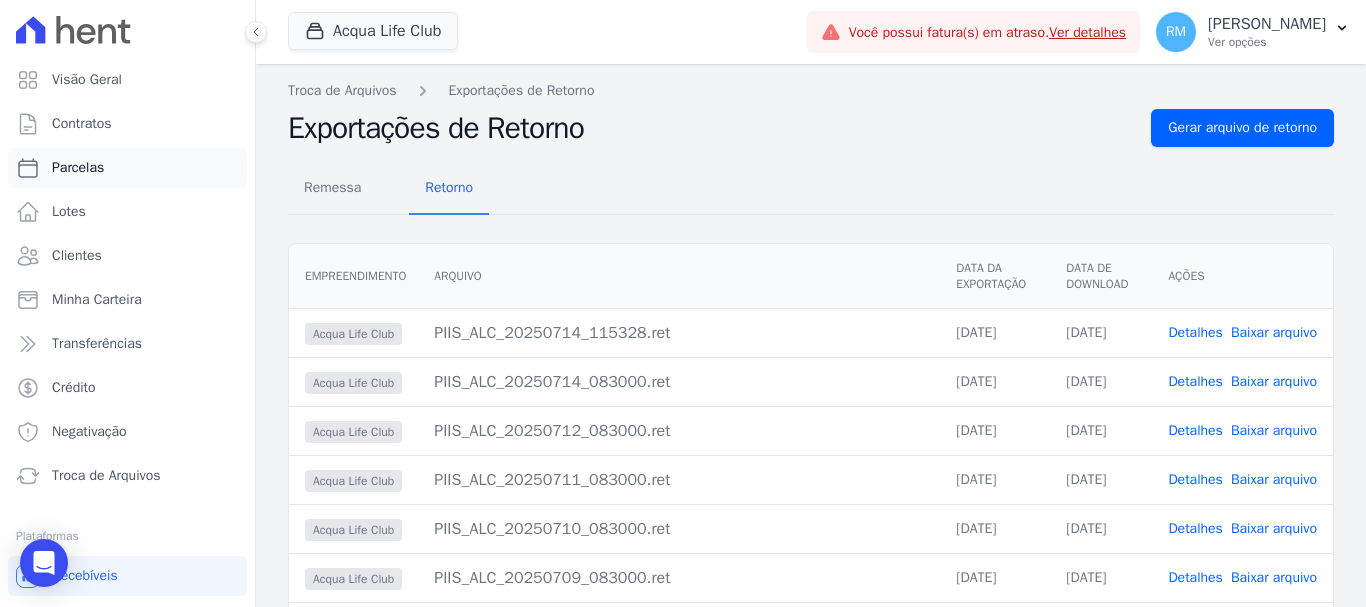 click on "Parcelas" at bounding box center (78, 168) 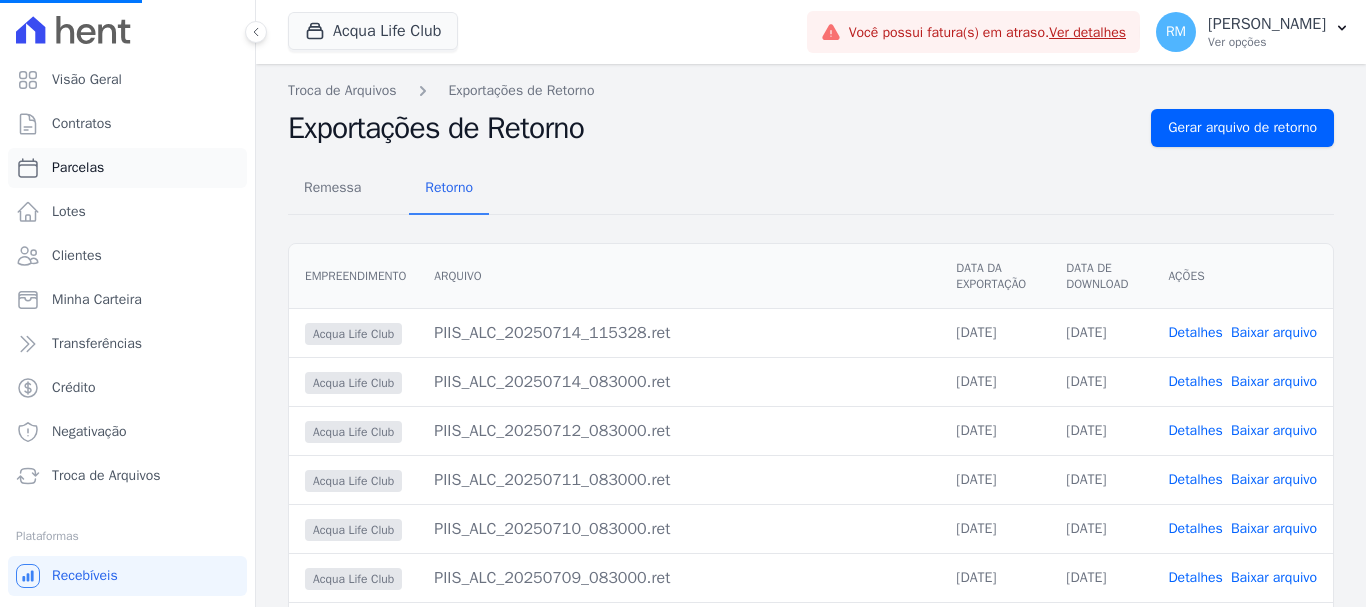select 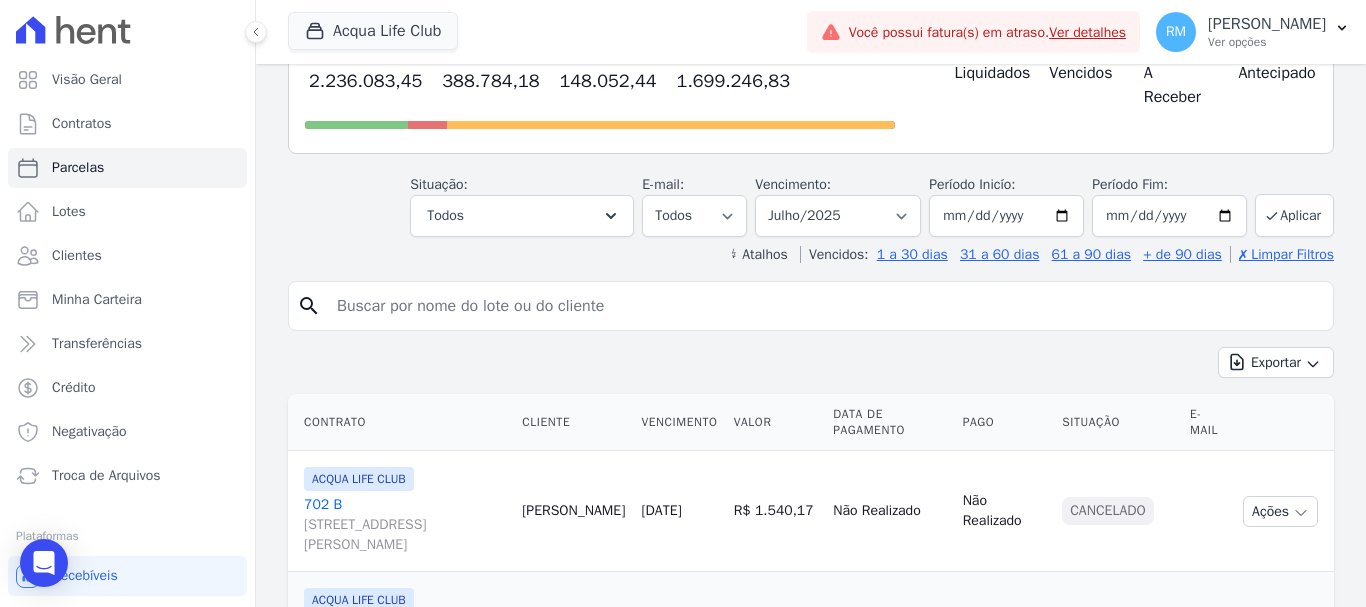 scroll, scrollTop: 200, scrollLeft: 0, axis: vertical 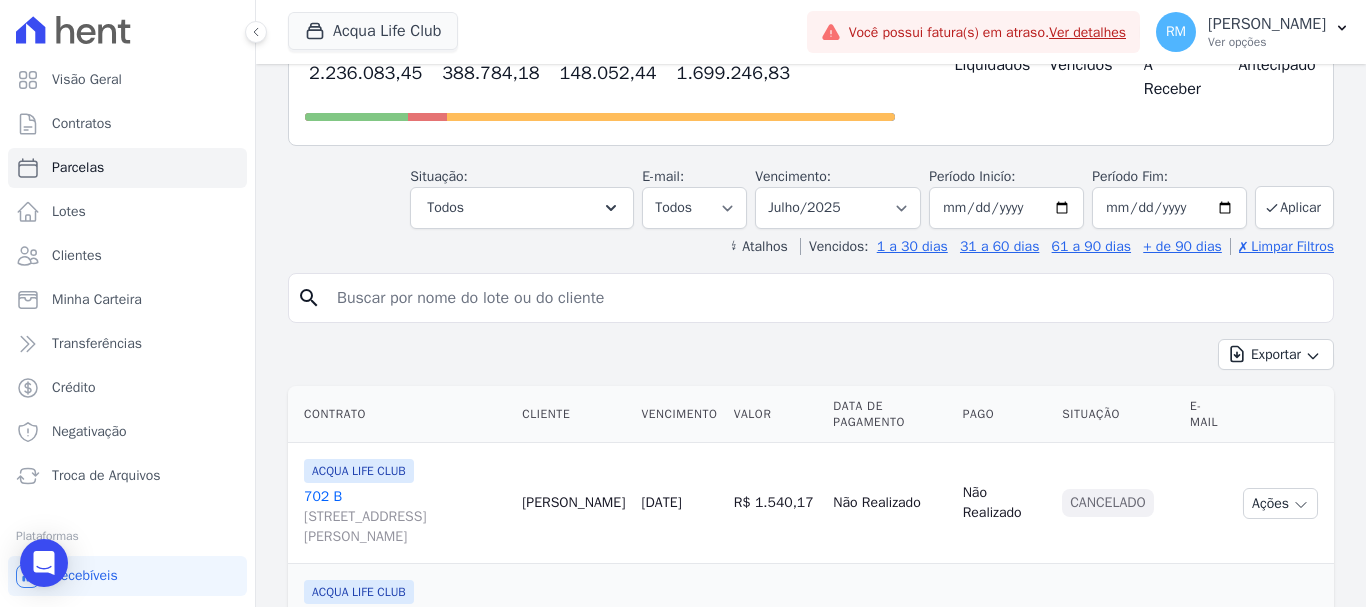 click at bounding box center [825, 298] 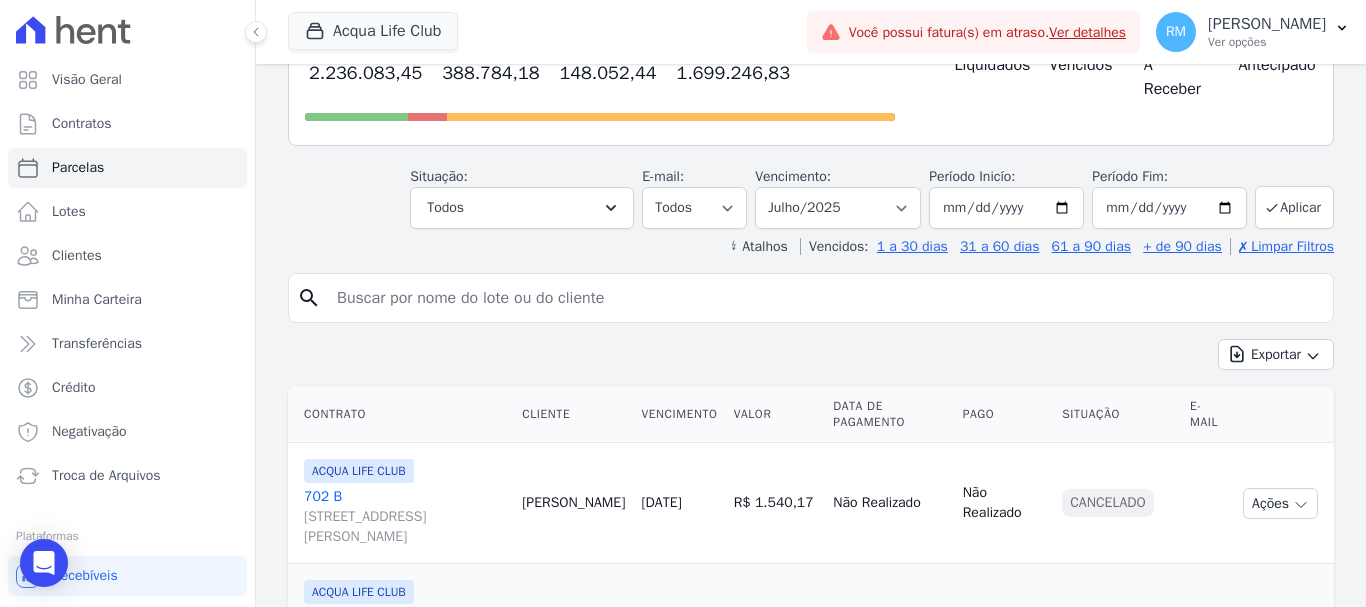 type on "[PERSON_NAME]" 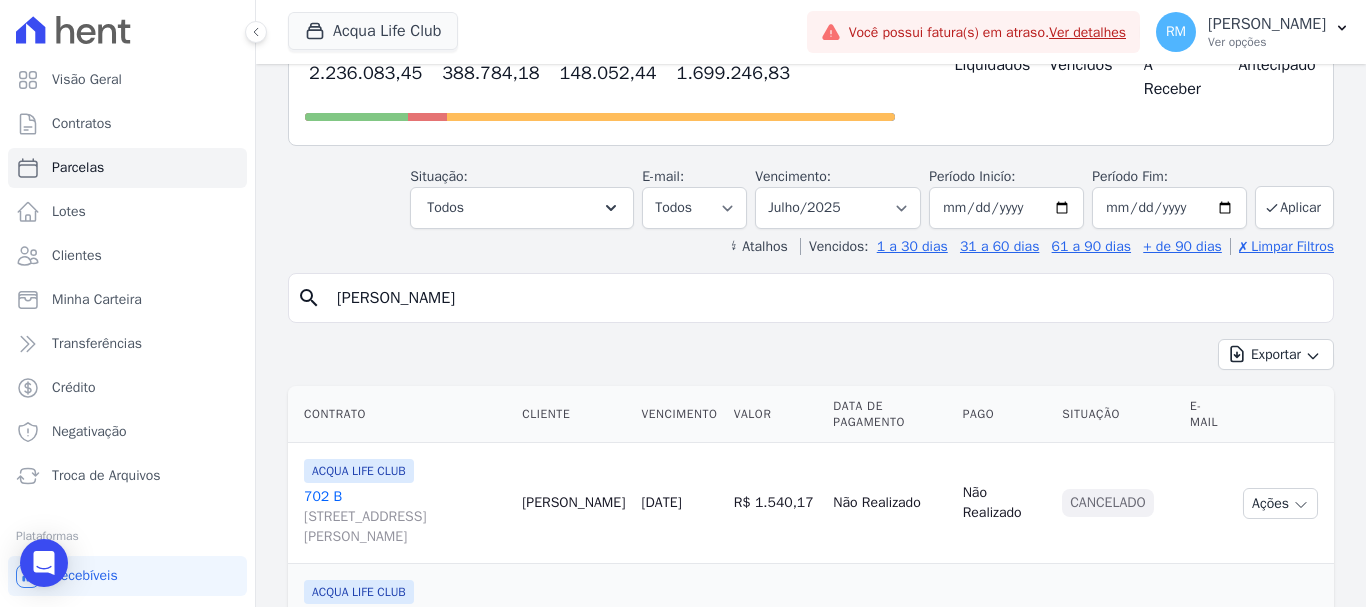 select 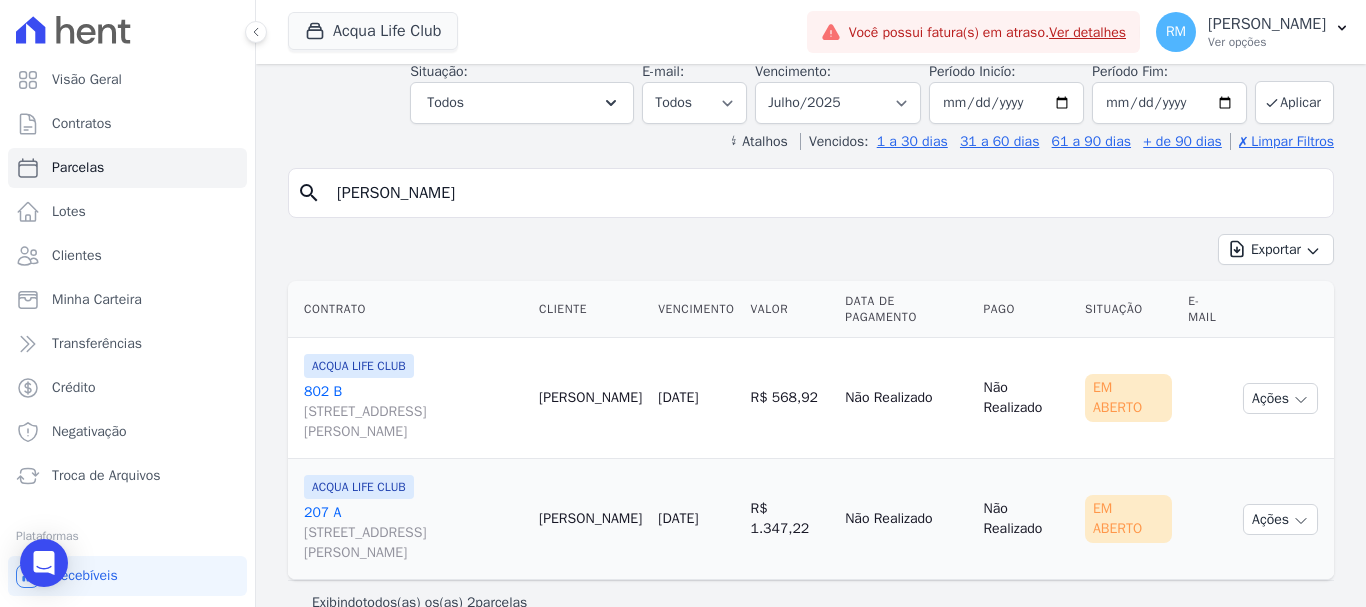 scroll, scrollTop: 137, scrollLeft: 0, axis: vertical 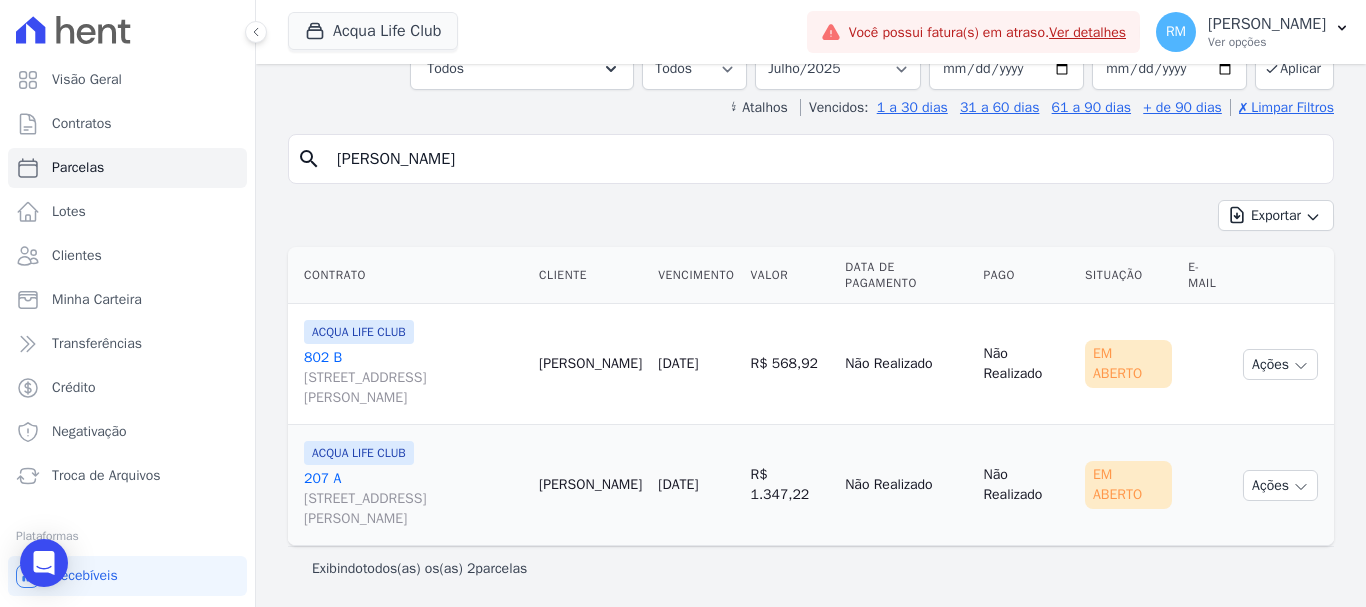 click on "207 A
[STREET_ADDRESS][PERSON_NAME]" at bounding box center (413, 499) 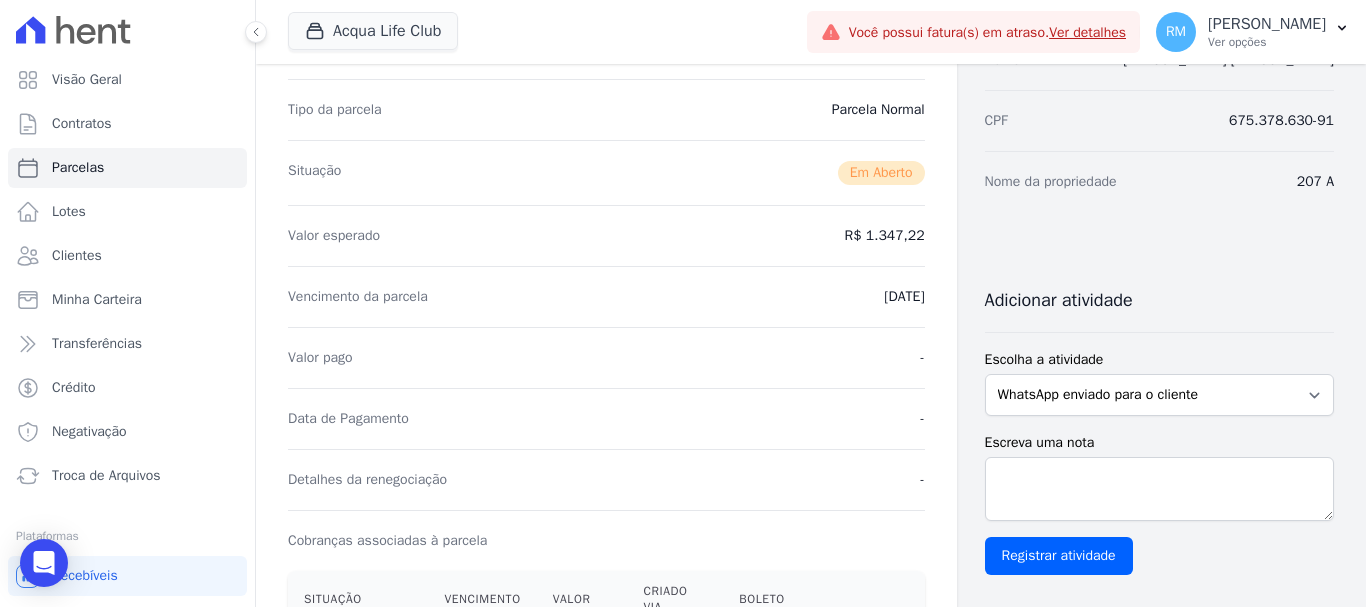 scroll, scrollTop: 0, scrollLeft: 0, axis: both 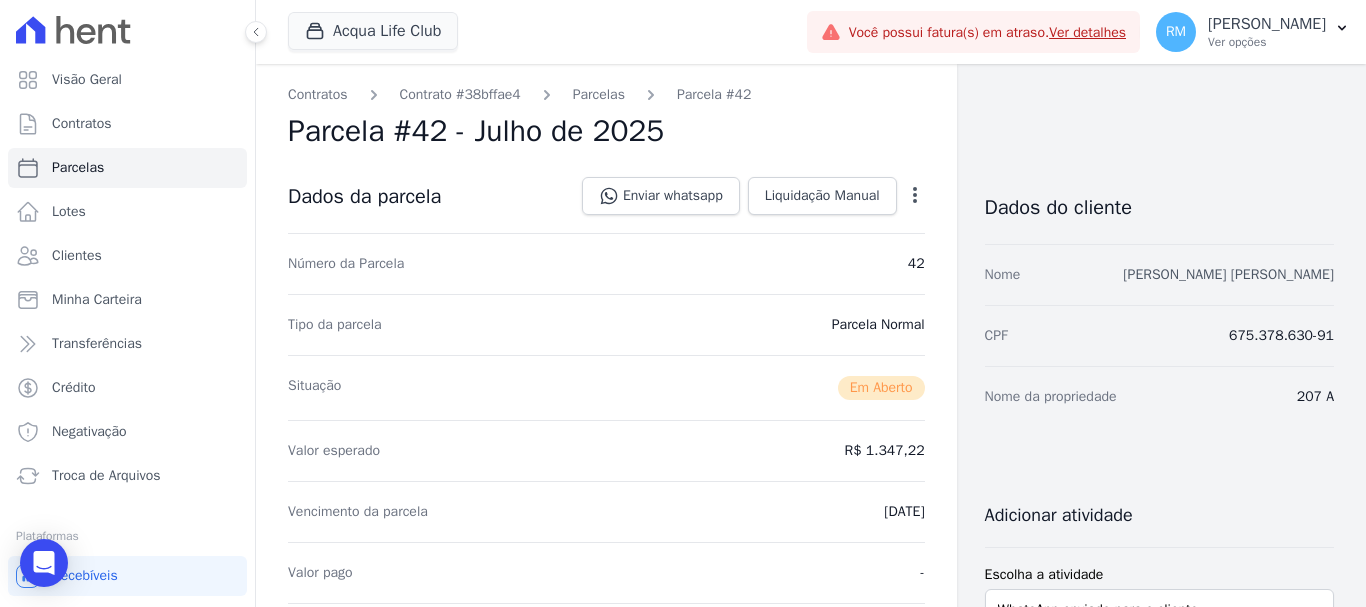 click on "[PERSON_NAME] [PERSON_NAME]" at bounding box center (1228, 274) 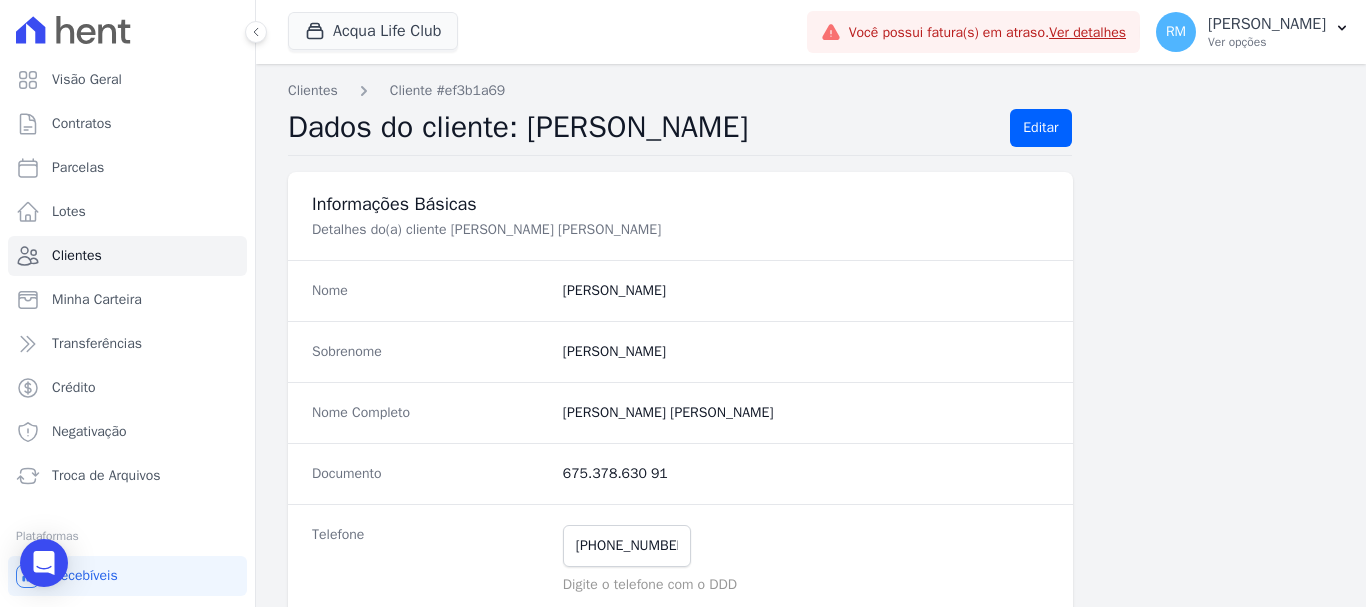 click on "[PERSON_NAME] [PERSON_NAME]" at bounding box center (806, 413) 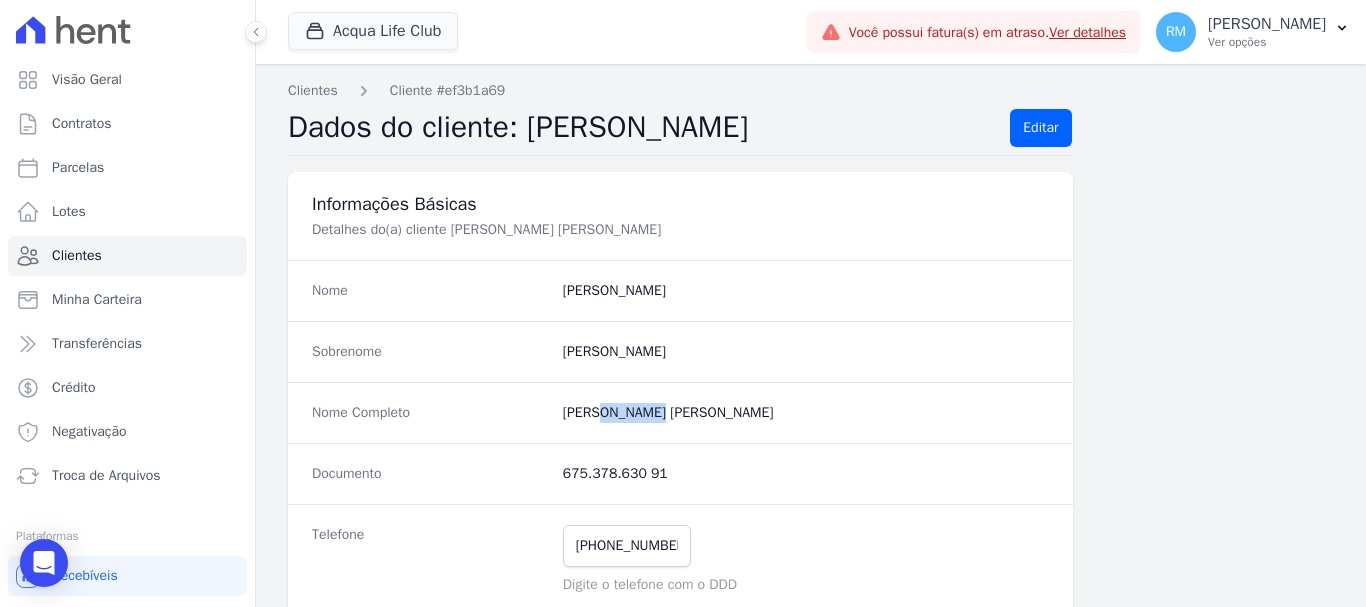click on "[PERSON_NAME] [PERSON_NAME]" at bounding box center (806, 413) 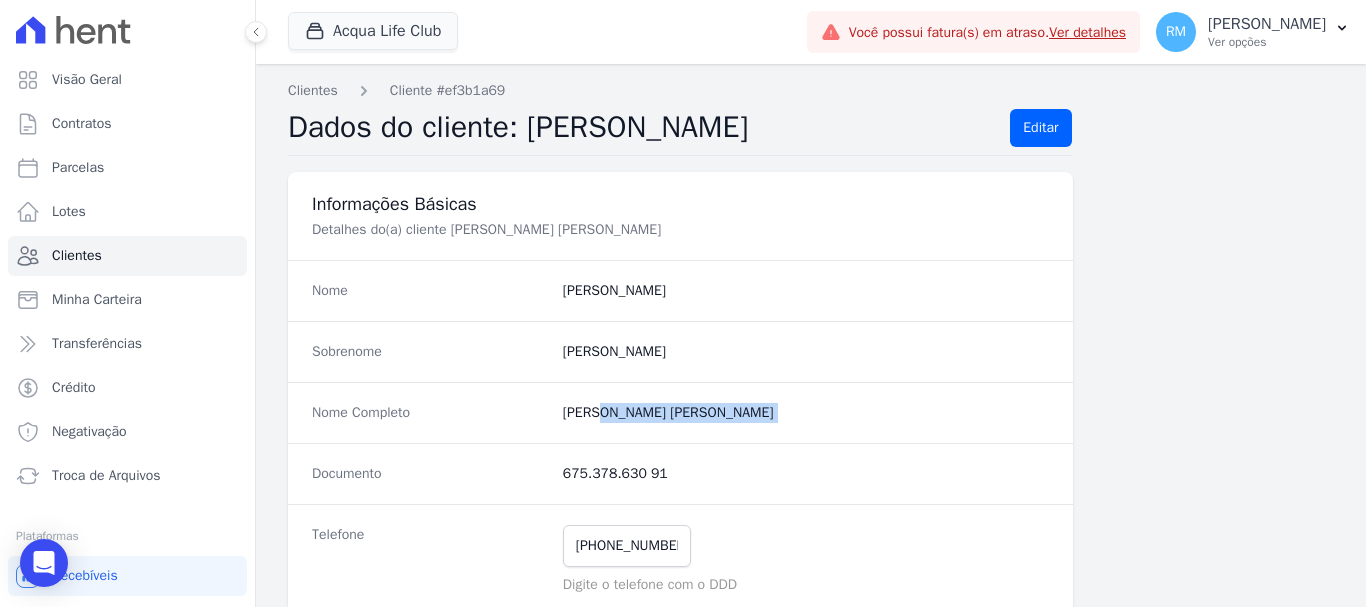 click on "[PERSON_NAME] [PERSON_NAME]" at bounding box center (806, 413) 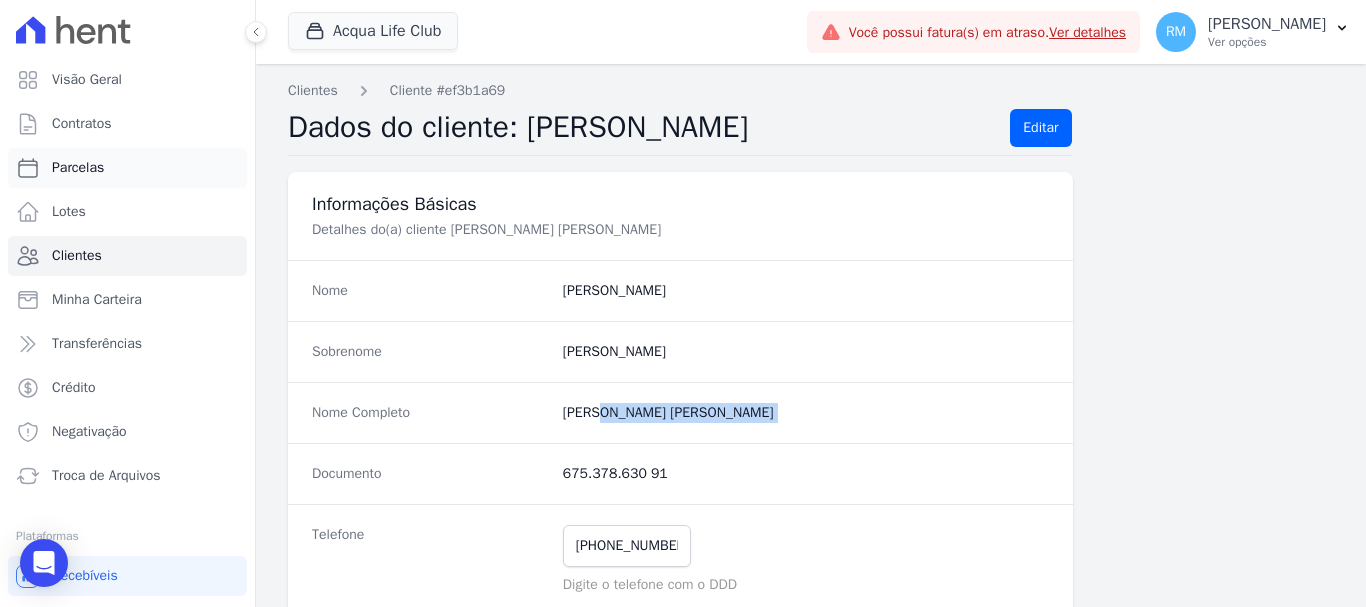 click on "Parcelas" at bounding box center (78, 168) 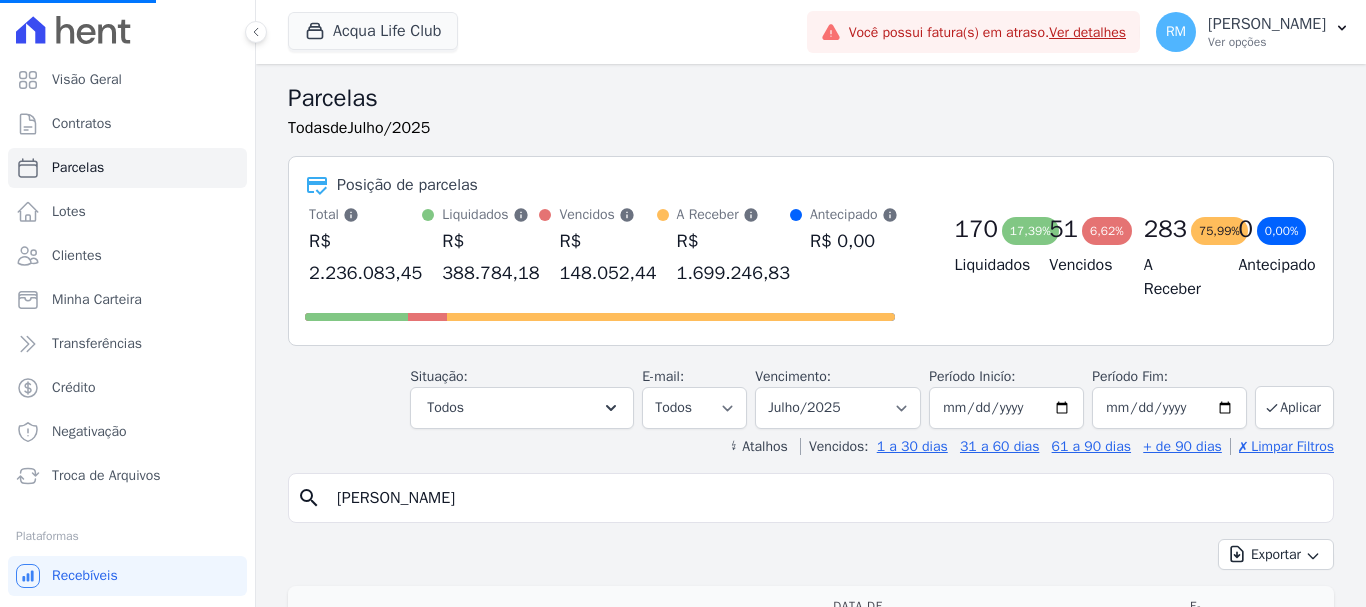 select 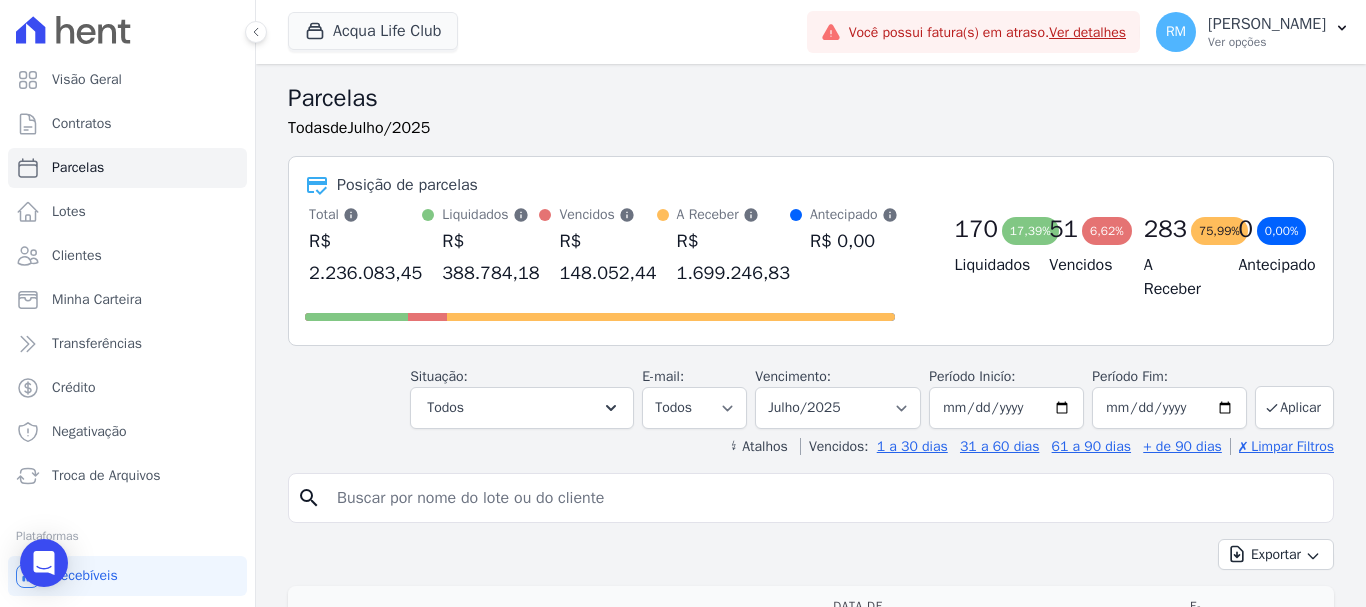 click at bounding box center (825, 498) 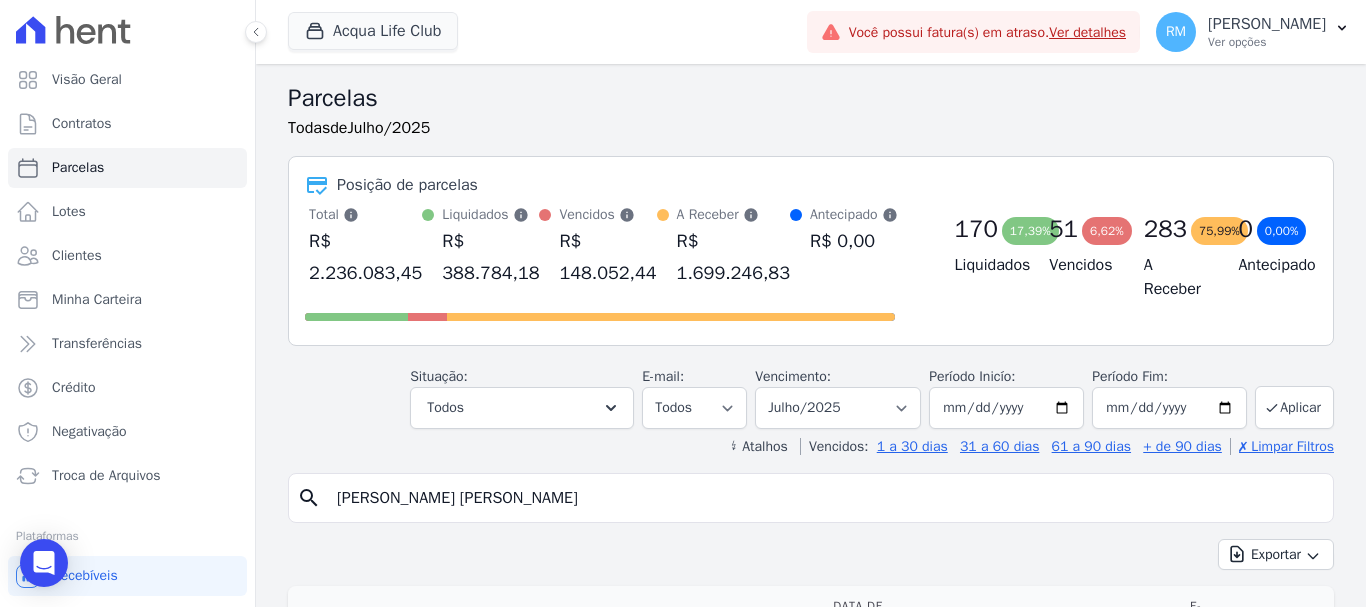 type on "[PERSON_NAME] [PERSON_NAME]" 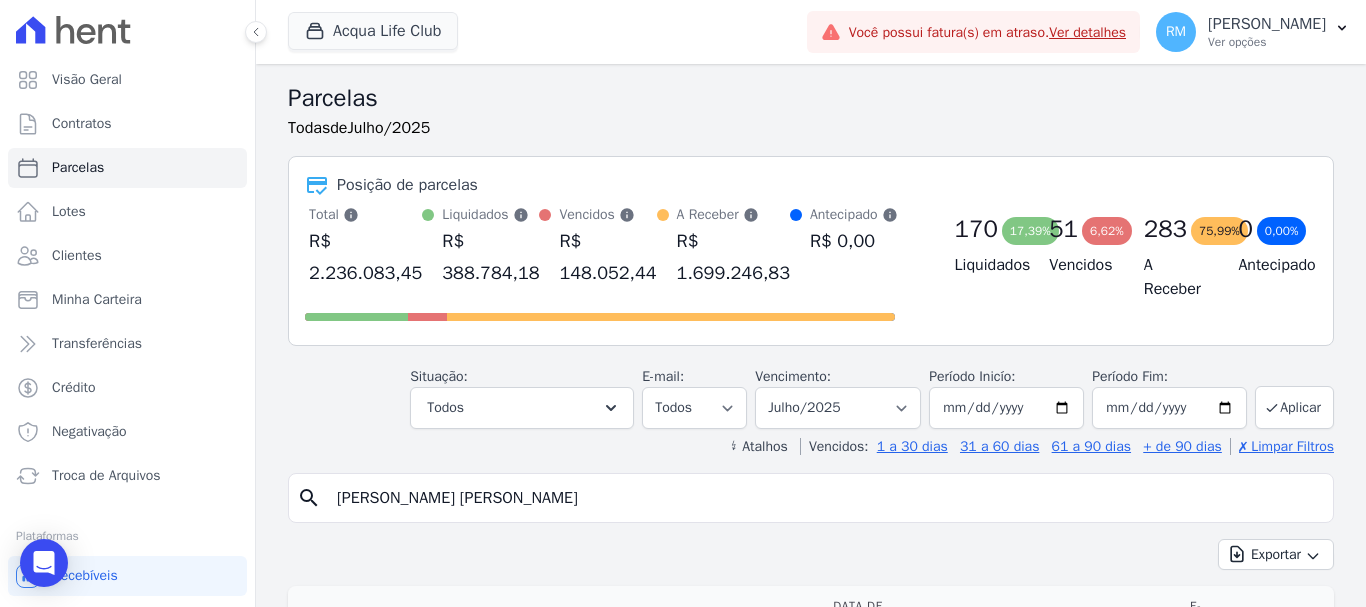 select 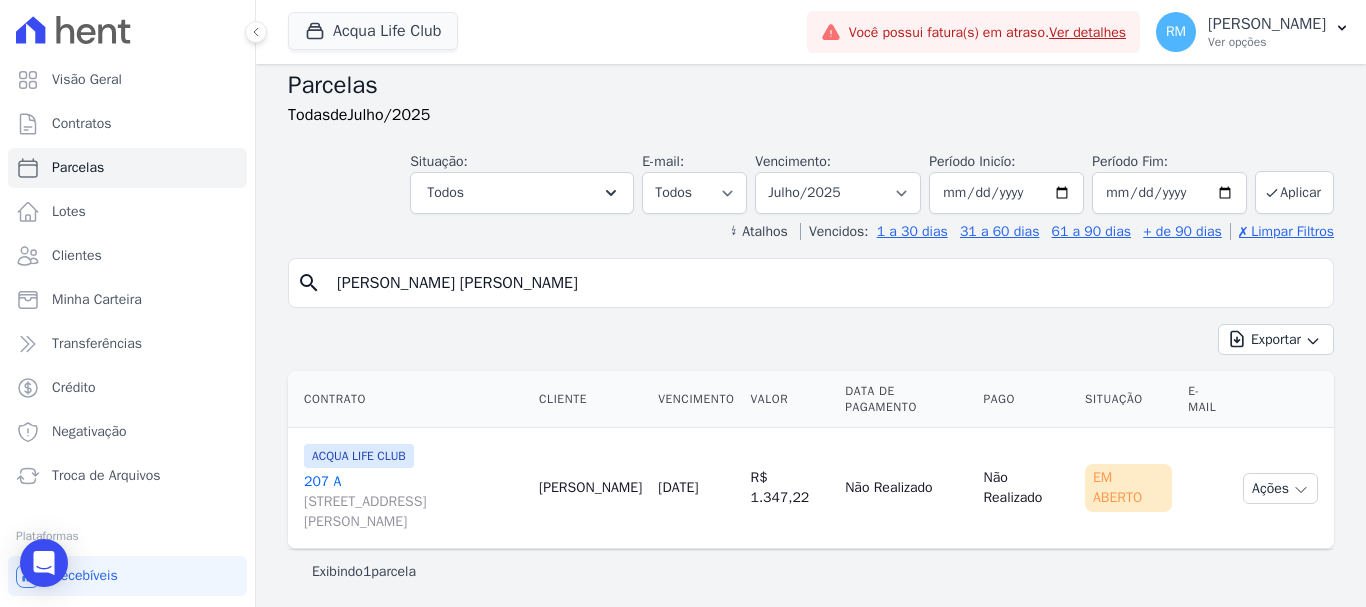 scroll, scrollTop: 16, scrollLeft: 0, axis: vertical 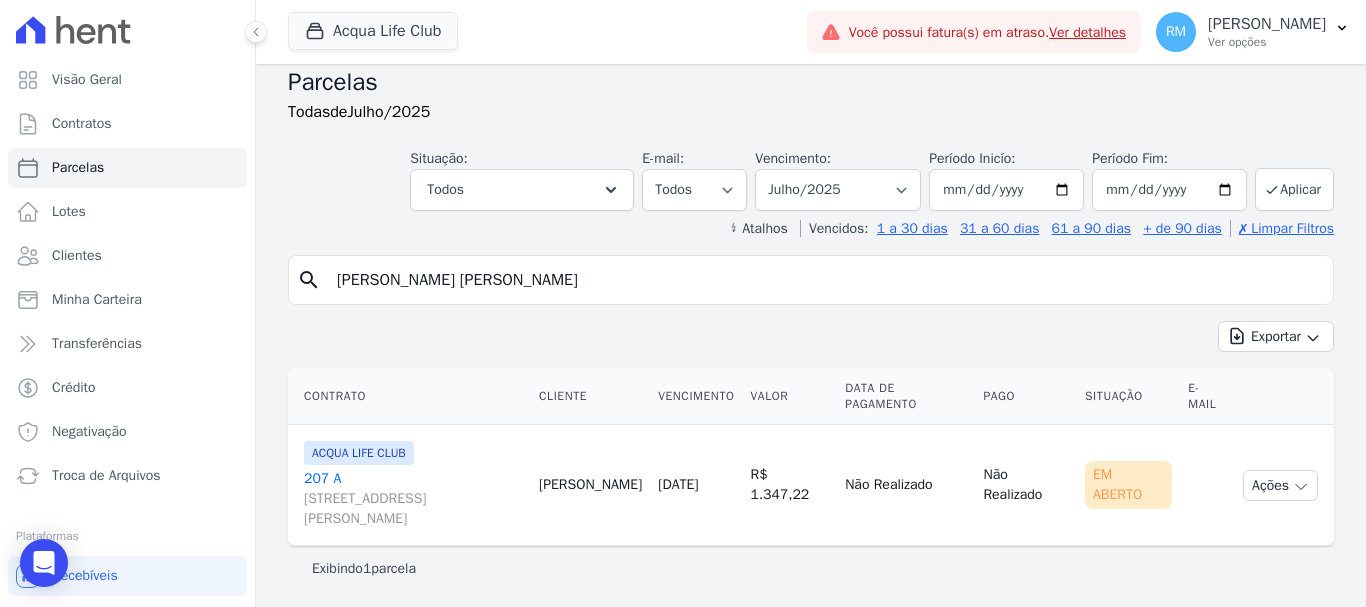 click on "207 A
[STREET_ADDRESS][PERSON_NAME]" at bounding box center (413, 499) 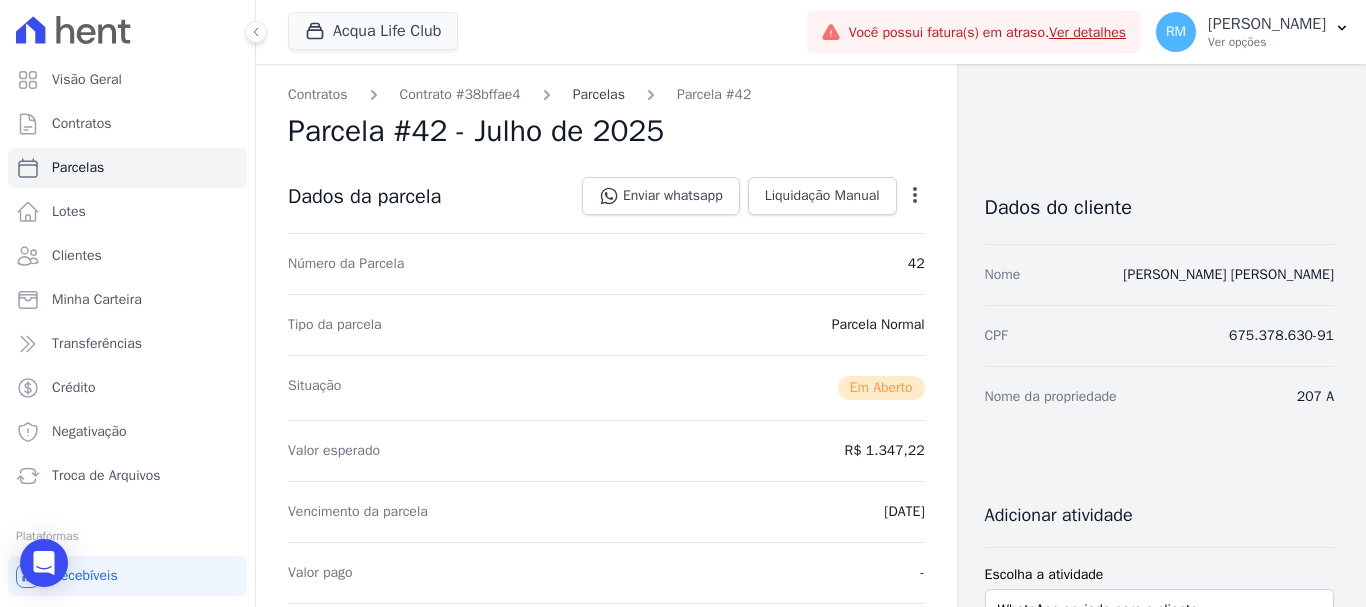 click on "Parcelas" at bounding box center (599, 94) 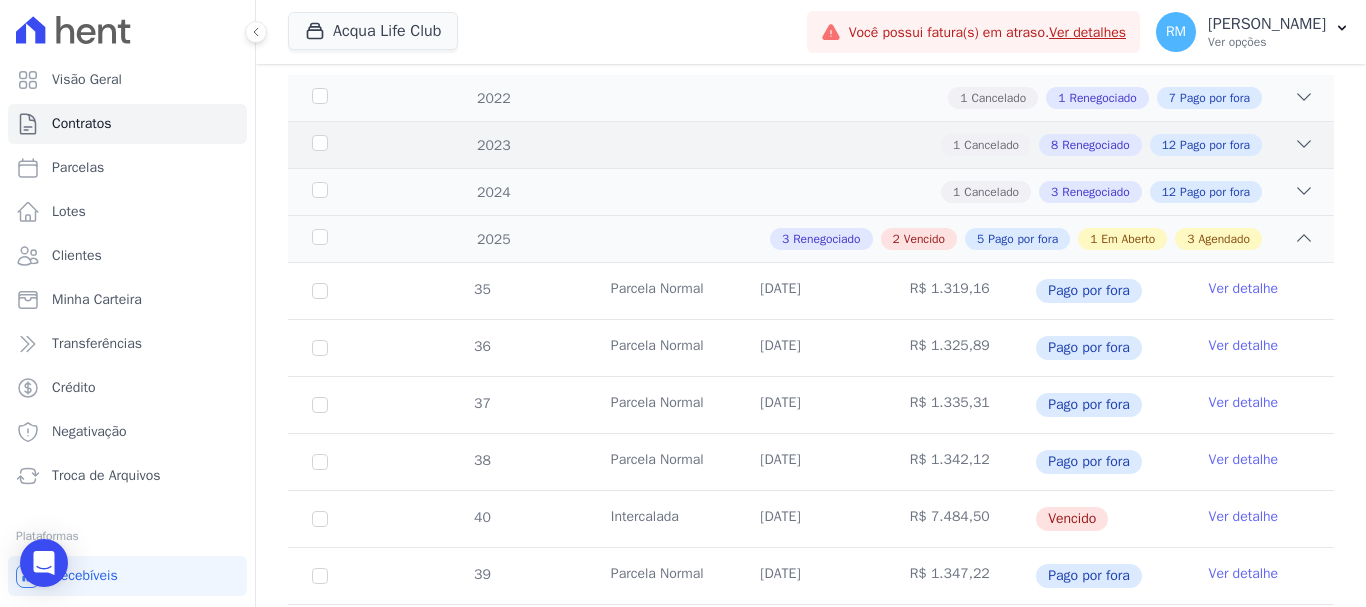 scroll, scrollTop: 400, scrollLeft: 0, axis: vertical 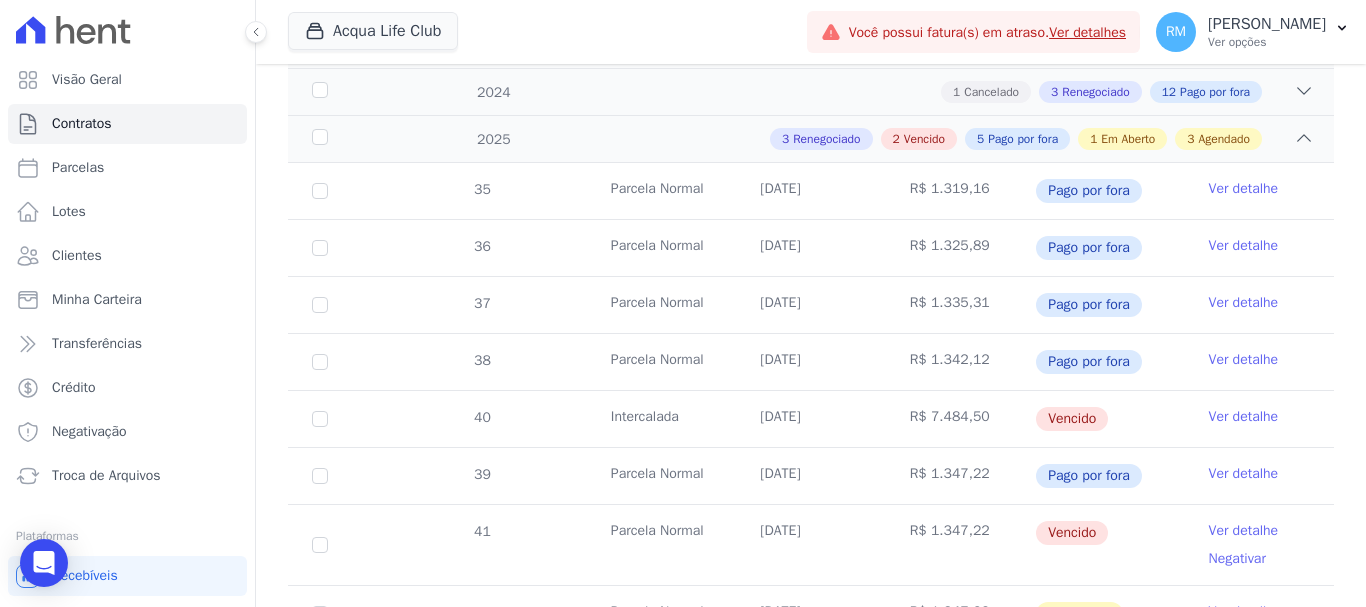 click on "Ver detalhe" at bounding box center [1244, 417] 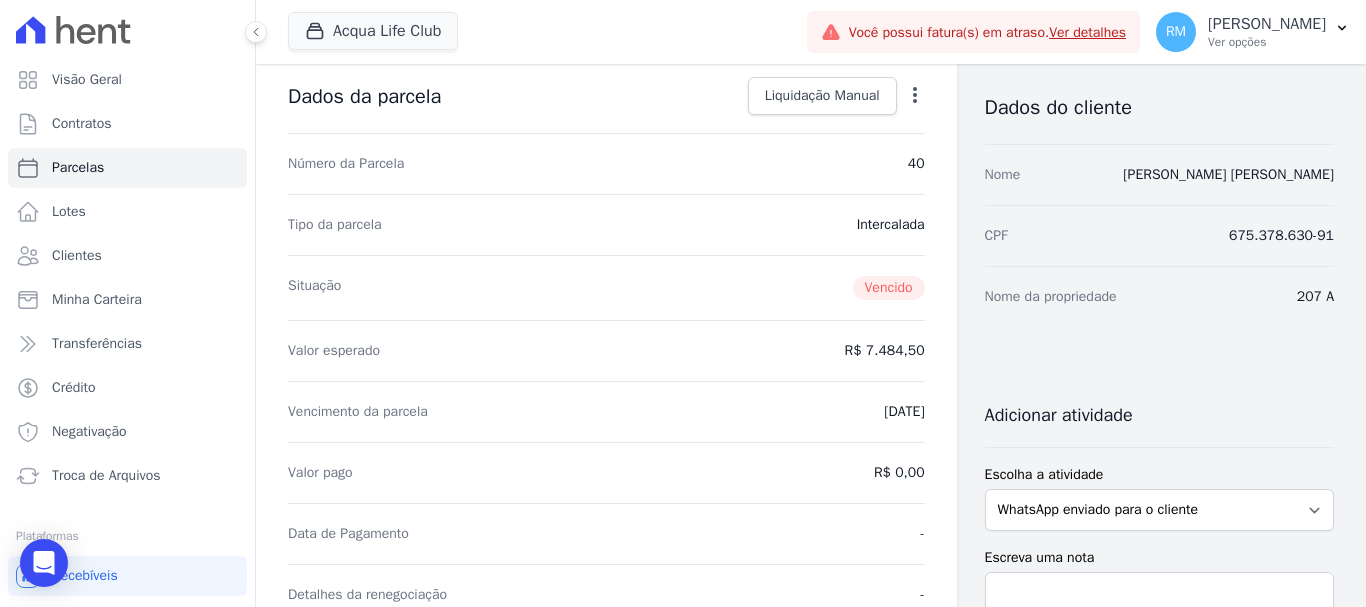 scroll, scrollTop: 0, scrollLeft: 0, axis: both 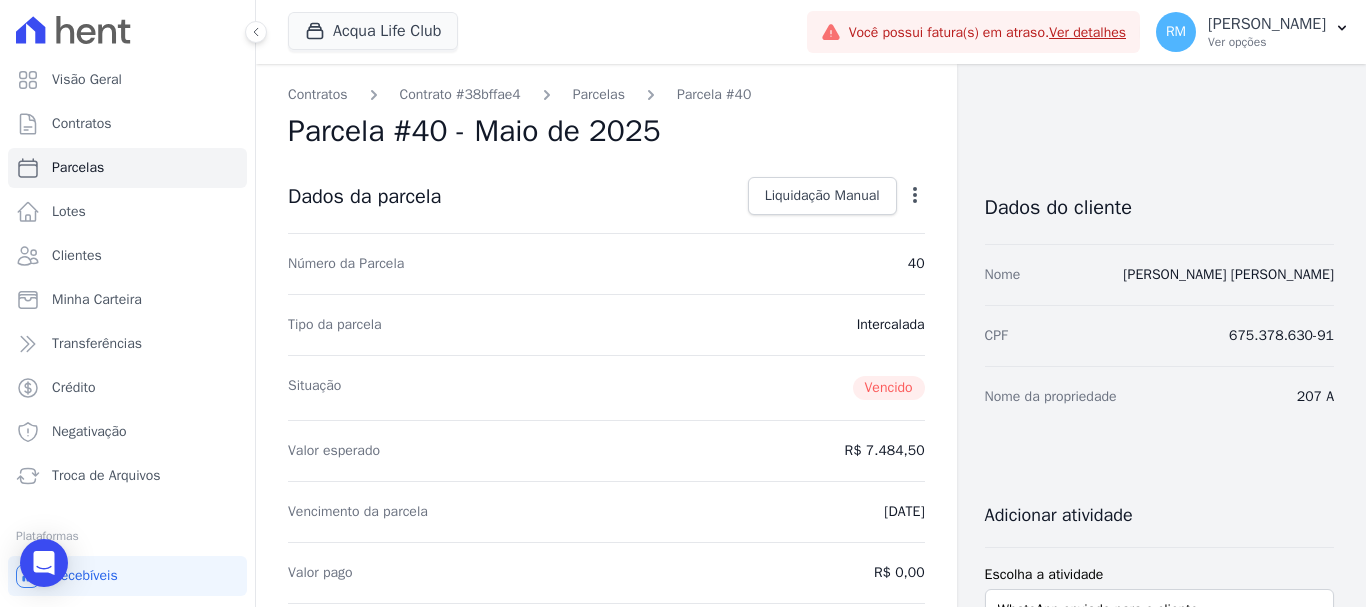click 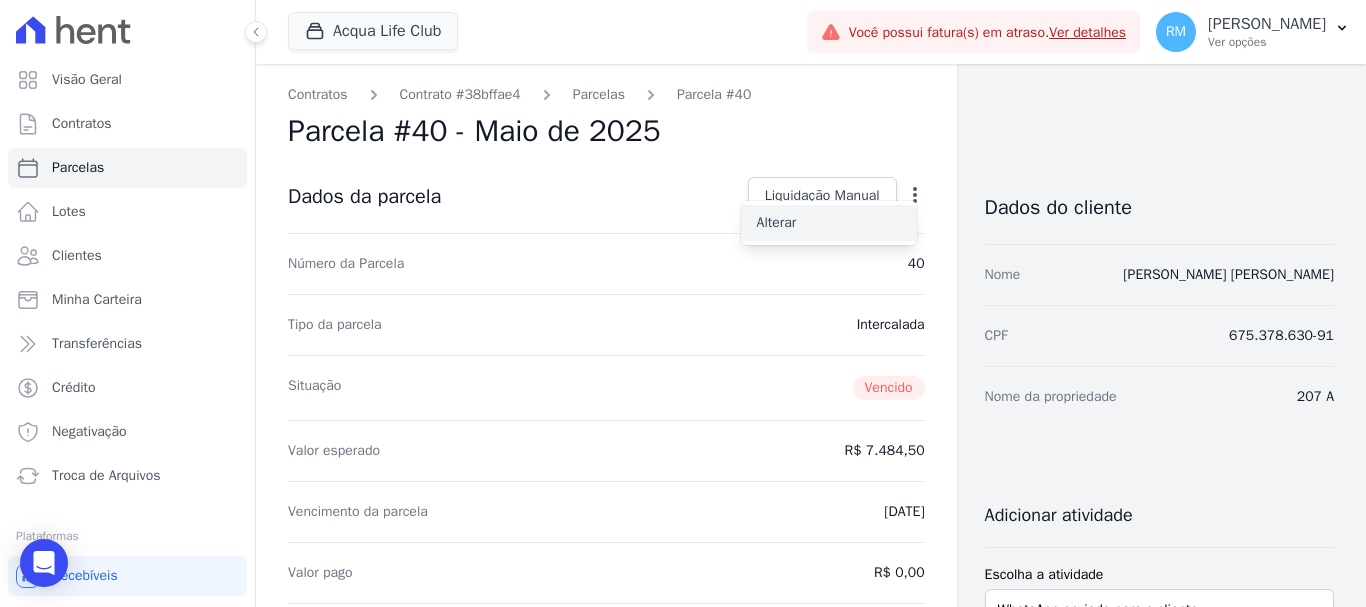 click on "Alterar" at bounding box center (829, 223) 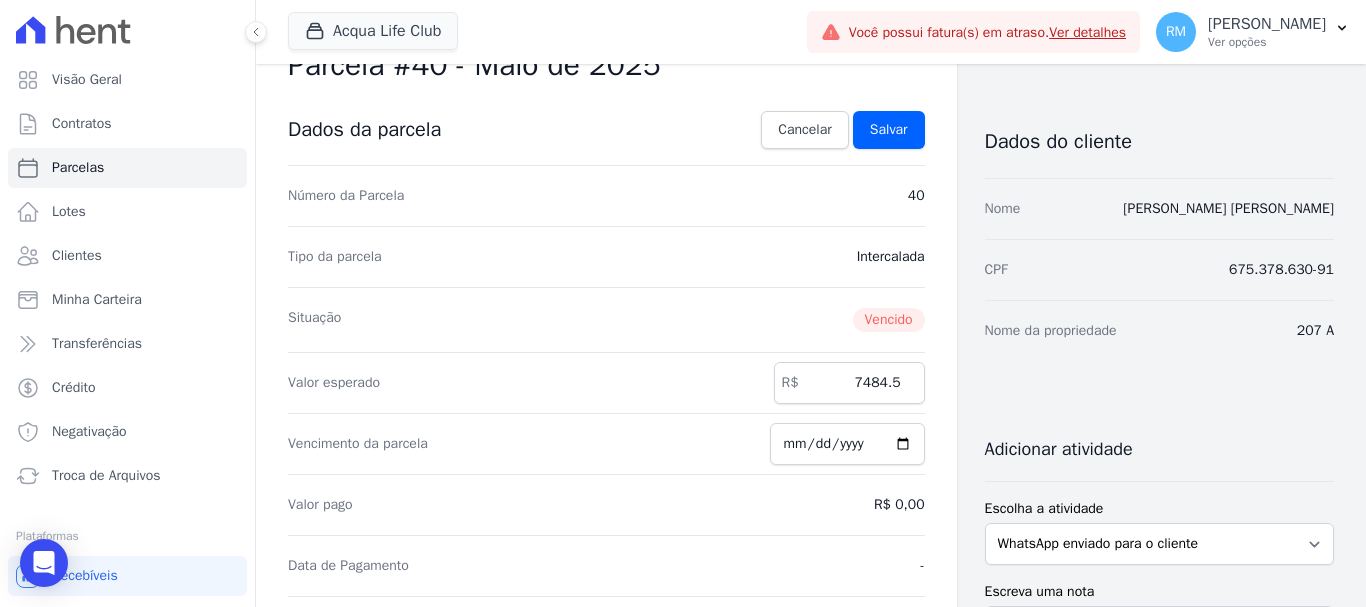scroll, scrollTop: 100, scrollLeft: 0, axis: vertical 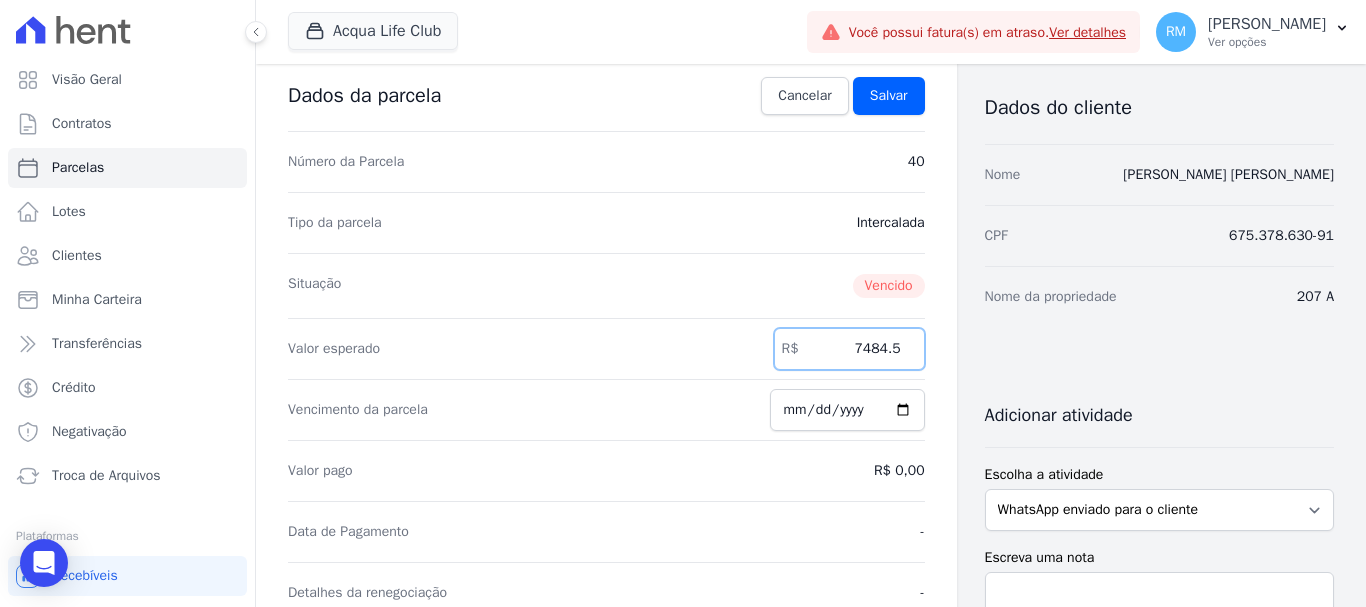 click on "7484.5" at bounding box center (849, 349) 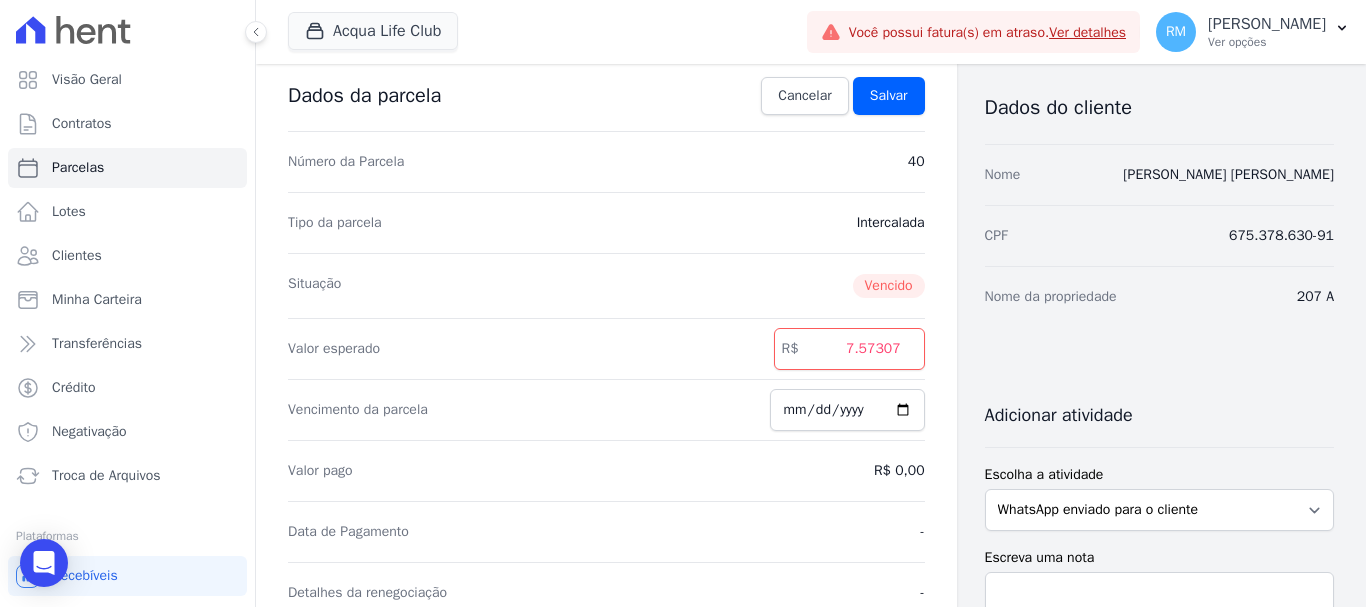 click on "Vencimento da parcela
[DATE]" at bounding box center [606, 409] 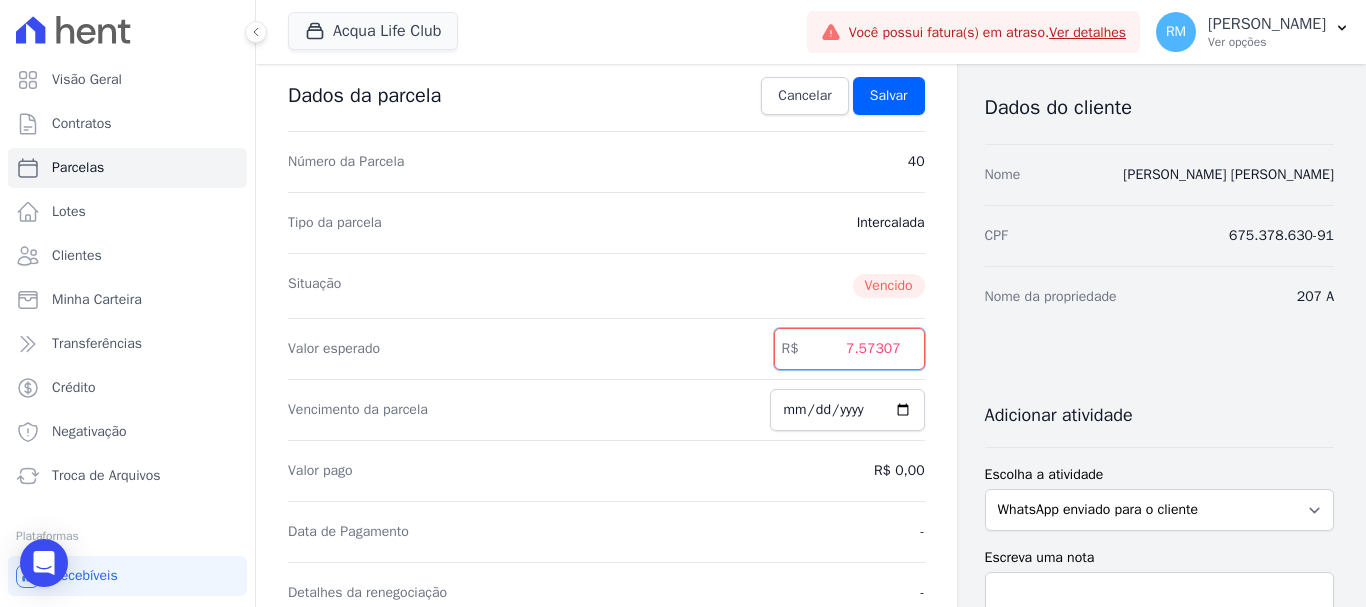 click on "7.57307" at bounding box center (849, 349) 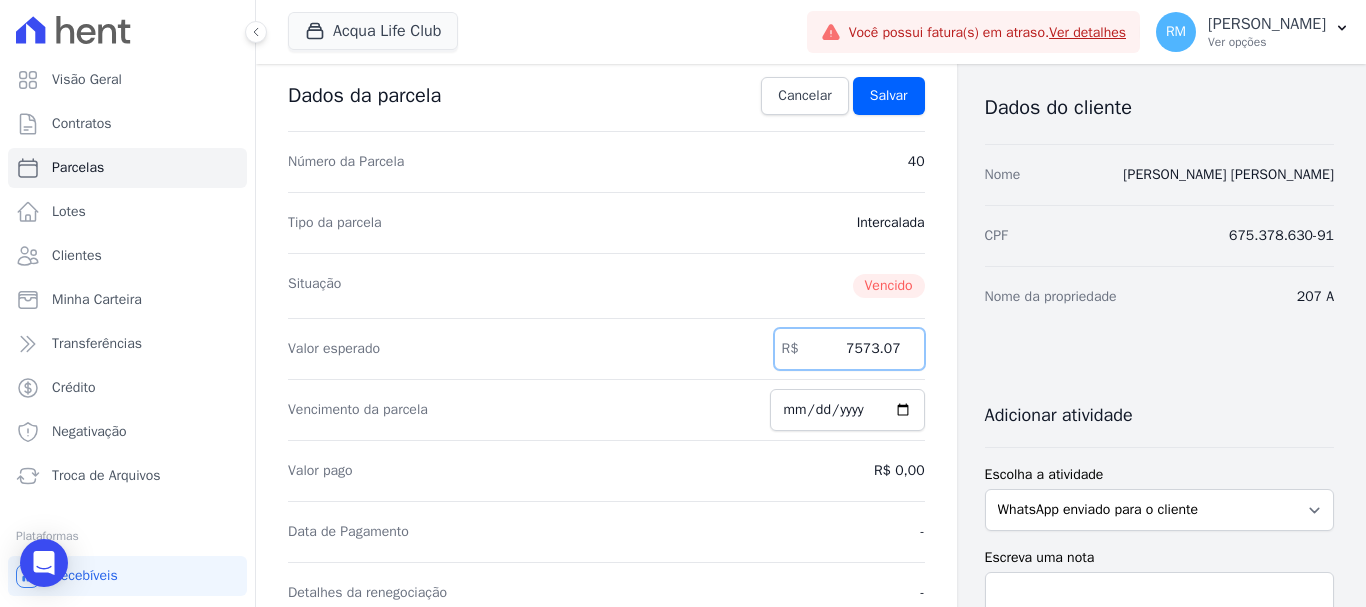 type on "7573.07" 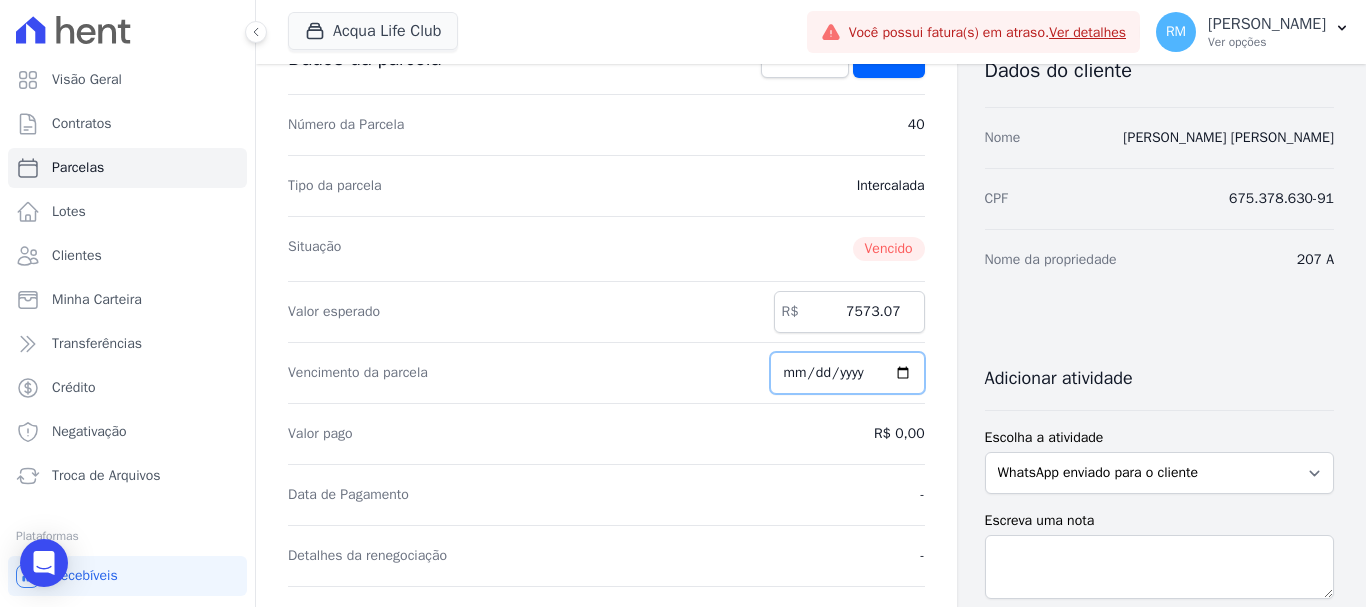 scroll, scrollTop: 200, scrollLeft: 0, axis: vertical 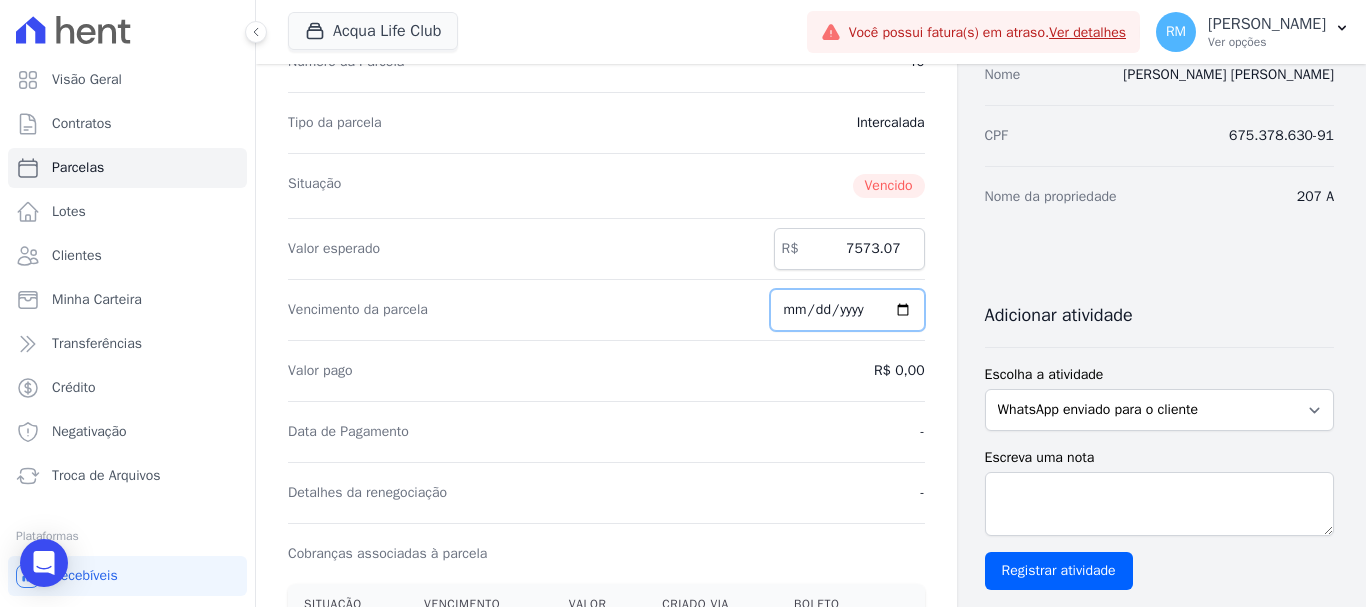 click on "[DATE]" at bounding box center [847, 310] 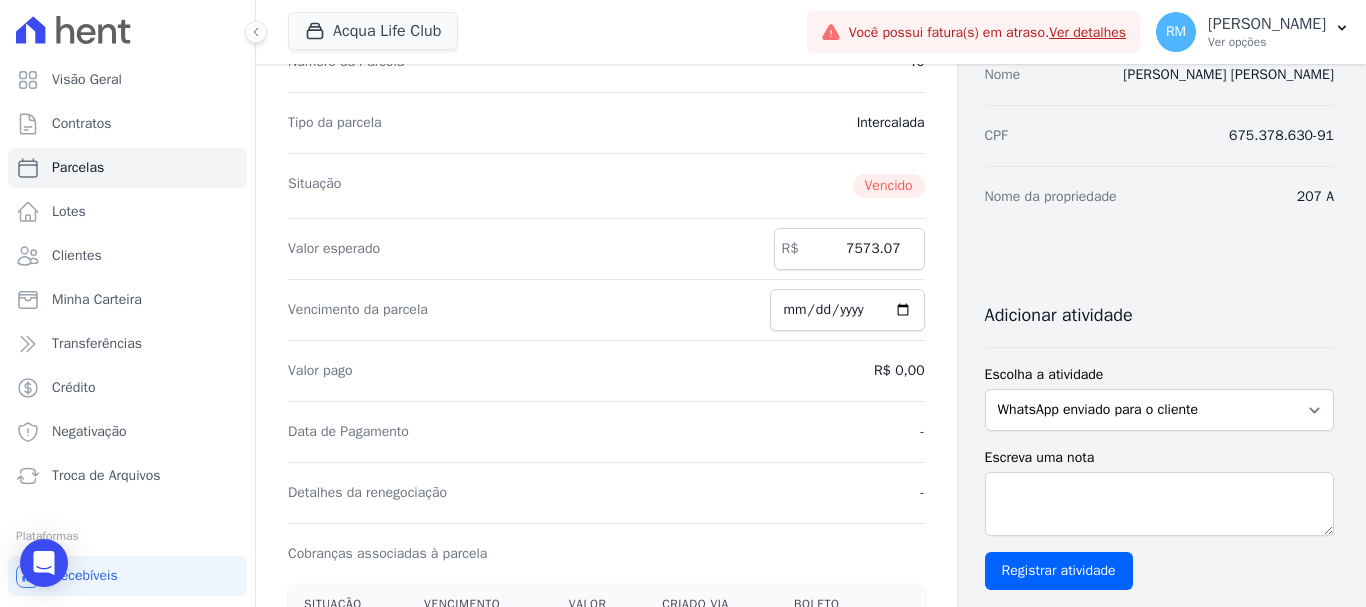 click on "Data de Pagamento
-" at bounding box center [606, 431] 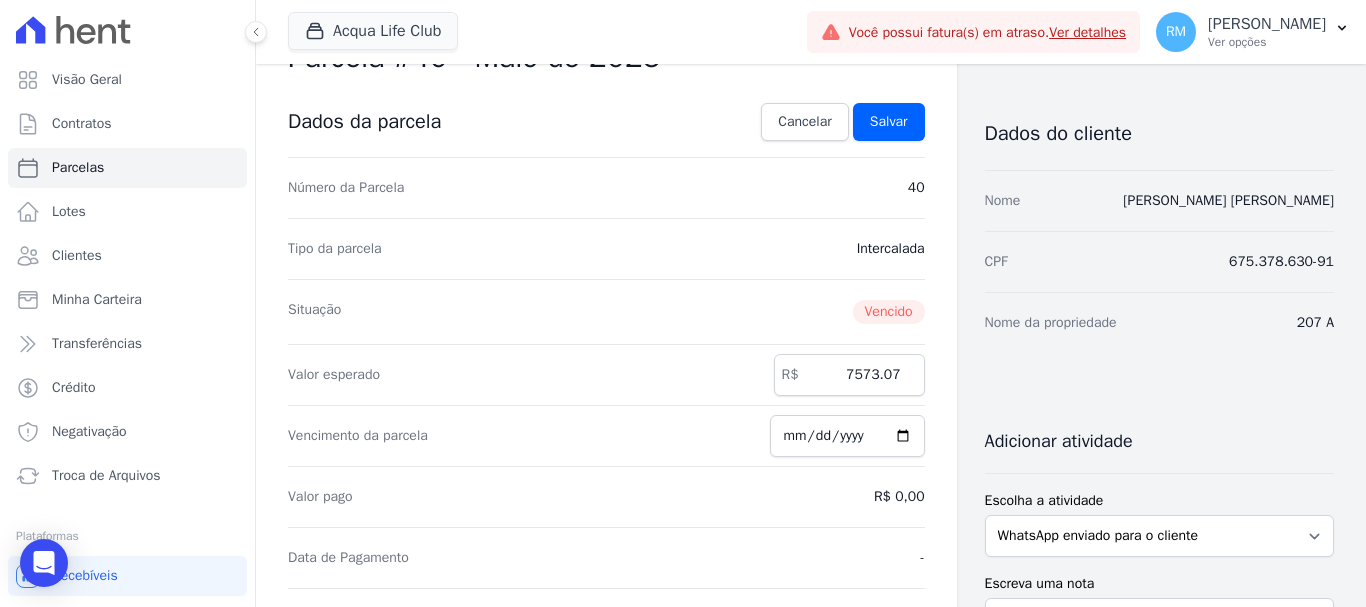 scroll, scrollTop: 100, scrollLeft: 0, axis: vertical 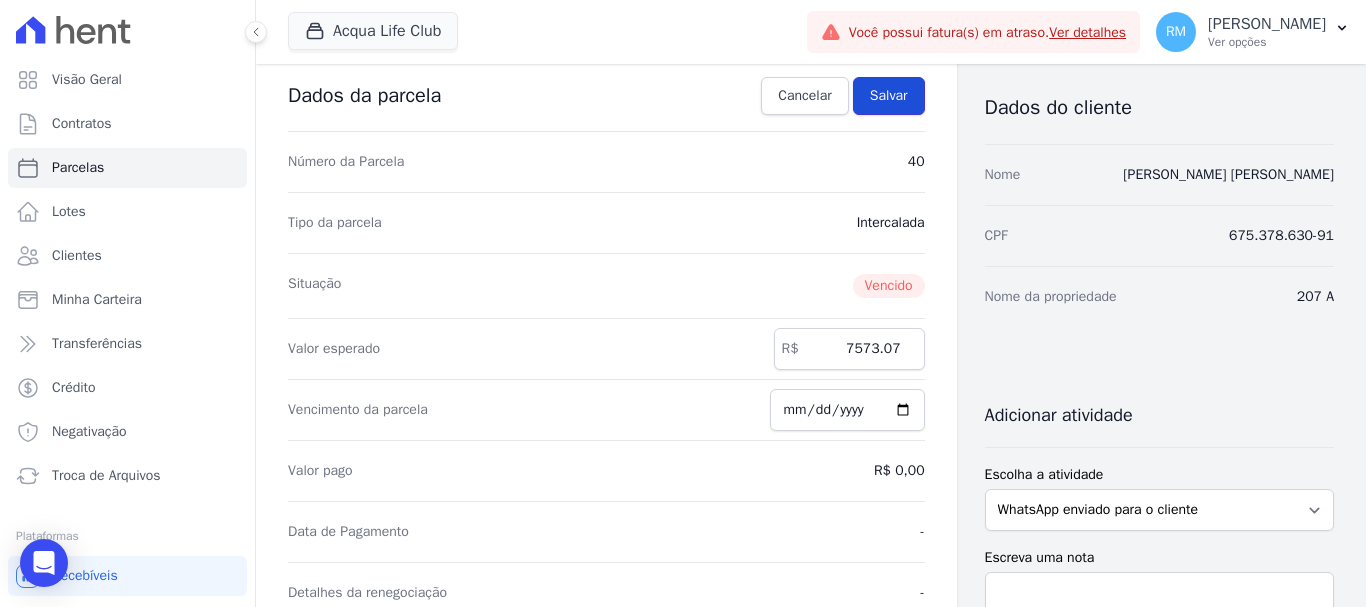 click on "Salvar" at bounding box center (889, 96) 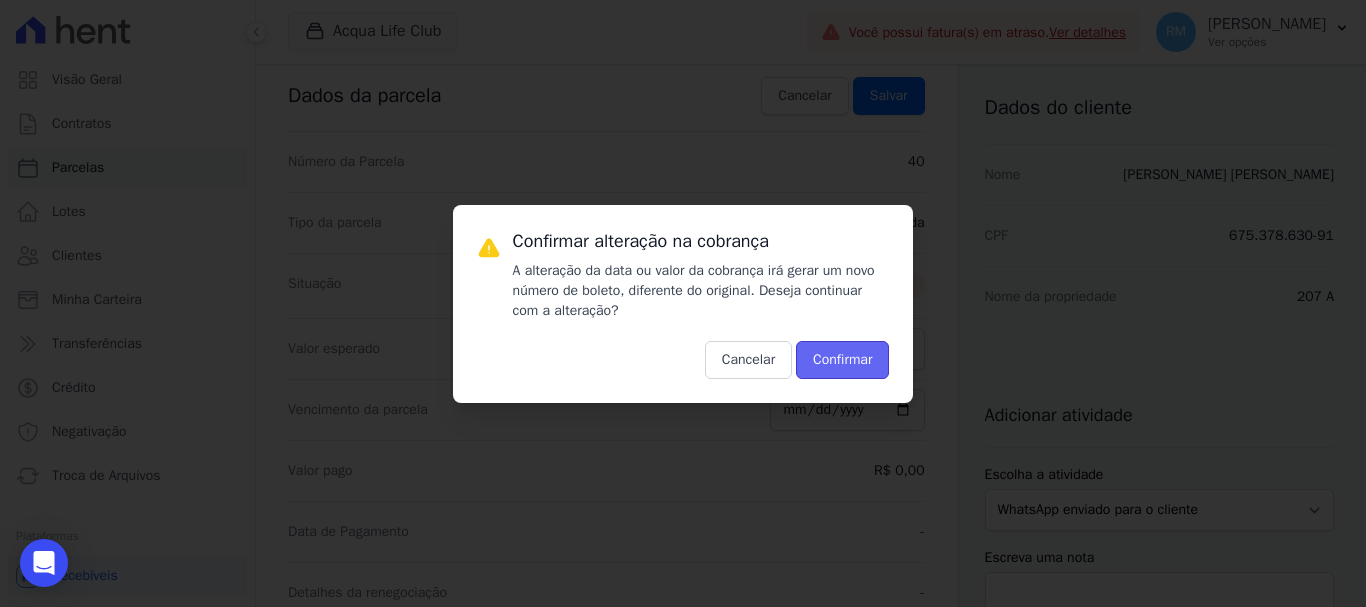 click on "Confirmar" at bounding box center [842, 360] 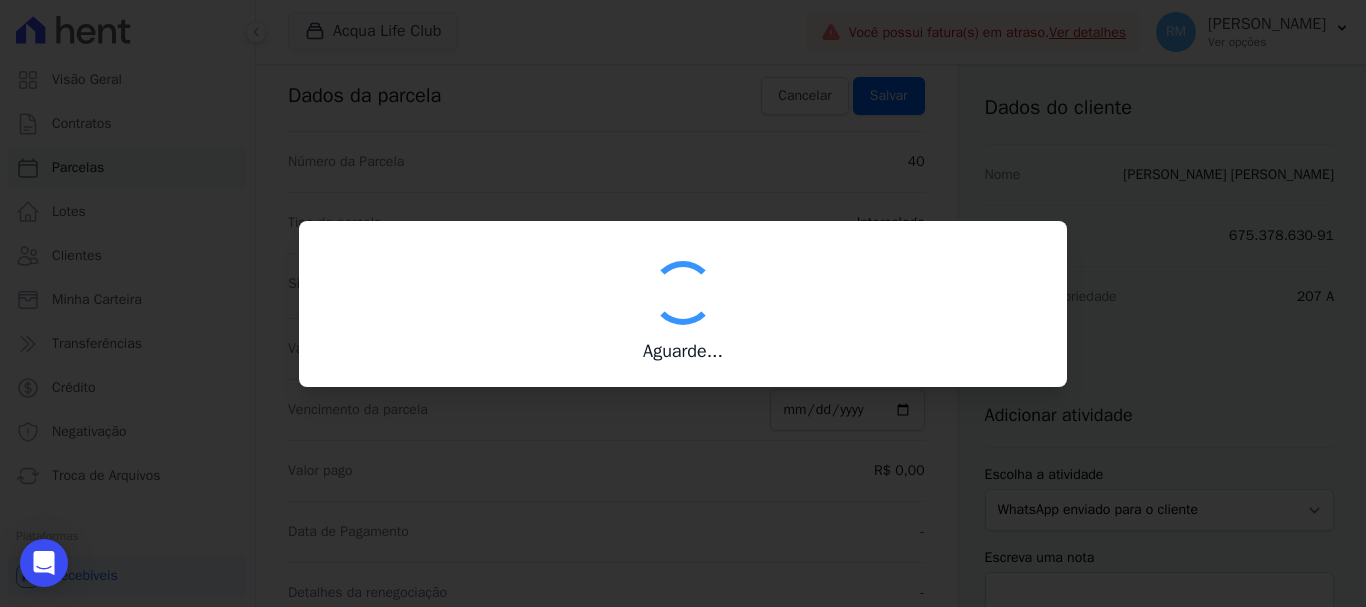 type 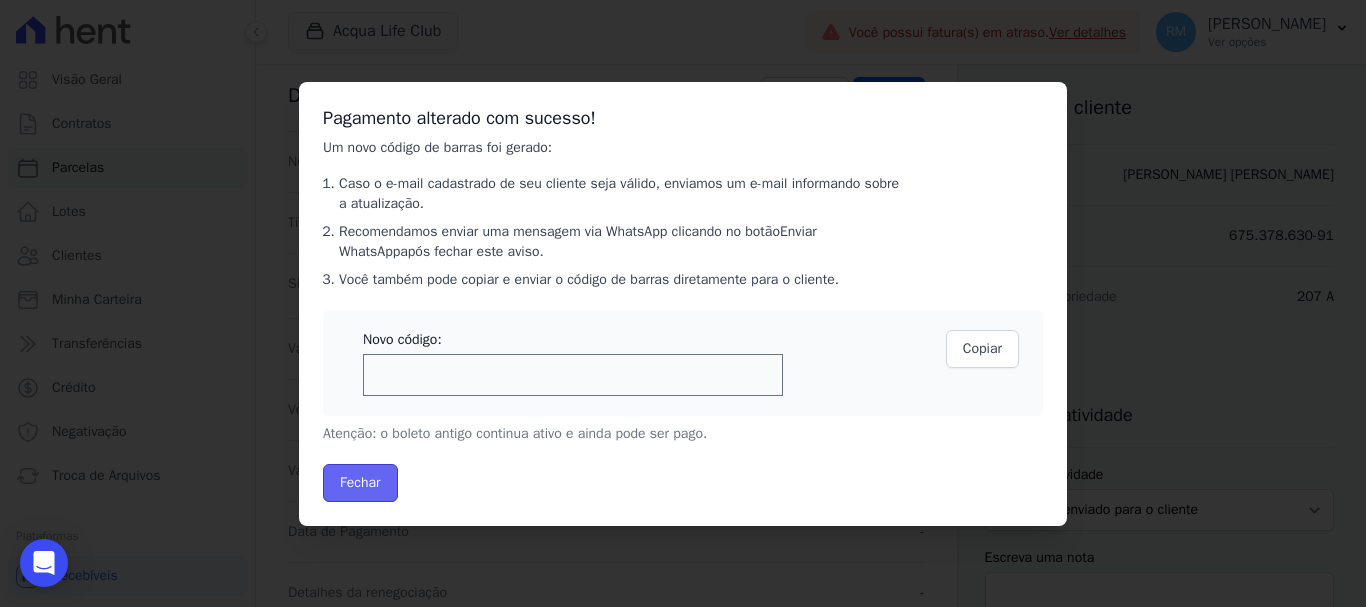 click on "Fechar" at bounding box center (360, 483) 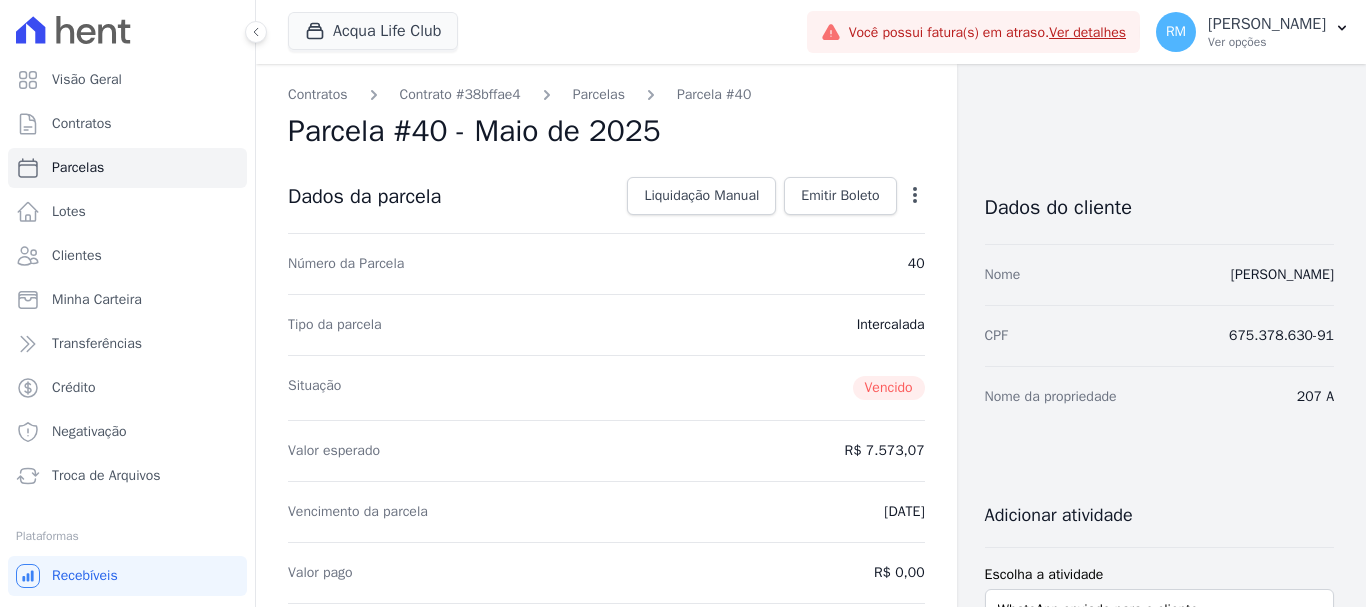 scroll, scrollTop: 0, scrollLeft: 0, axis: both 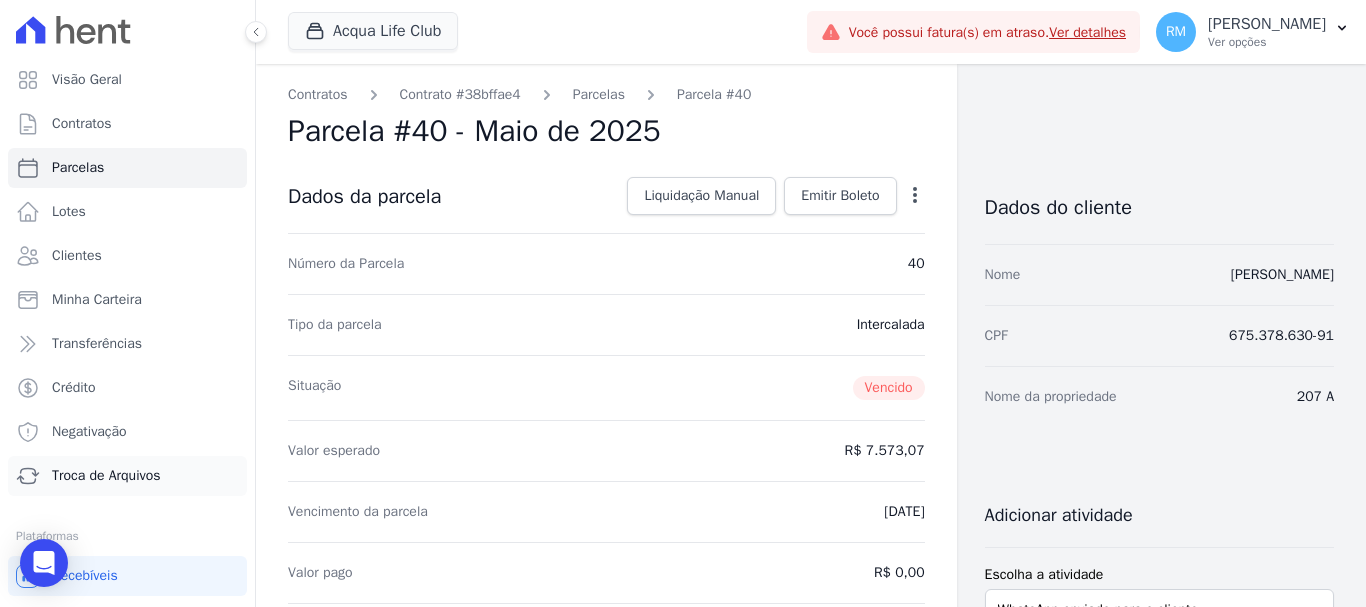 click on "Troca de Arquivos" at bounding box center [106, 476] 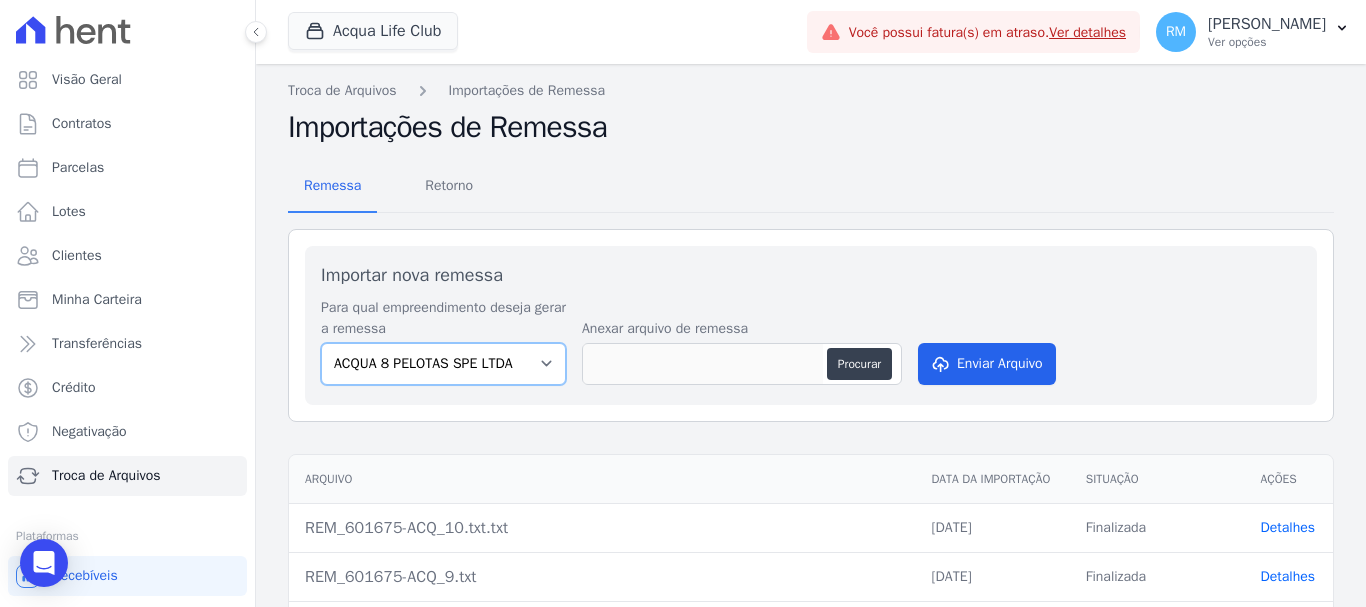click on "ACQUA 8 PELOTAS SPE LTDA
ACQUA LIFE CLUB" at bounding box center (443, 364) 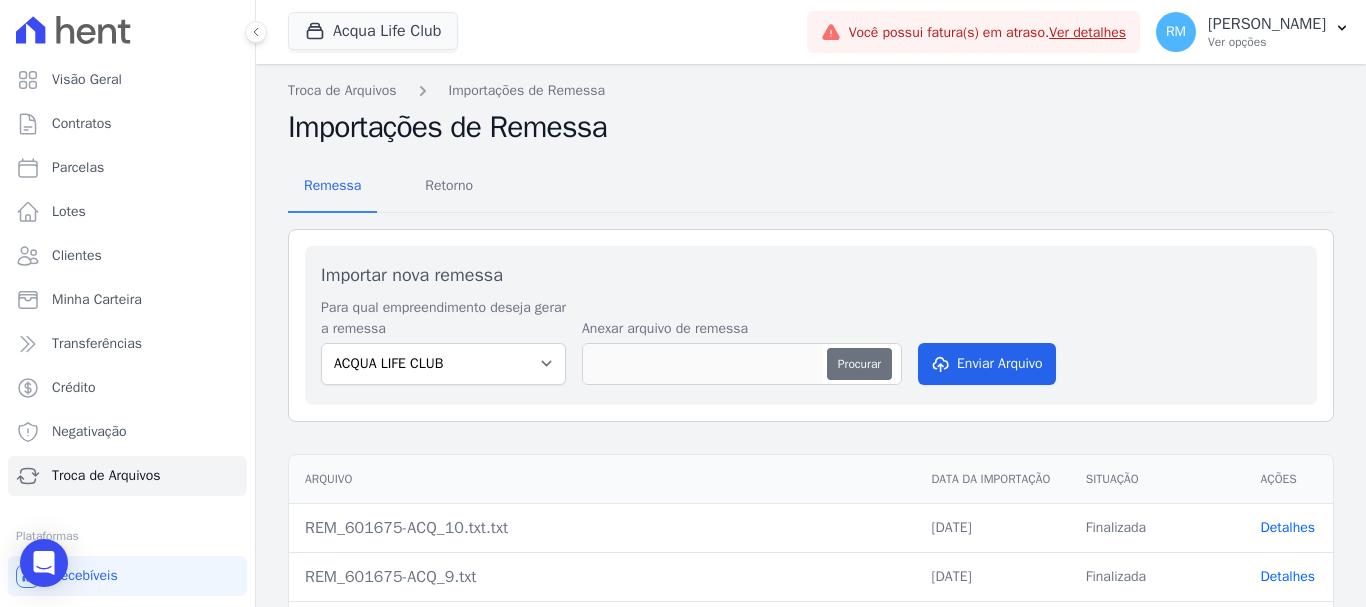 click on "Procurar" at bounding box center [859, 364] 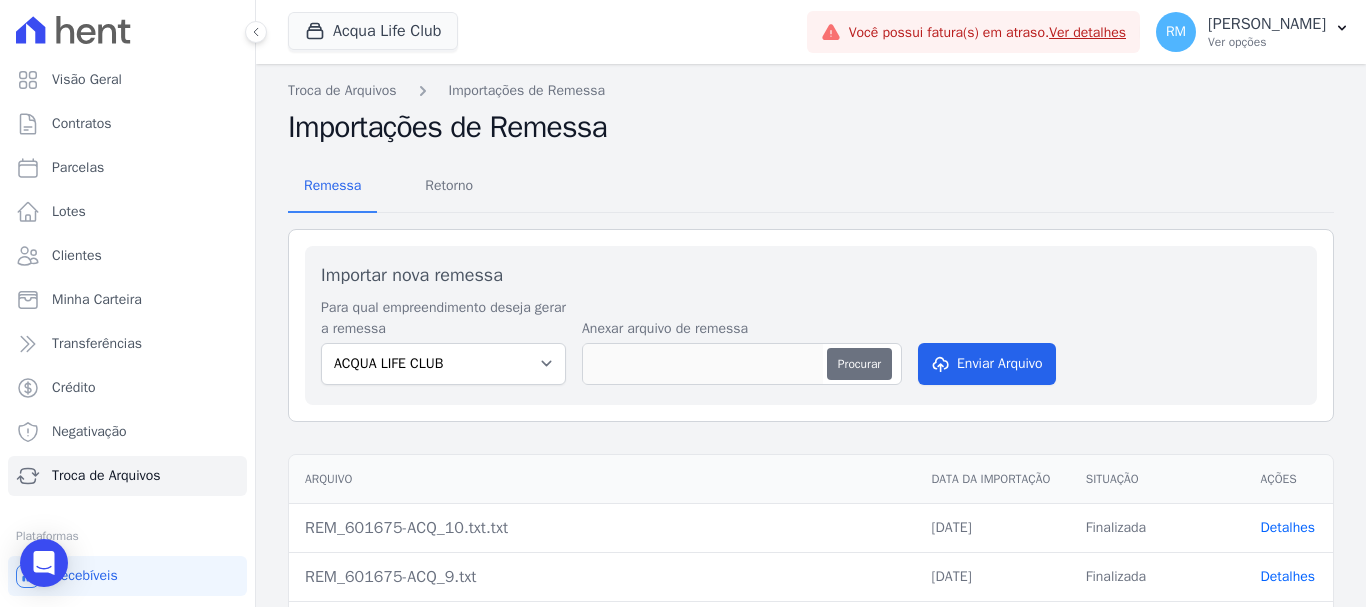 type on "REM_601675-ACQ_10.txt.txt" 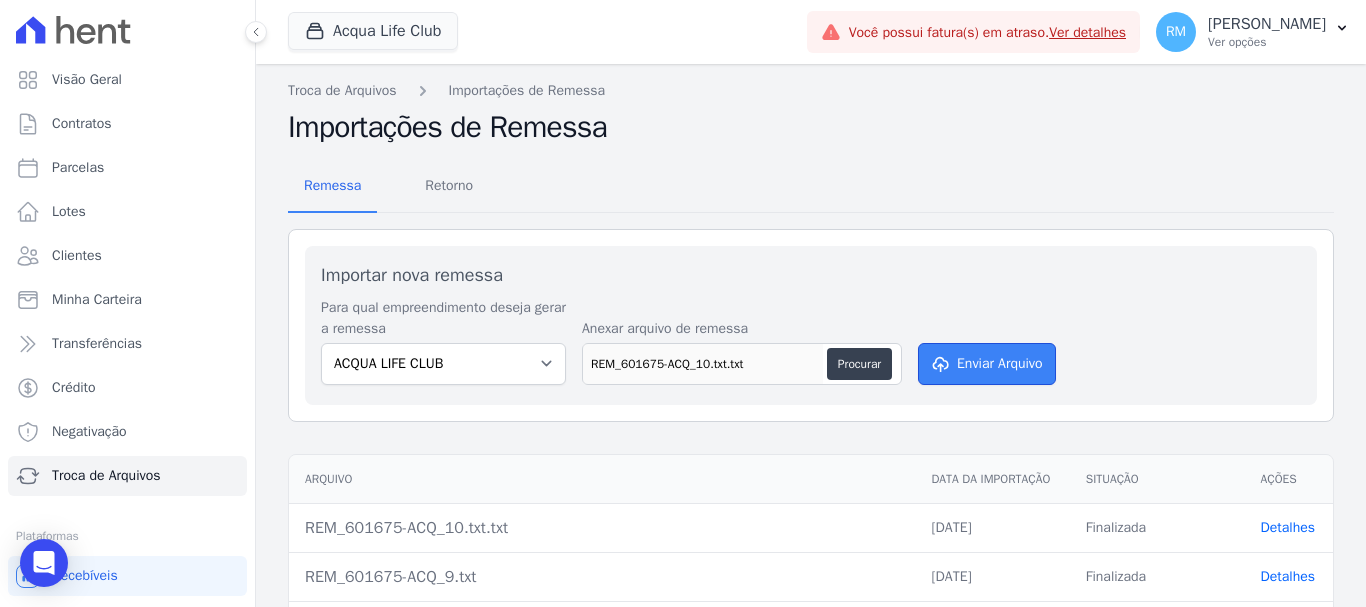 click on "Enviar Arquivo" at bounding box center [987, 364] 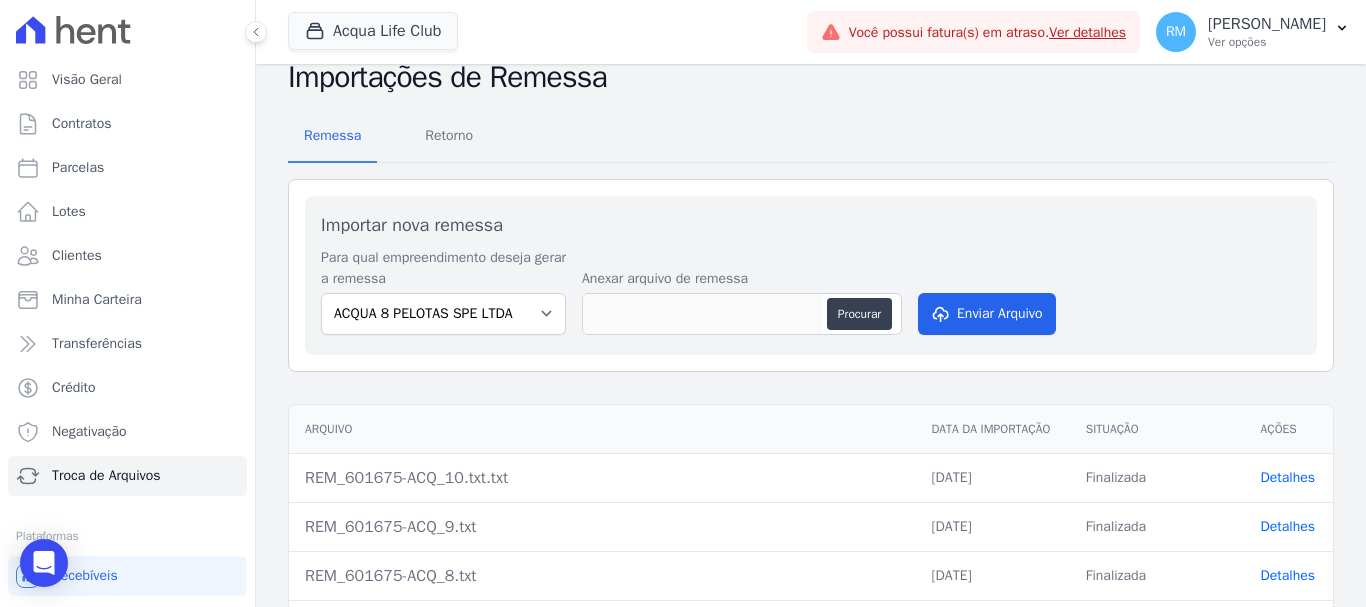 scroll, scrollTop: 0, scrollLeft: 0, axis: both 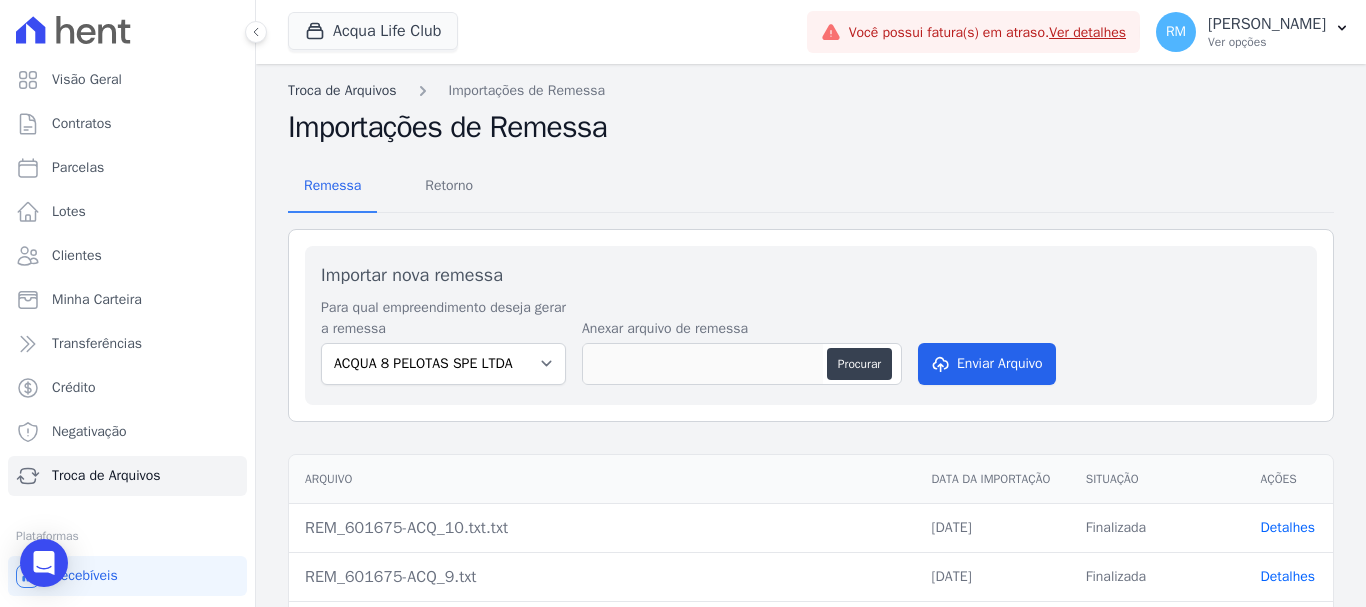 click on "Troca de Arquivos" at bounding box center (342, 90) 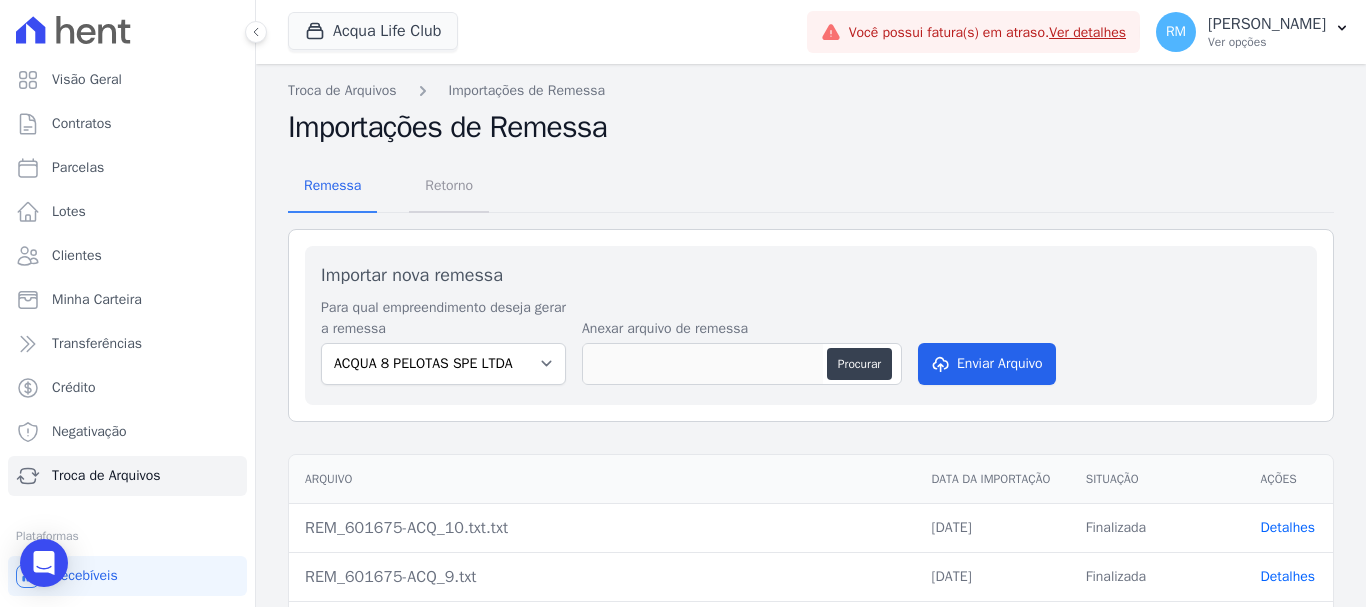 click on "Retorno" at bounding box center (449, 185) 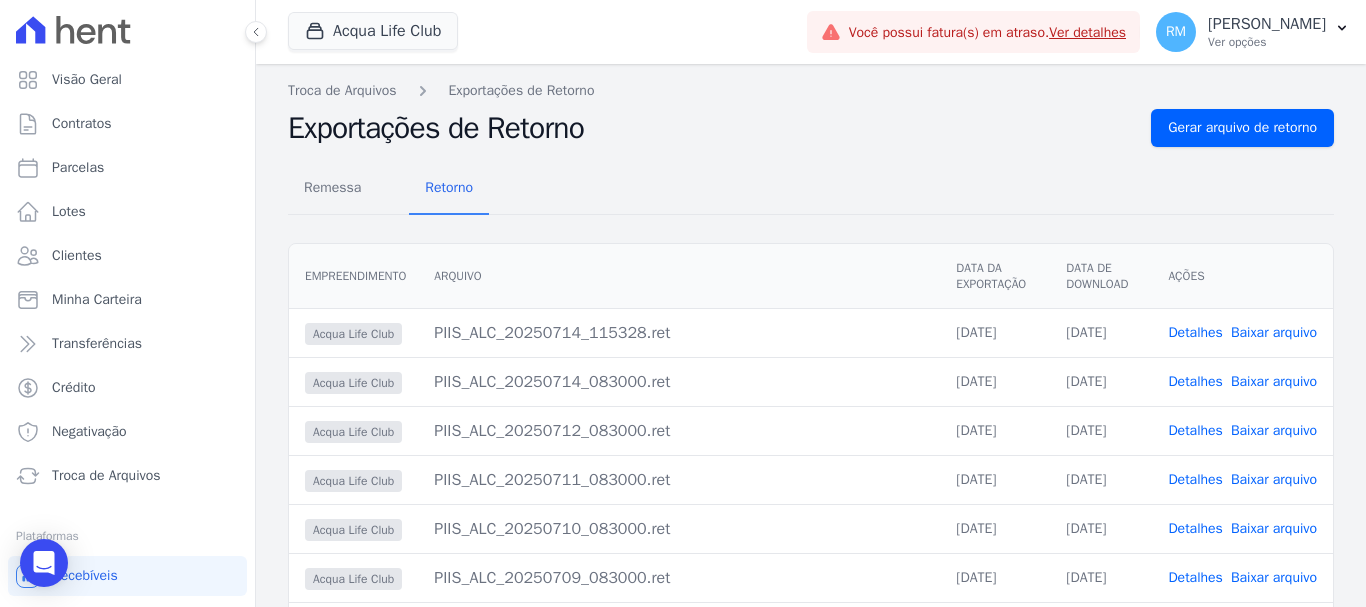 click on "Baixar arquivo" at bounding box center [1274, 332] 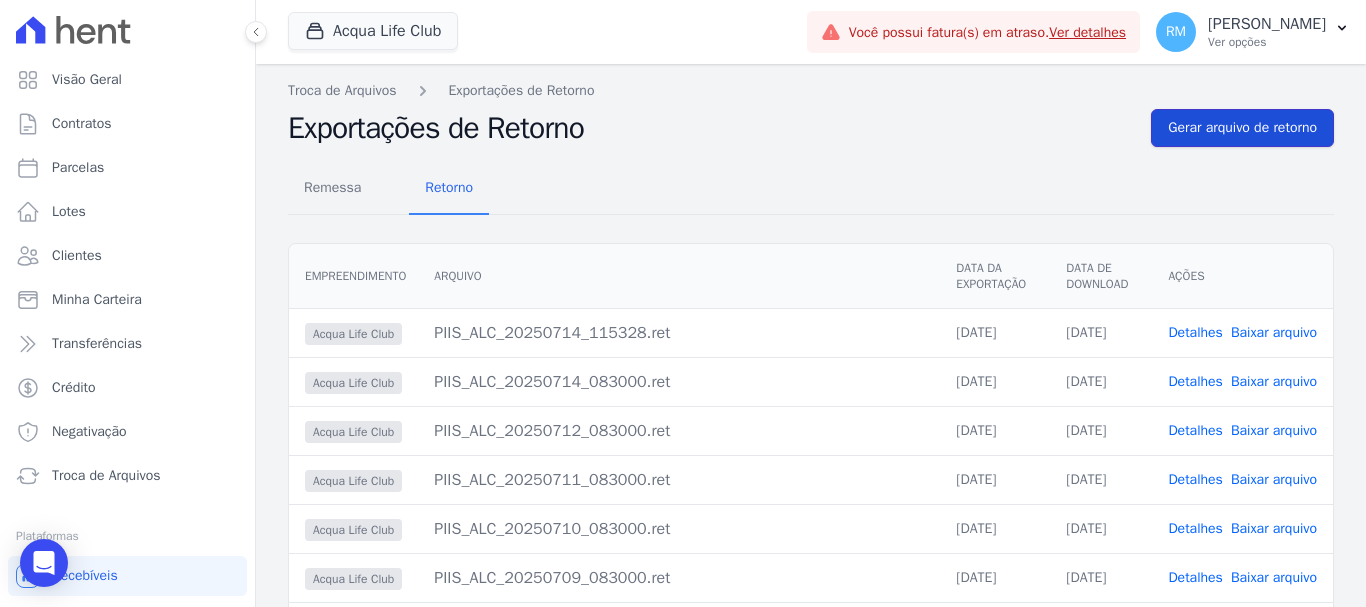 click on "Gerar arquivo de retorno" at bounding box center [1242, 128] 